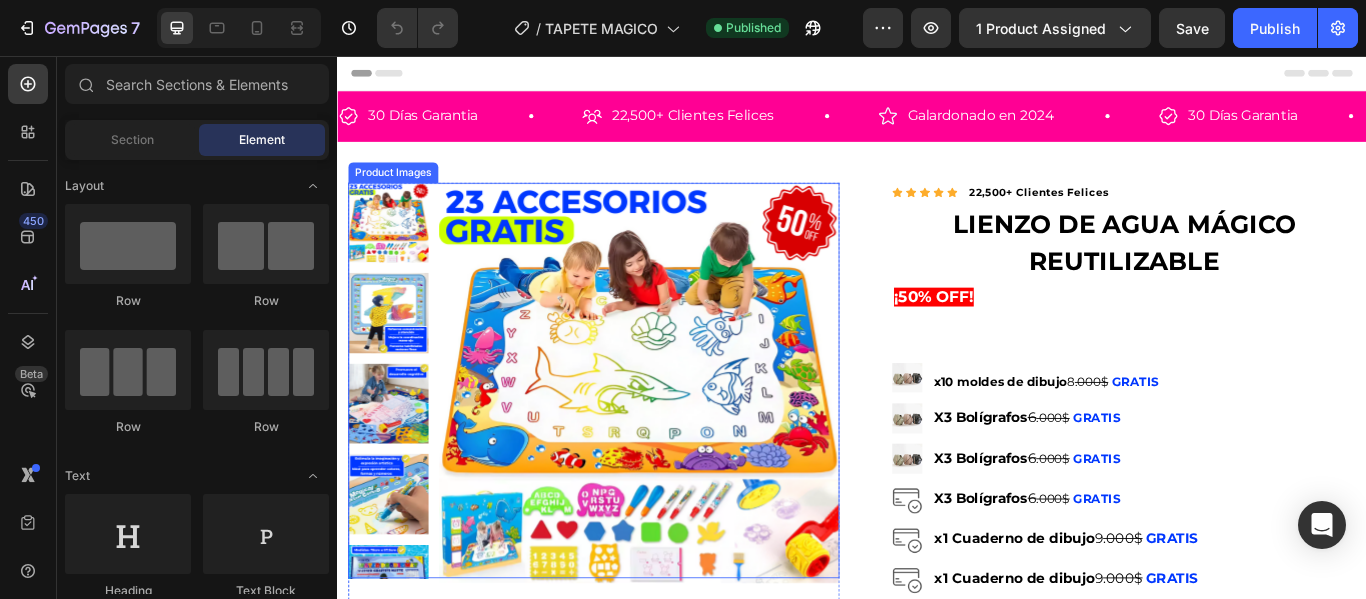 scroll, scrollTop: 0, scrollLeft: 0, axis: both 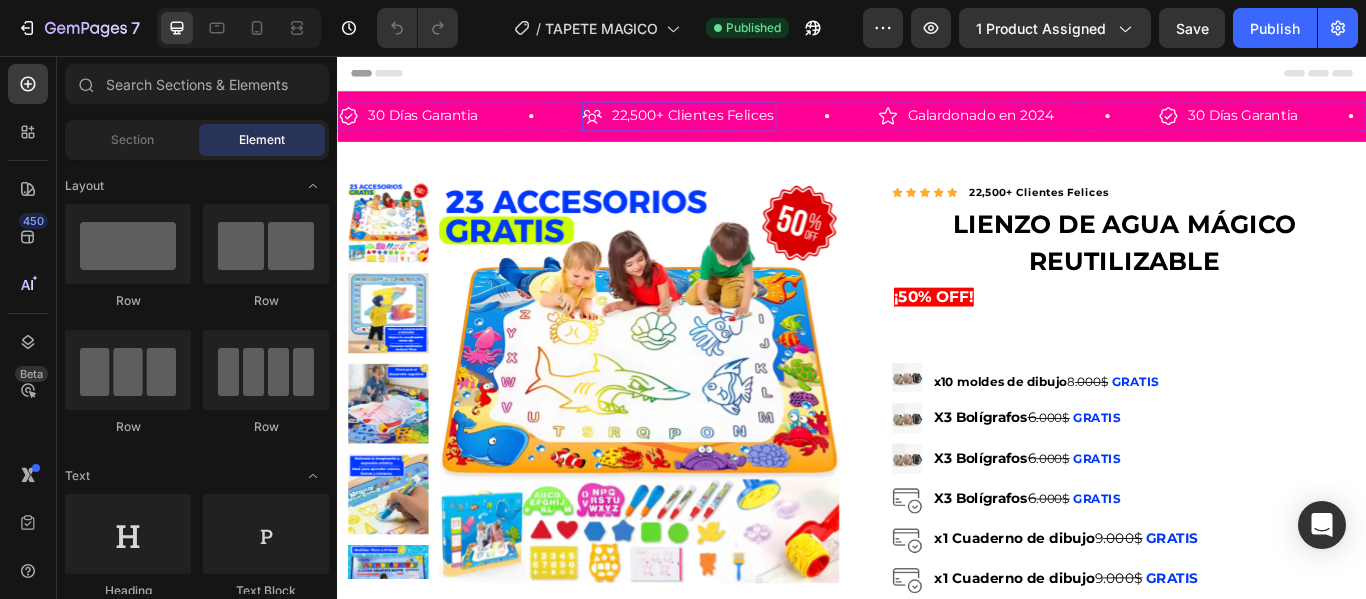 click on "30 Días Garantia Item List" at bounding box center (480, 126) 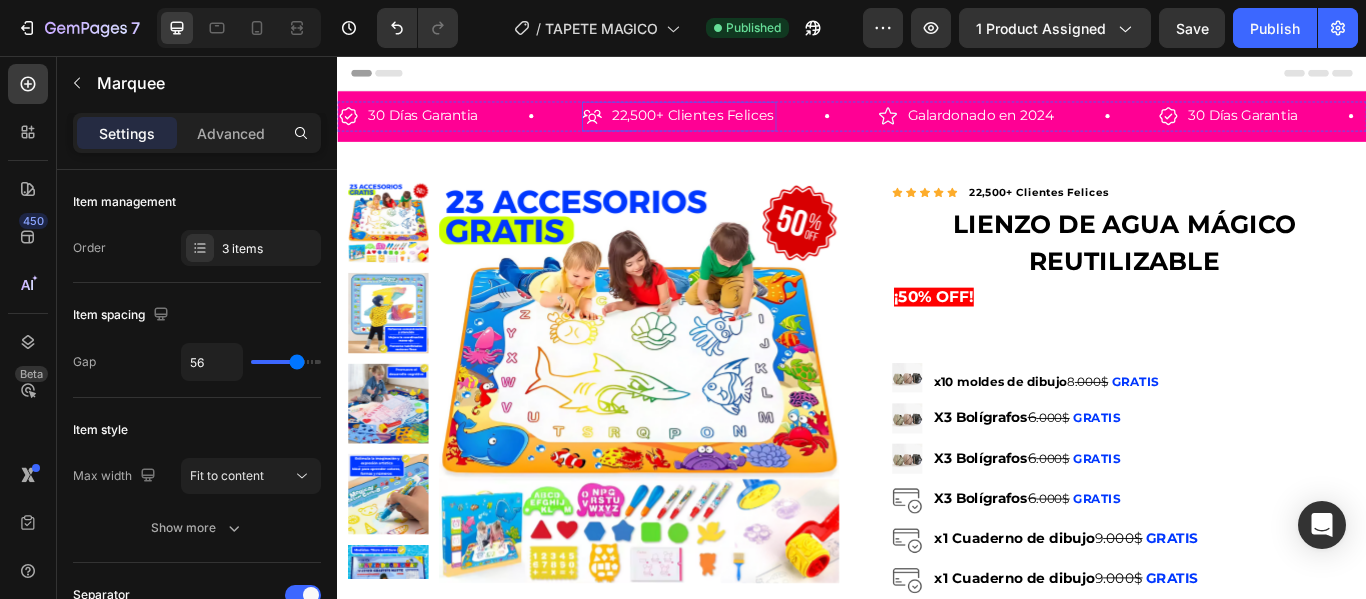 click on "30 Días Garantia Item List
22,500+ Clientes Felices Item List
Galardonado en 2024 Item List
30 Días Garantia Item List
22,500+ Clientes Felices Item List
Galardonado en 2024 Item List
30 Días Garantia Item List
22,500+ Clientes Felices Item List
Galardonado en 2024 Item List
30 Días Garantia Item List
22,500+ Clientes Felices Item List
Galardonado en 2024 Item List
30 Días Garantia Item List
22,500+ Clientes Felices Item List
Galardonado en 2024 Item List
30 Días Garantia Item List
Row" at bounding box center (937, 126) 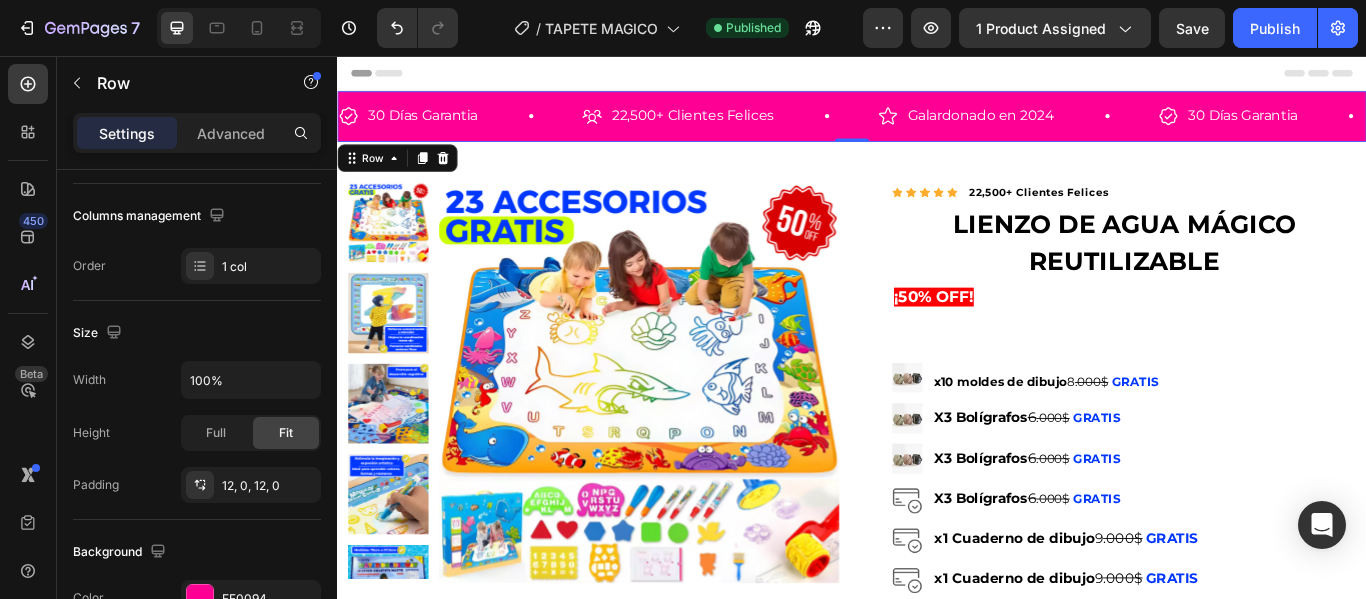 scroll, scrollTop: 600, scrollLeft: 0, axis: vertical 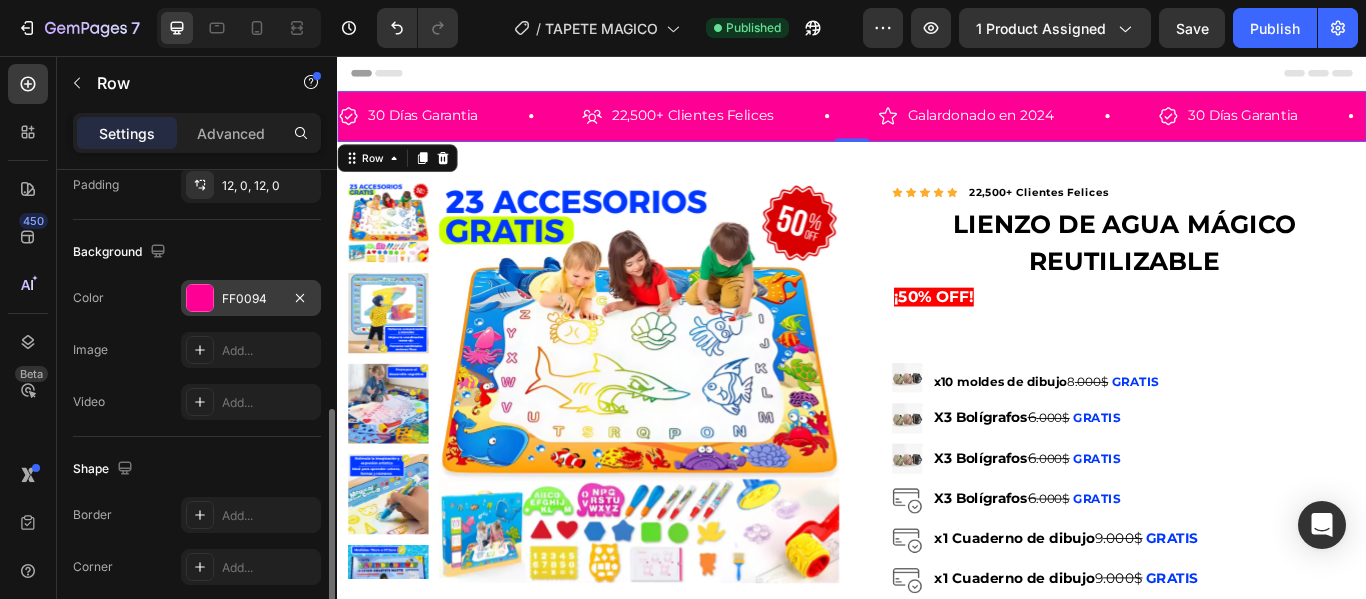 click at bounding box center [200, 298] 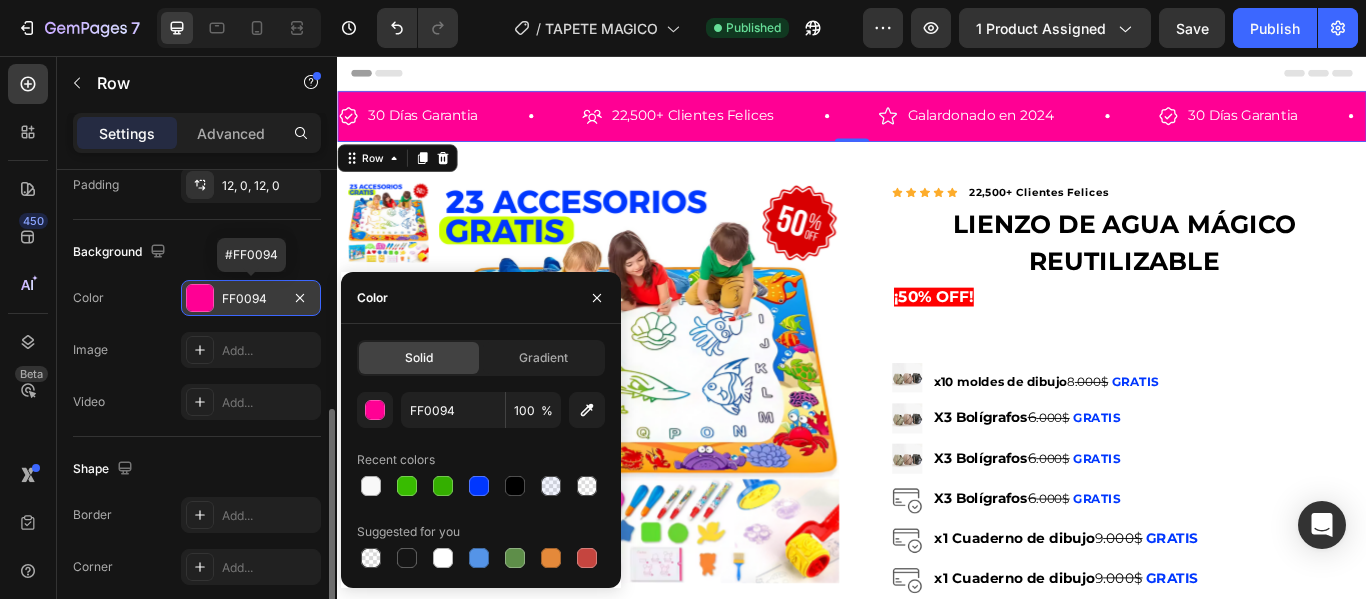 click at bounding box center (200, 298) 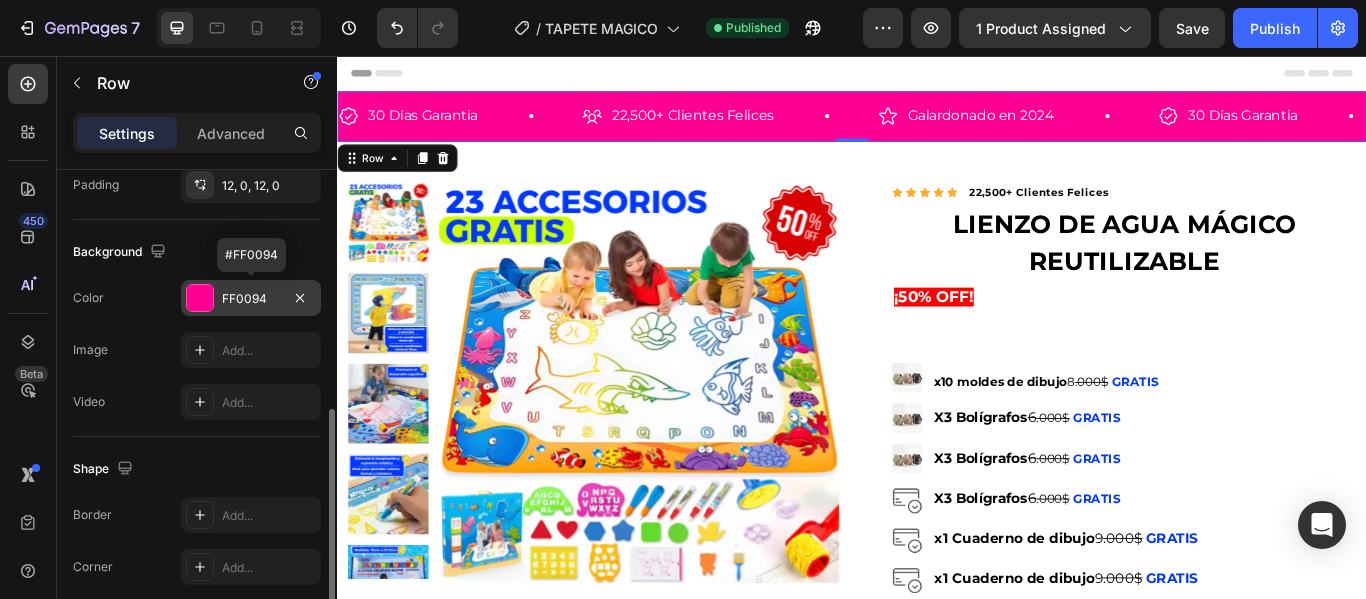 click at bounding box center [200, 298] 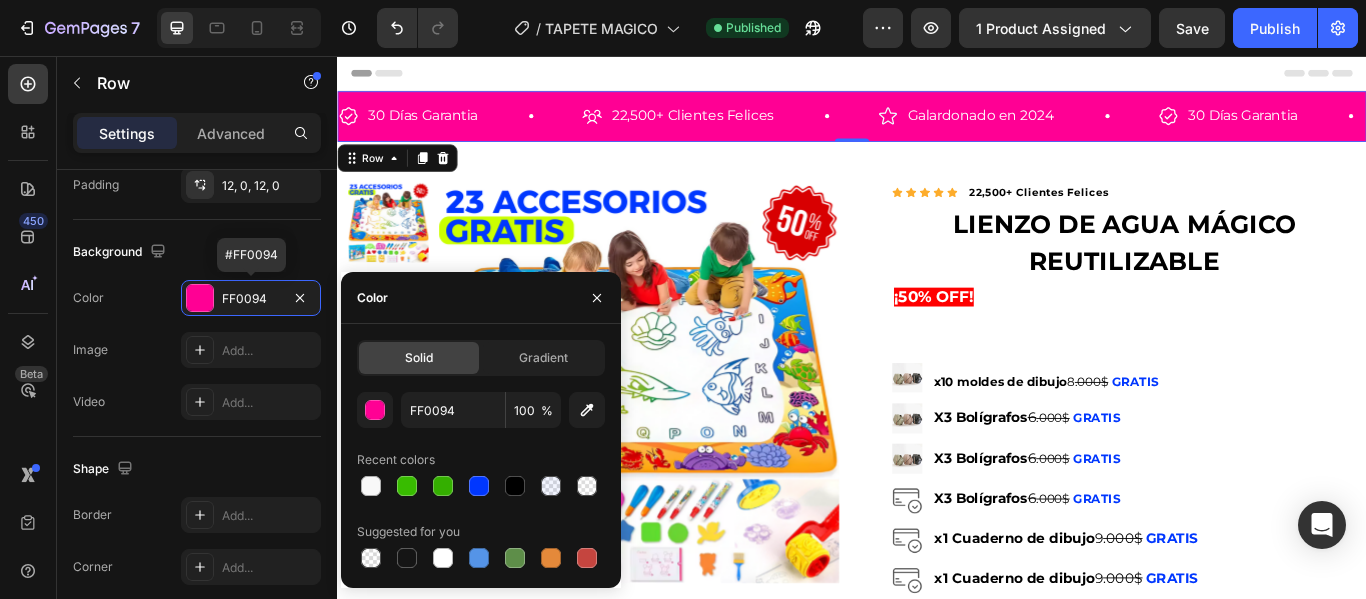 click at bounding box center (479, 486) 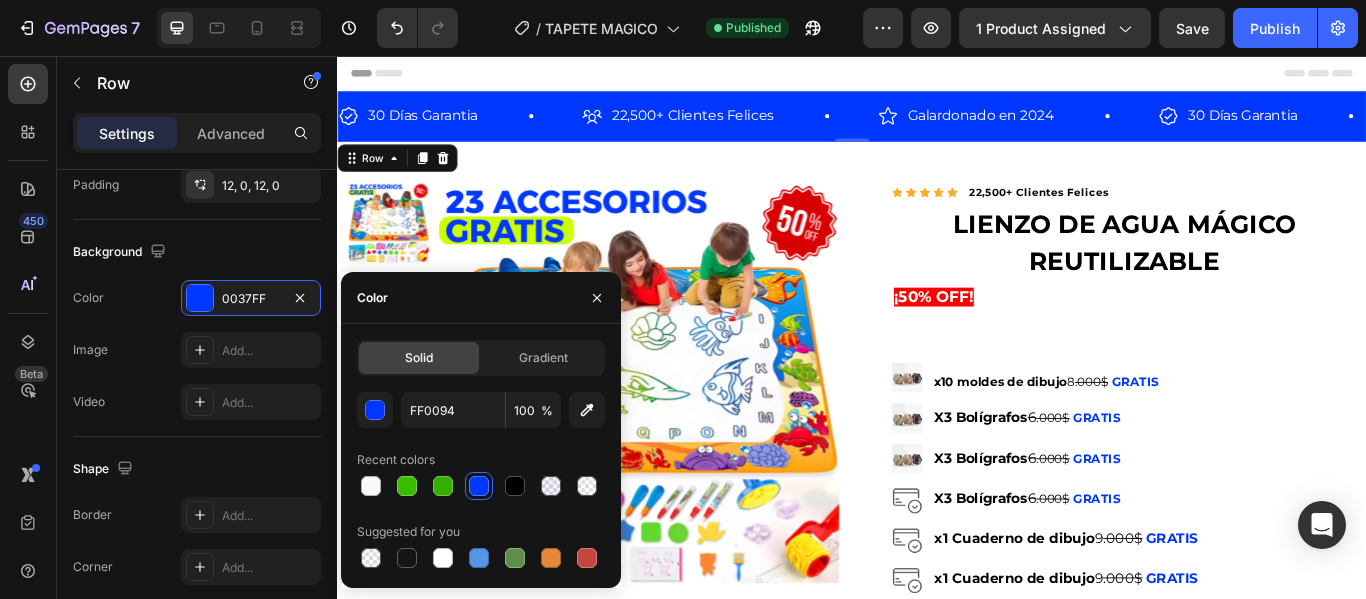 type on "0037FF" 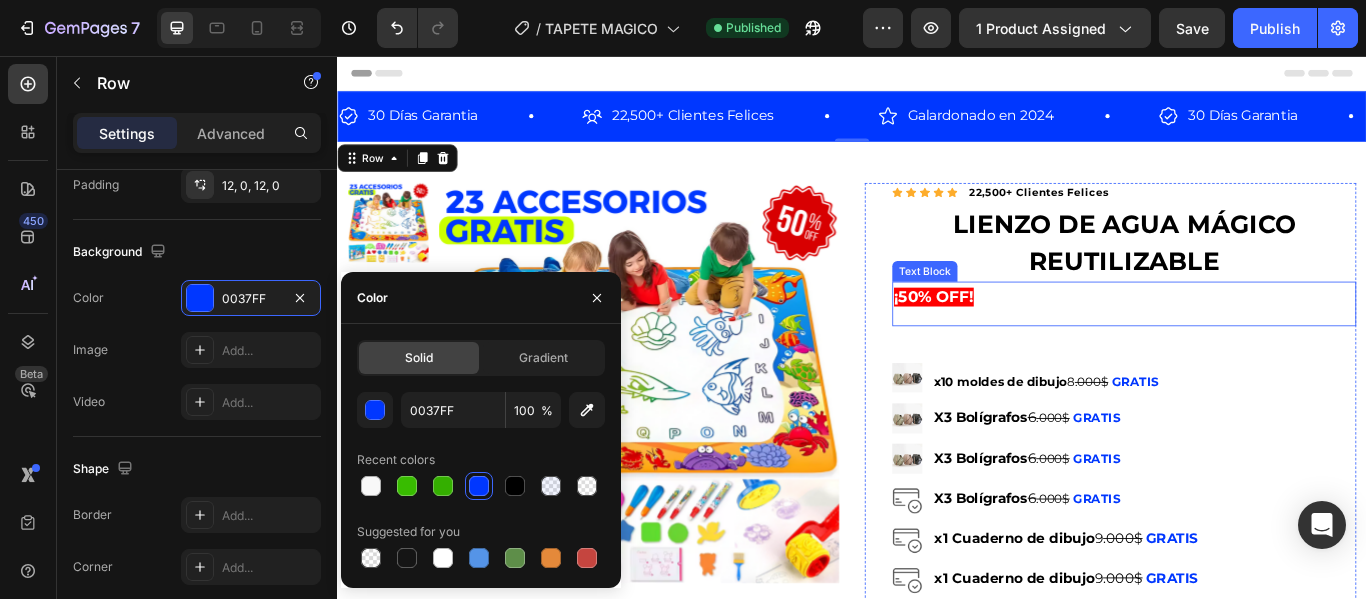 scroll, scrollTop: 100, scrollLeft: 0, axis: vertical 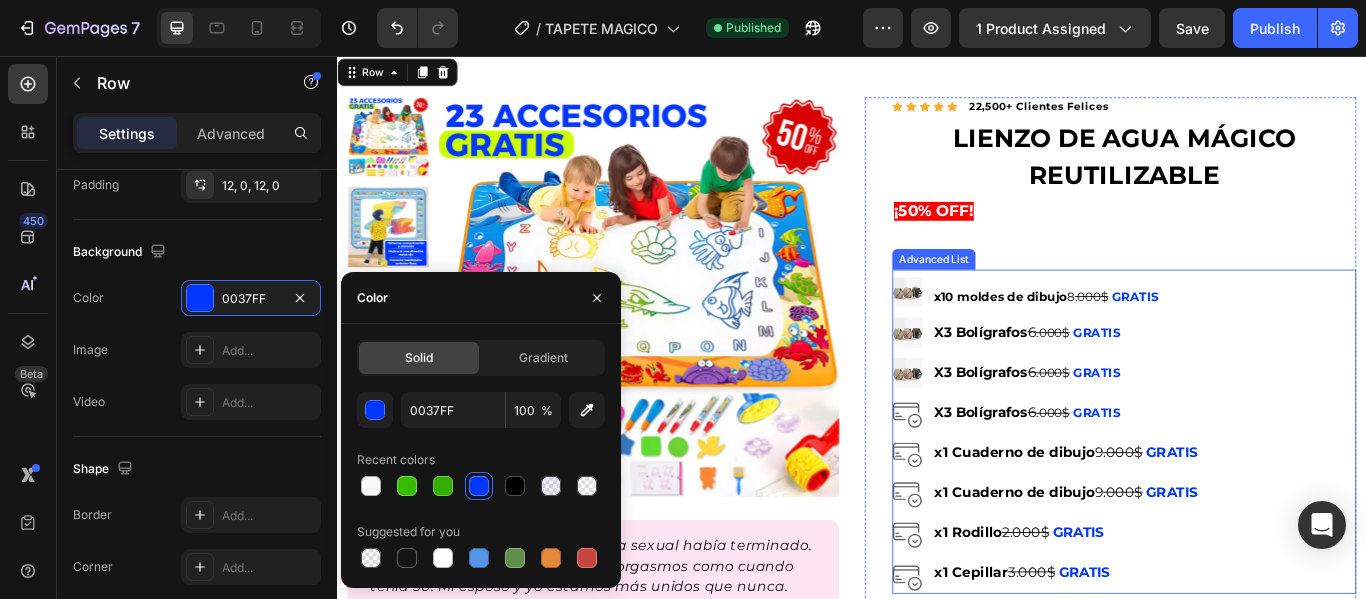 click on "Image x10 moldes de dibujo       8 .000$   GRATIS Text Block Image X3 Bolígrafos                      6 .000$   GRATIS Text Block Image X3 Bolígrafos                      6 .000$   GRATIS Text Block Image X3 Bolígrafos                      6 .000$   GRATIS Text block Image x1 Cuaderno de dibujo      9 .000$   GRATIS Text block Image x1 Cuaderno de dibujo      9 .000$   GRATIS Text block Image x1 Rodillo                             2.000$   GRATIS Text block Image x1 Cepillar                            3.000$   GRATIS Text block" at bounding box center (1254, 494) 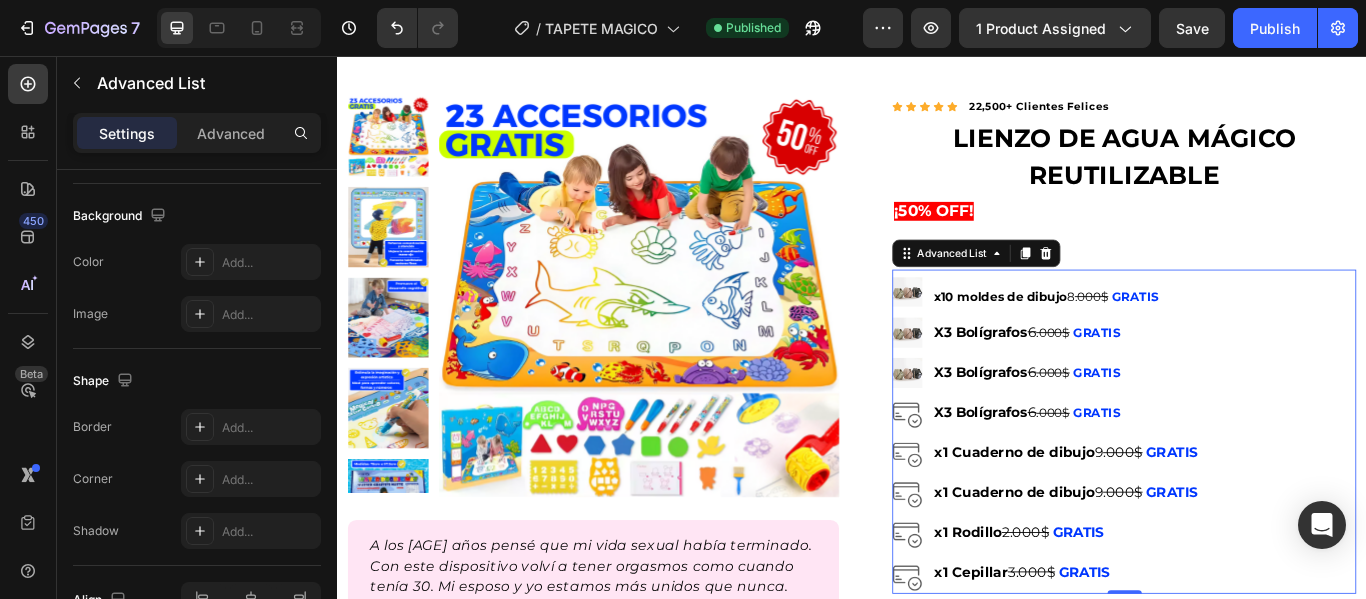 scroll, scrollTop: 0, scrollLeft: 0, axis: both 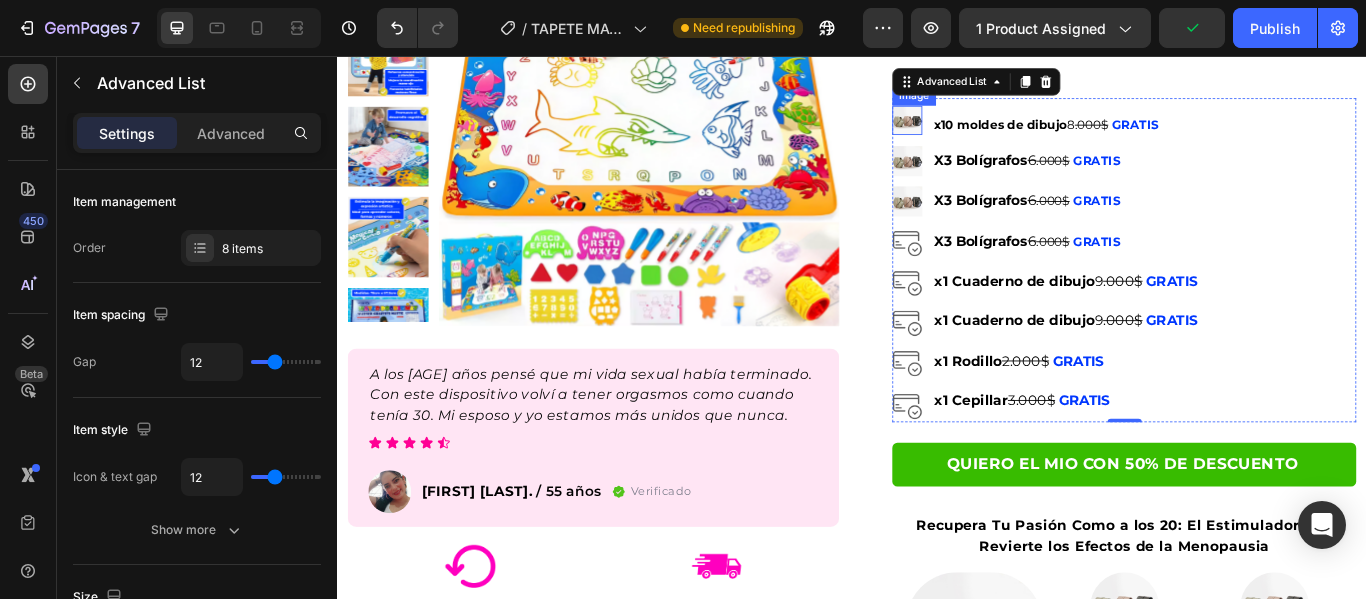 click at bounding box center (1001, 131) 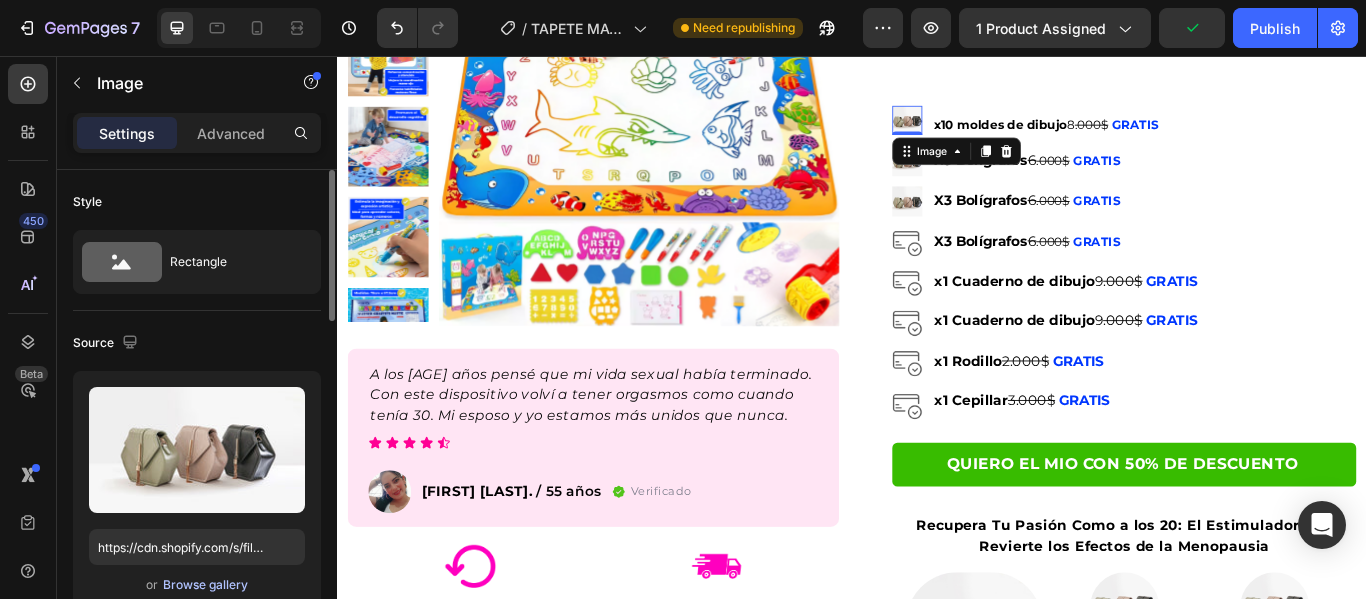 click on "Browse gallery" at bounding box center (205, 585) 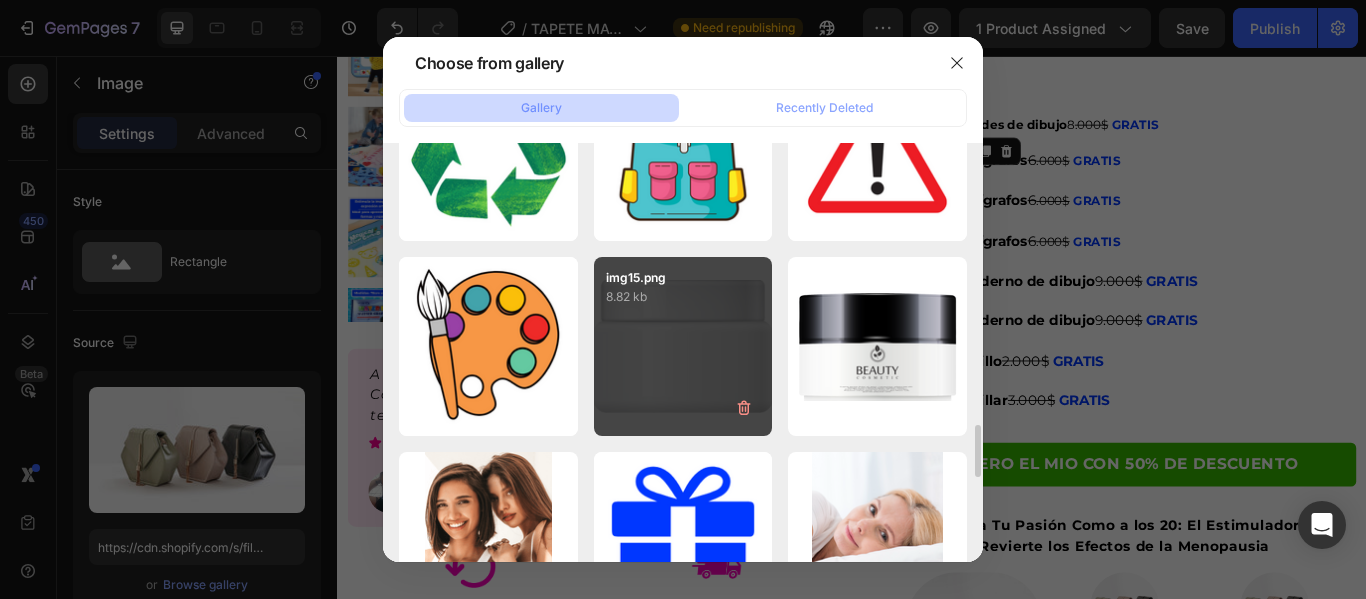 scroll, scrollTop: 2338, scrollLeft: 0, axis: vertical 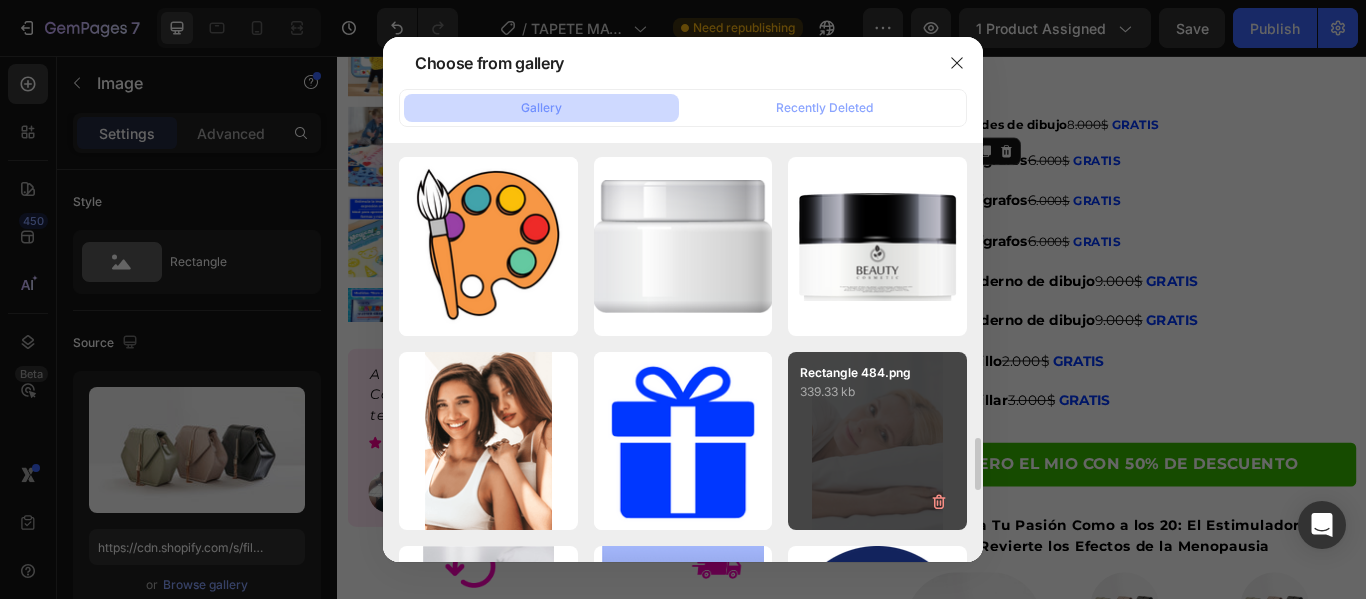click on "ikpo.png 5.82 kb" at bounding box center (0, 0) 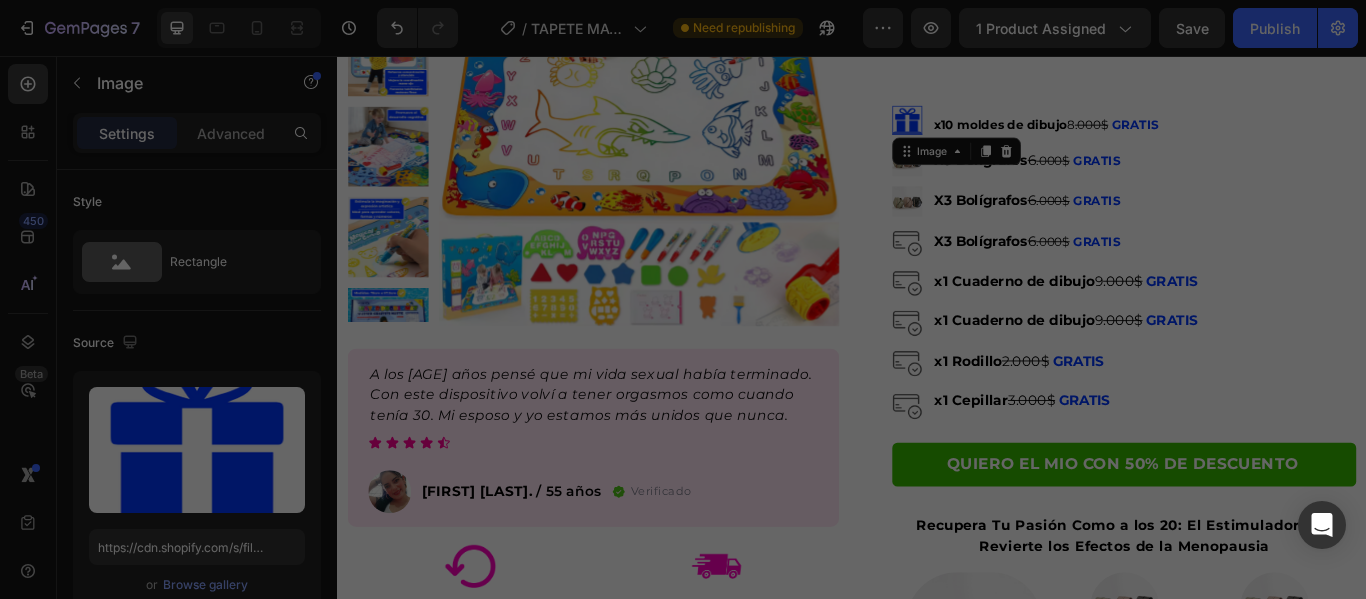 type on "https://cdn.shopify.com/s/files/1/0692/9462/0827/files/gempages_569373329325032428-65b59e6c-437b-41eb-9018-812946e9cd34.png" 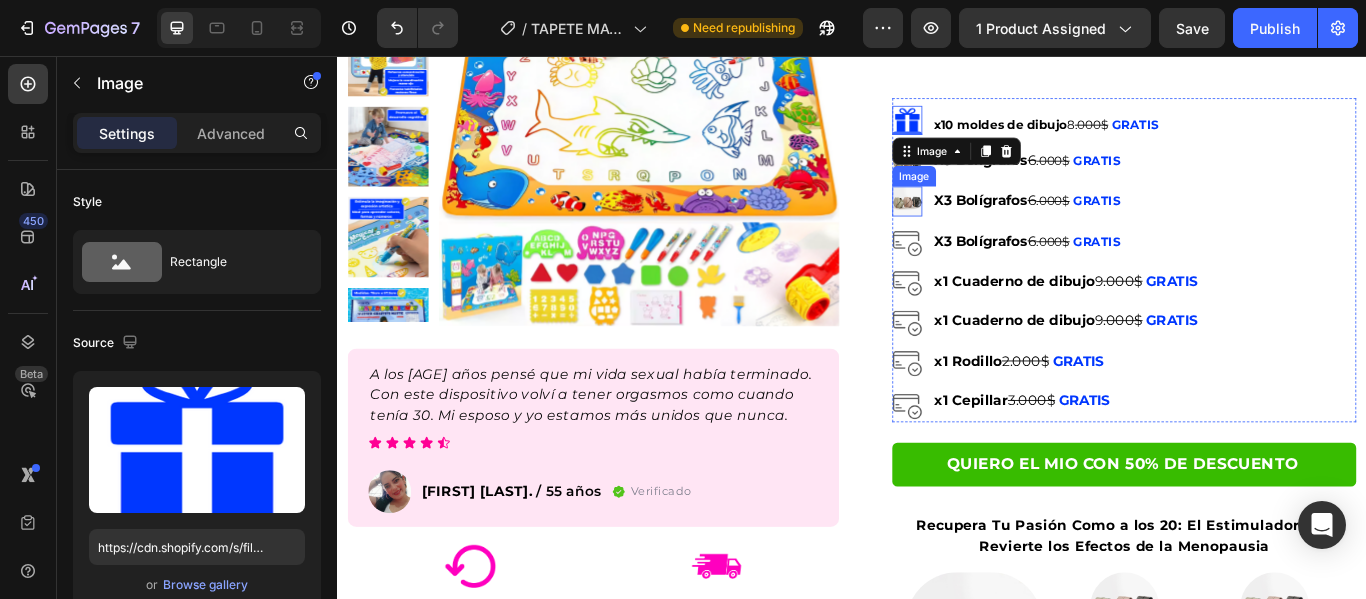 click at bounding box center [1001, 225] 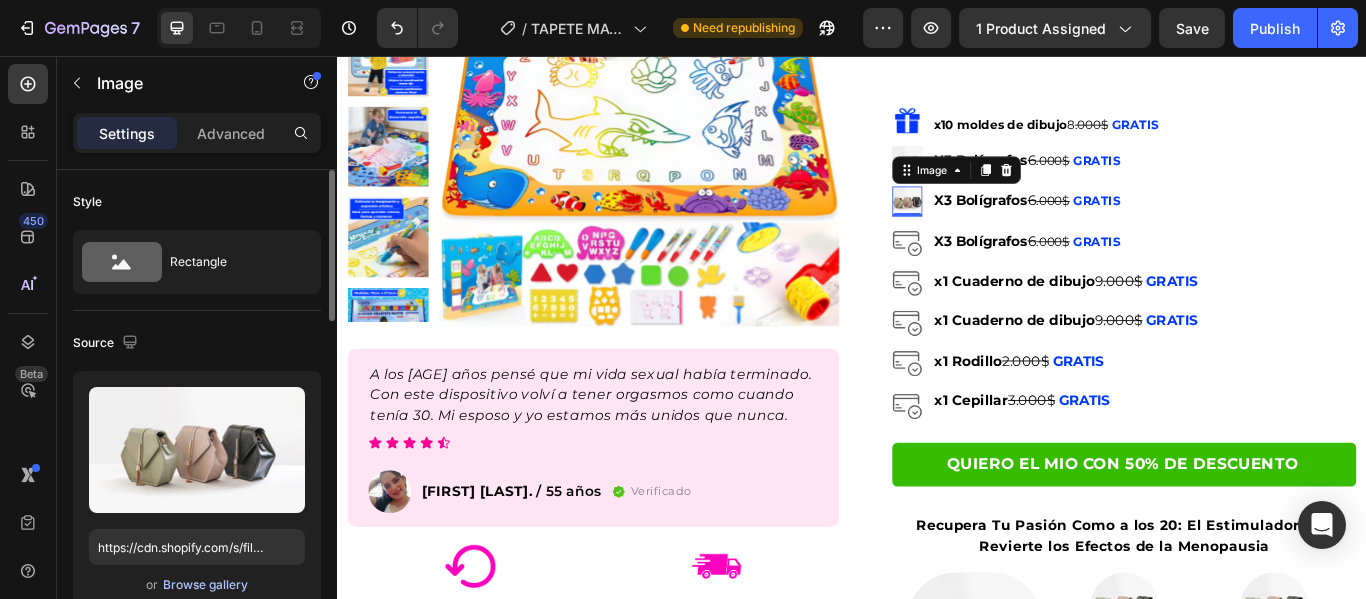 click on "Browse gallery" at bounding box center [205, 585] 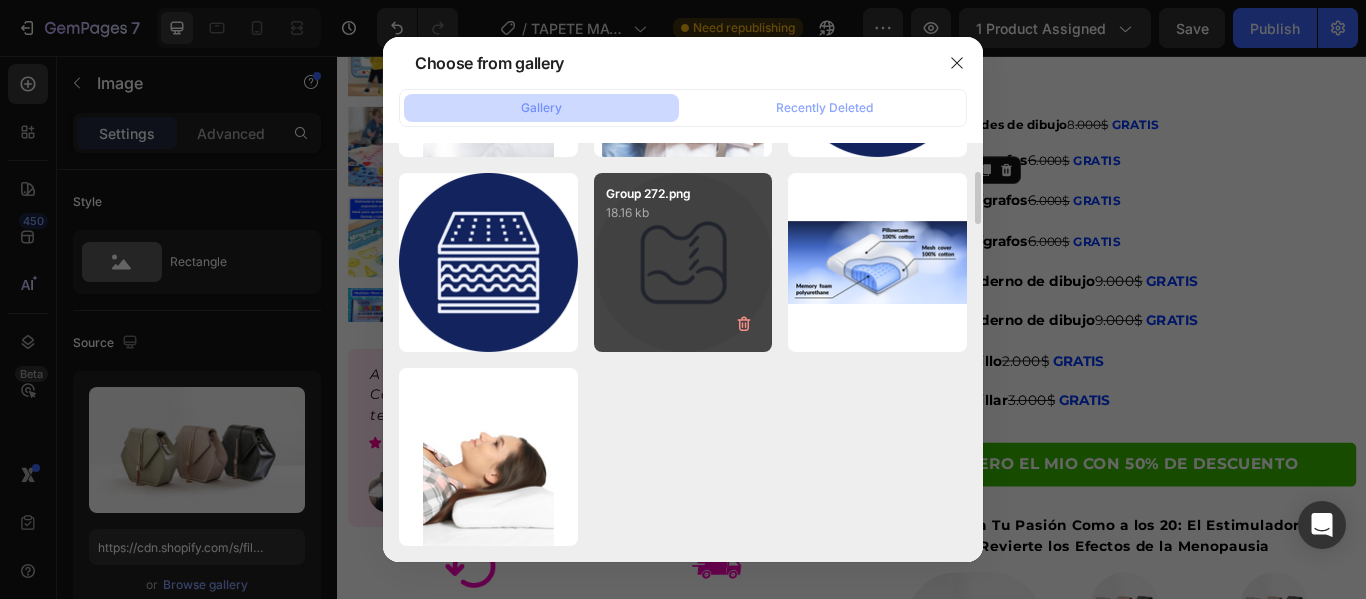 scroll, scrollTop: 2406, scrollLeft: 0, axis: vertical 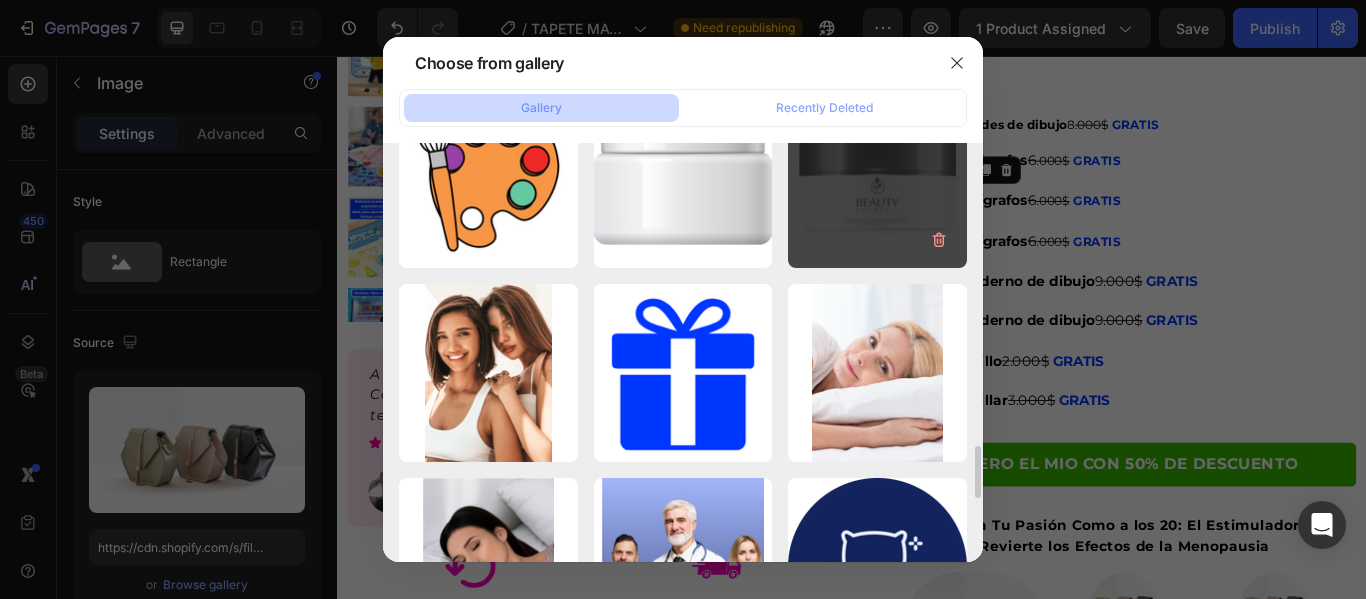 click on "ikpo.png 5.82 kb" at bounding box center [0, 0] 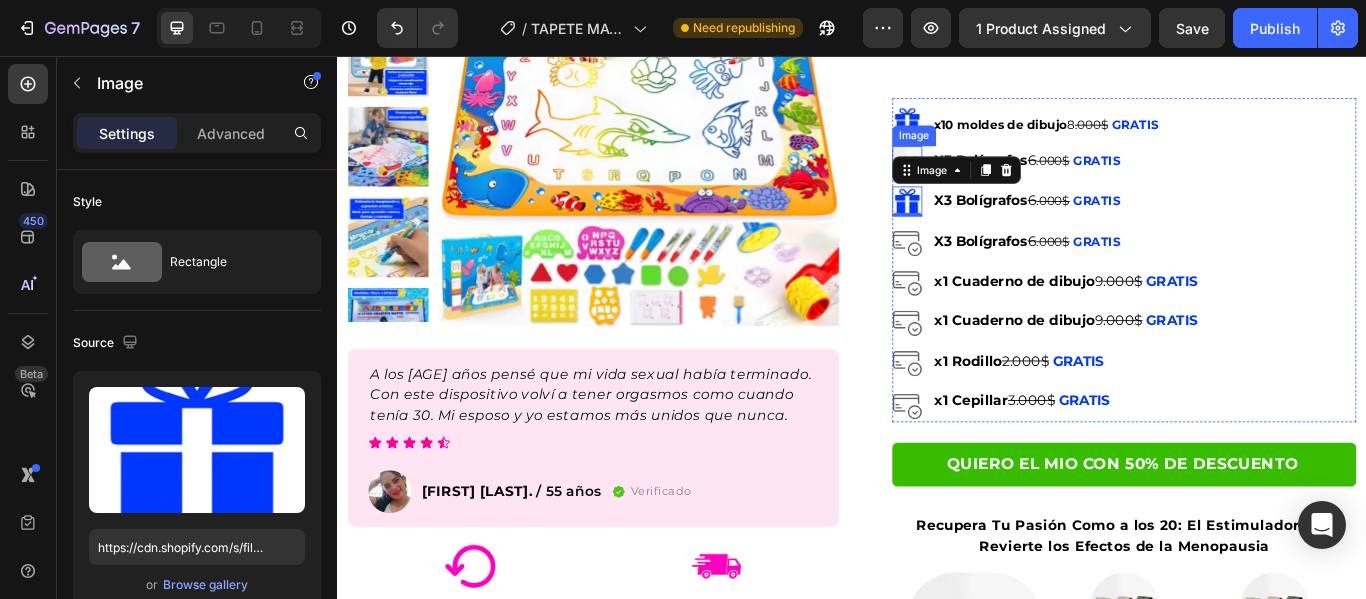 click at bounding box center [1001, 178] 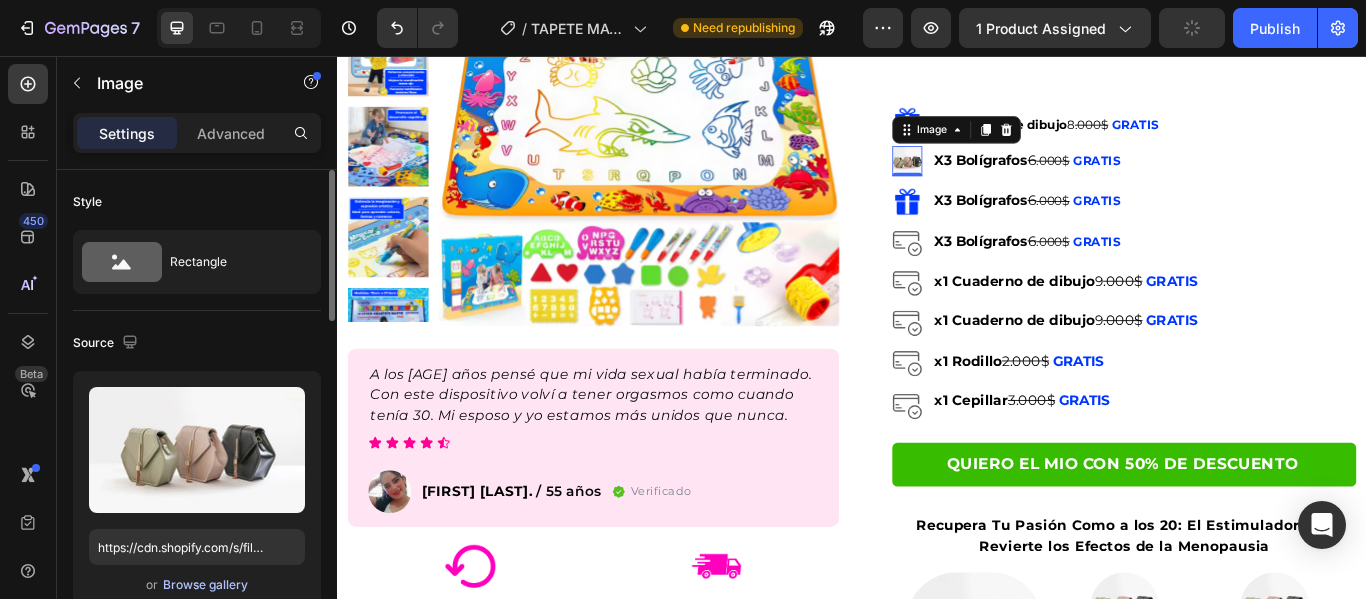 click on "Browse gallery" at bounding box center (205, 585) 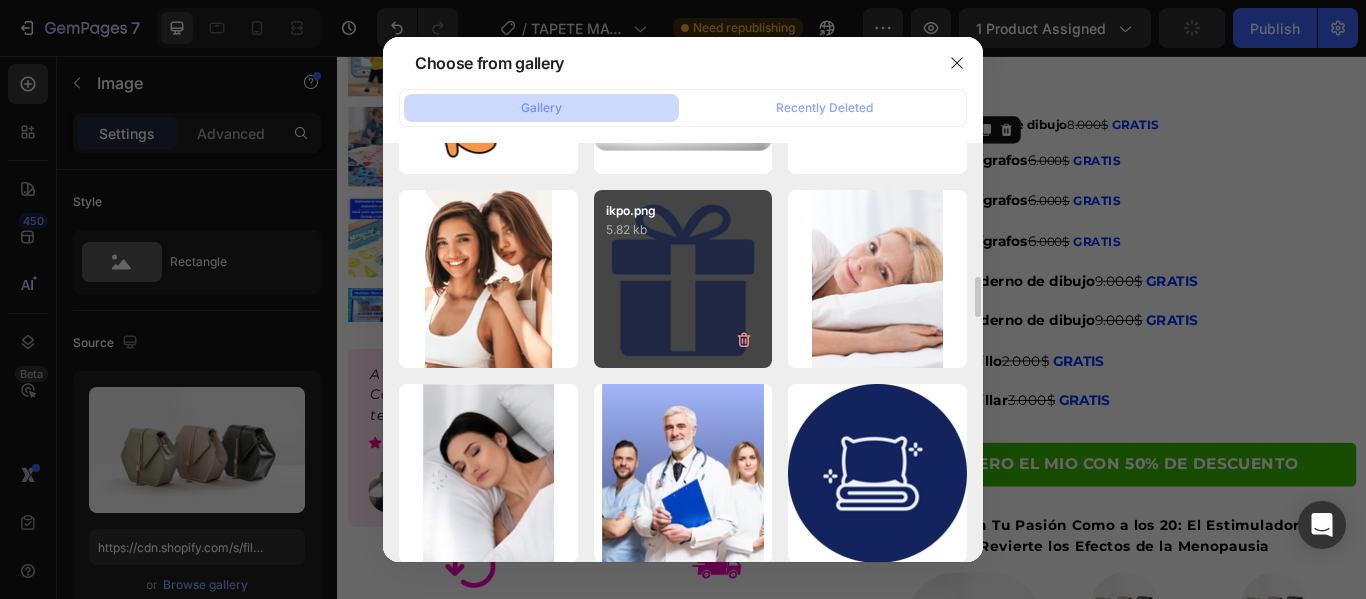 scroll, scrollTop: 2400, scrollLeft: 0, axis: vertical 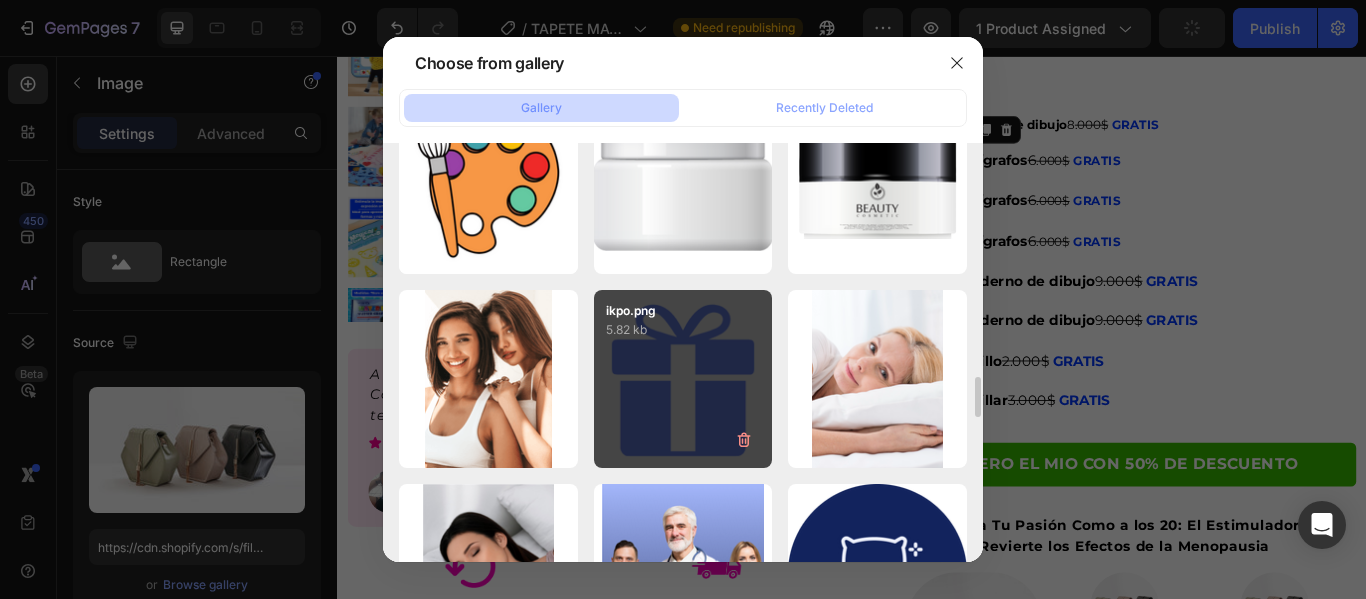 click on "ikpo.png 5.82 kb" at bounding box center (683, 379) 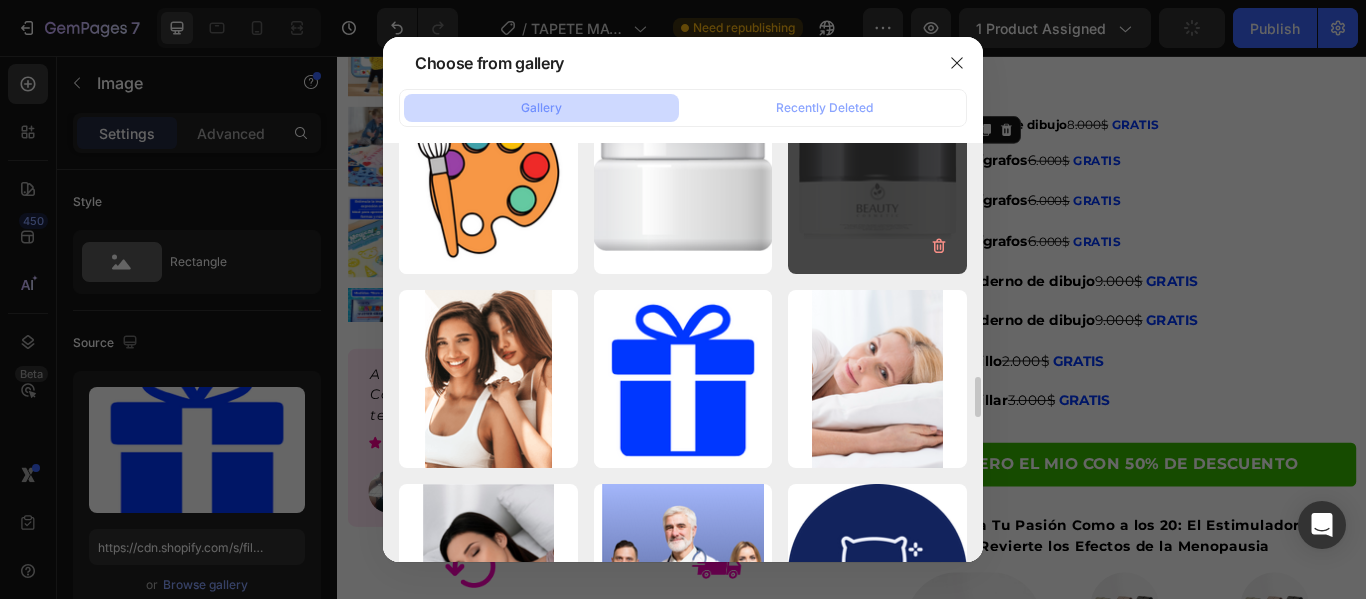 type on "https://cdn.shopify.com/s/files/1/0692/9462/0827/files/gempages_569373329325032428-65b59e6c-437b-41eb-9018-812946e9cd34.png" 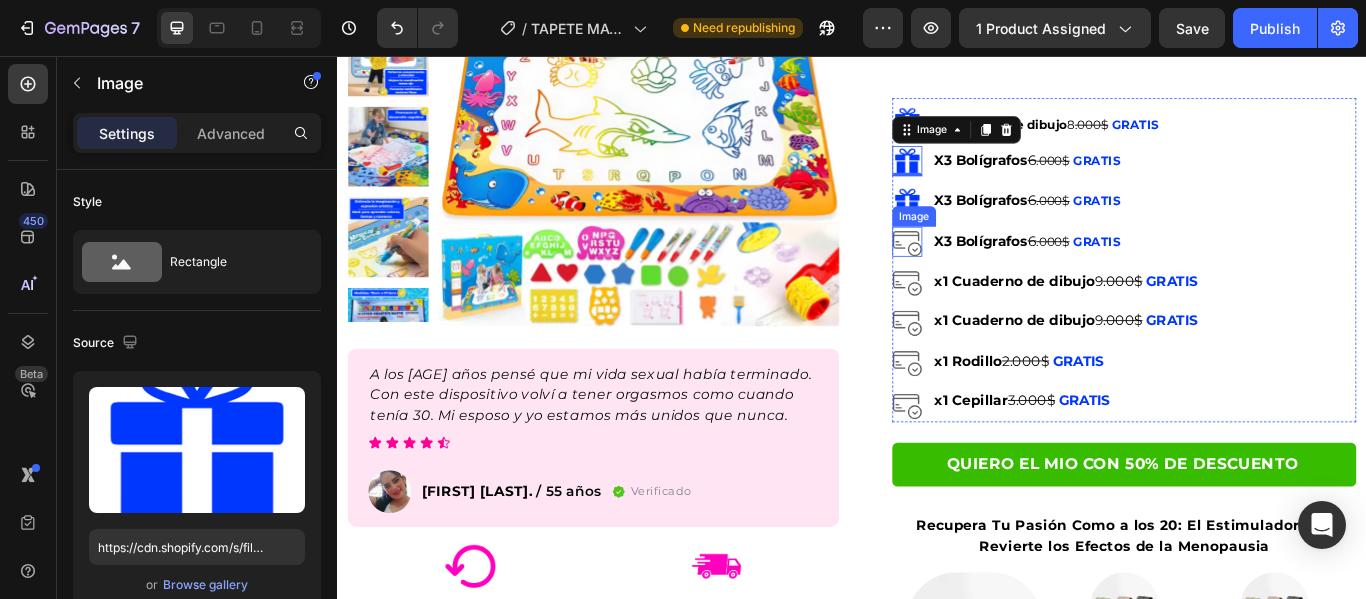 click at bounding box center [1001, 272] 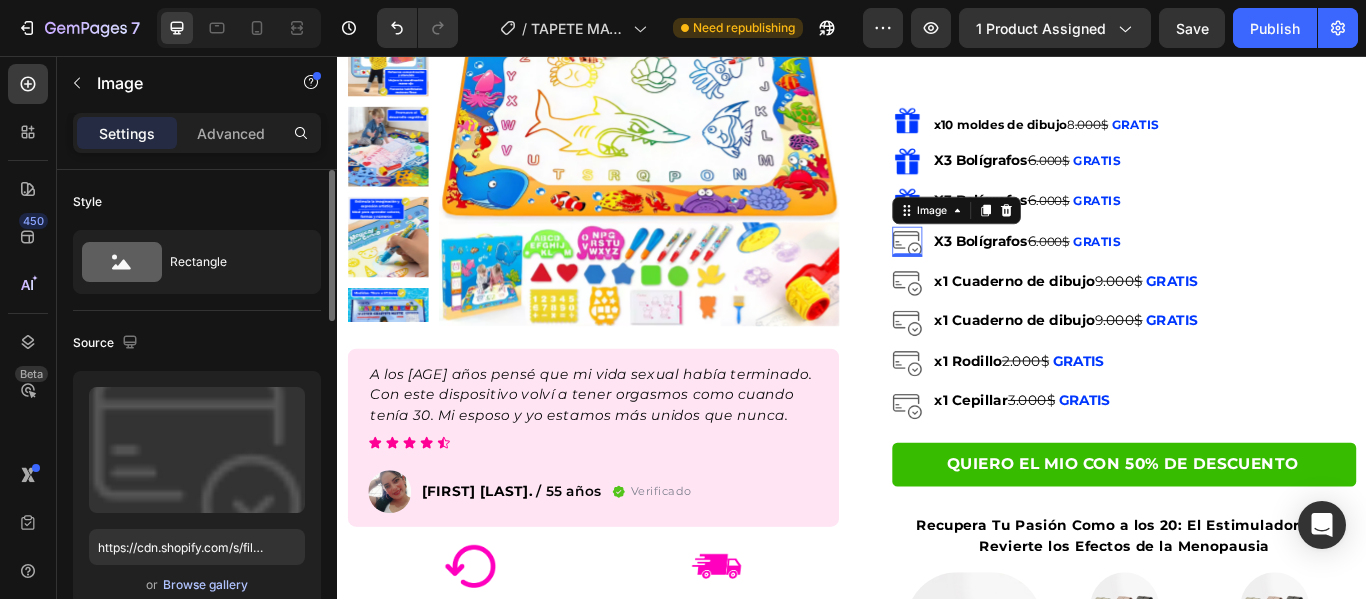 click on "Browse gallery" at bounding box center (205, 585) 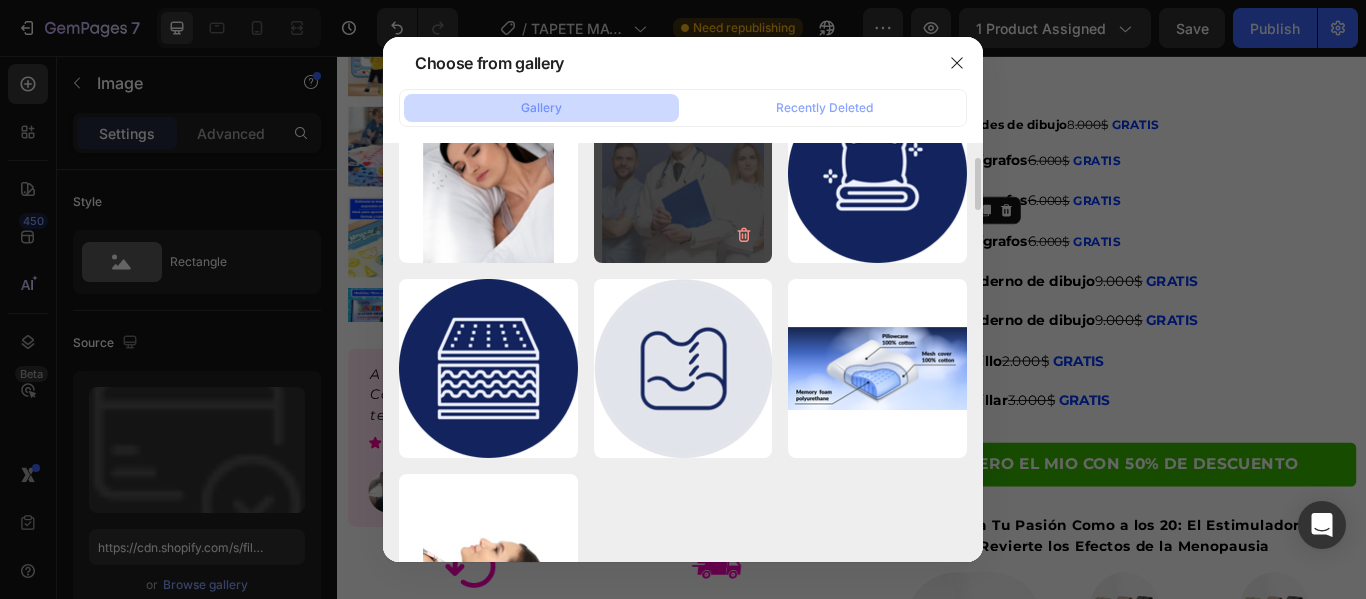 scroll, scrollTop: 2500, scrollLeft: 0, axis: vertical 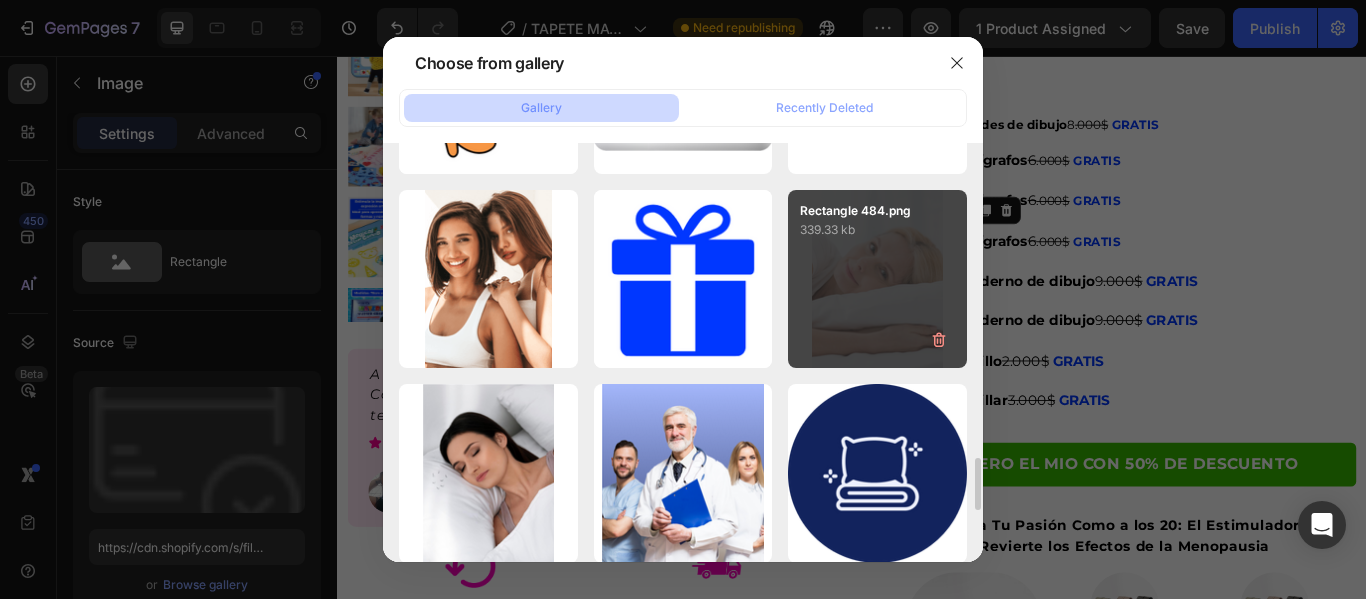 click on "ikpo.png 5.82 kb" at bounding box center [0, 0] 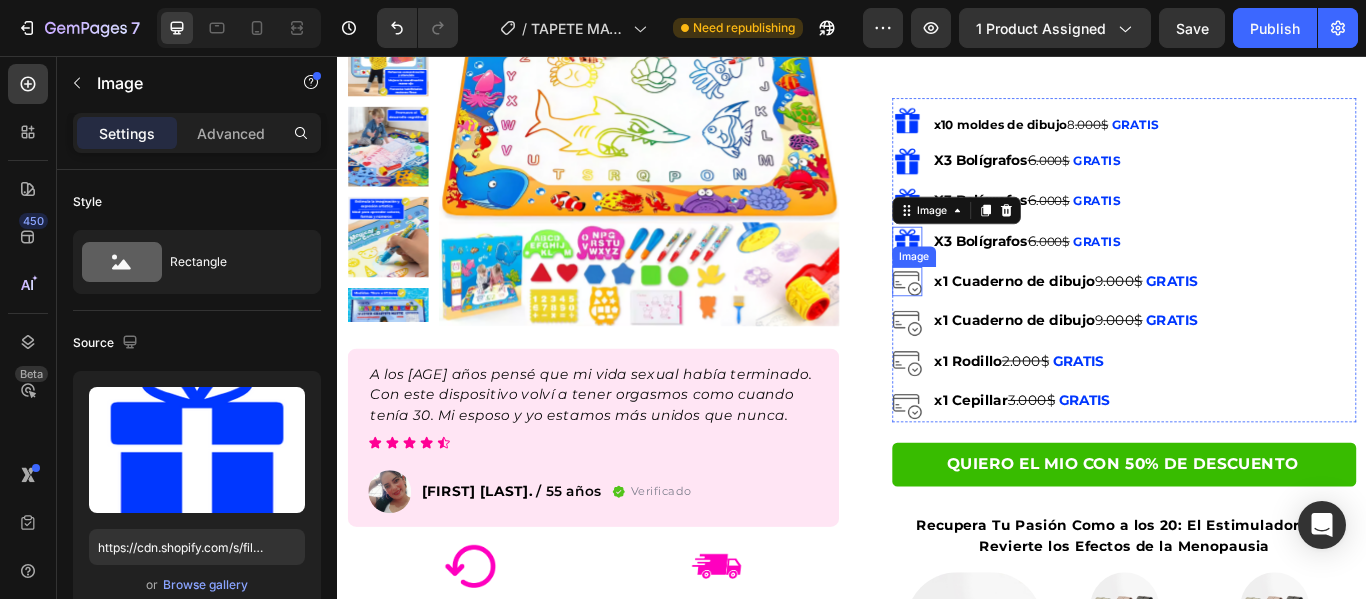click at bounding box center (1001, 319) 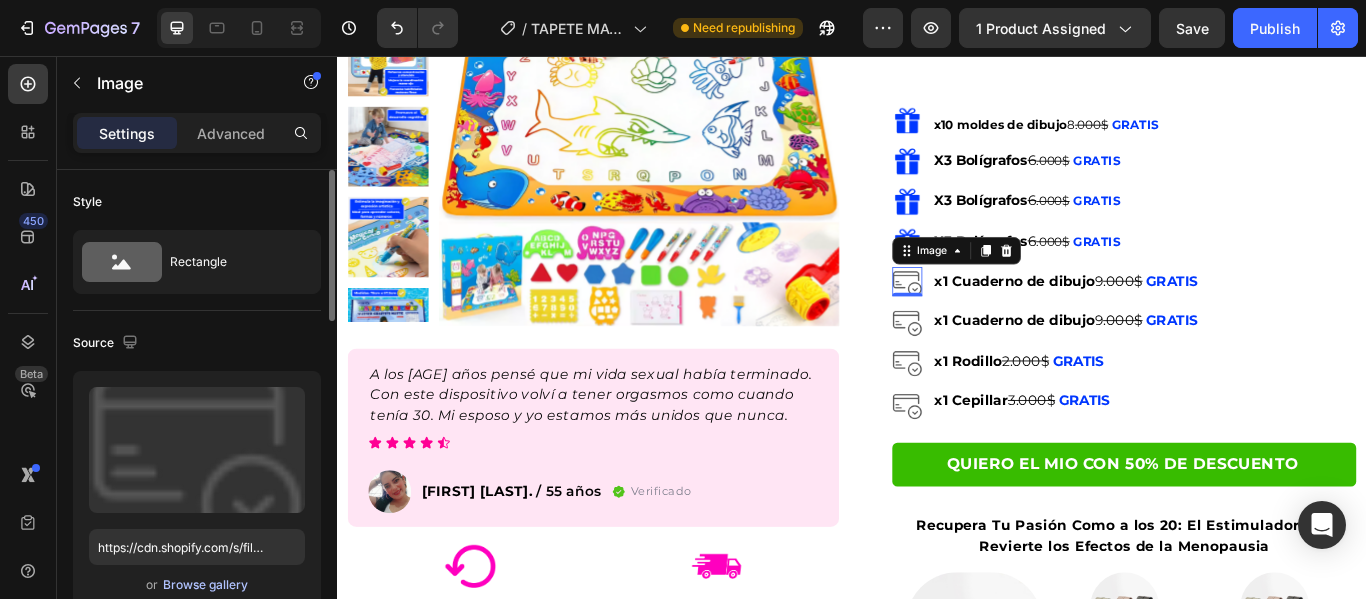 click on "Browse gallery" at bounding box center [205, 585] 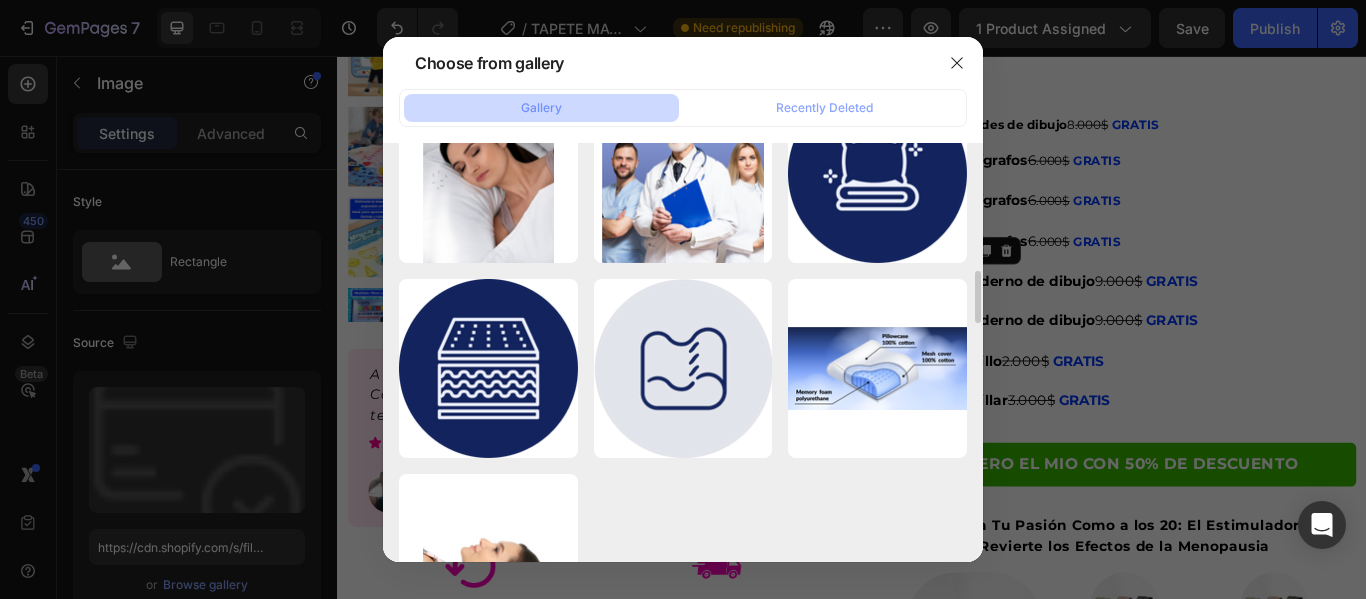 scroll, scrollTop: 2500, scrollLeft: 0, axis: vertical 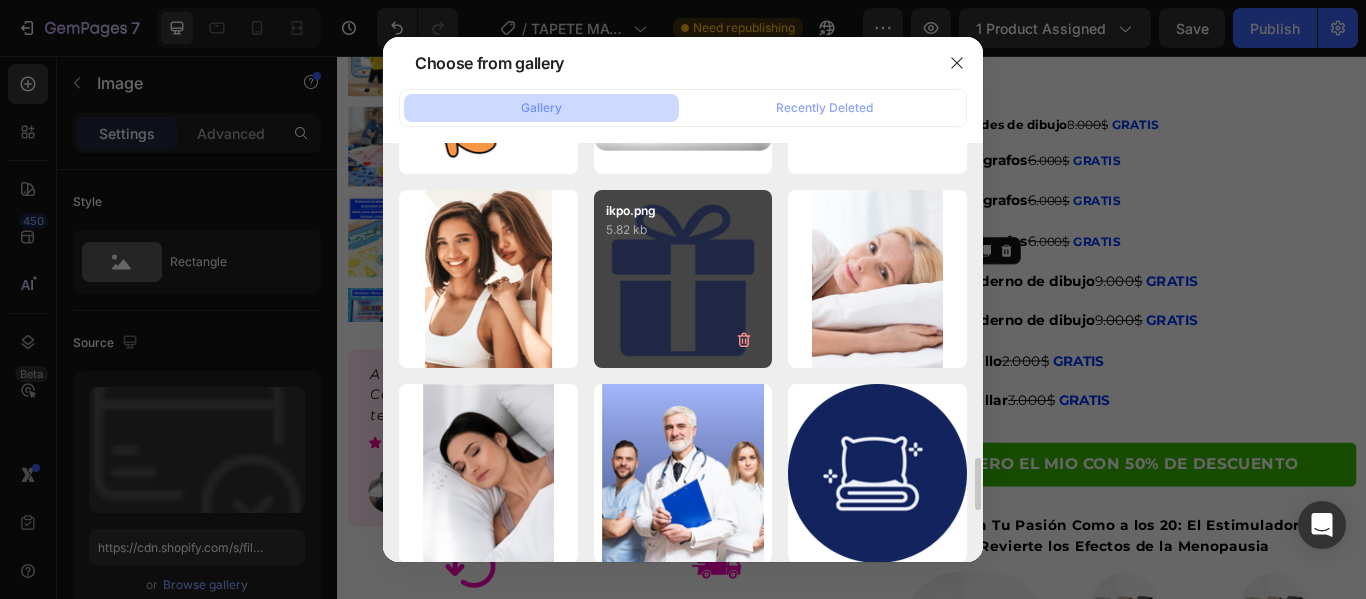 click on "ikpo.png 5.82 kb" at bounding box center [683, 279] 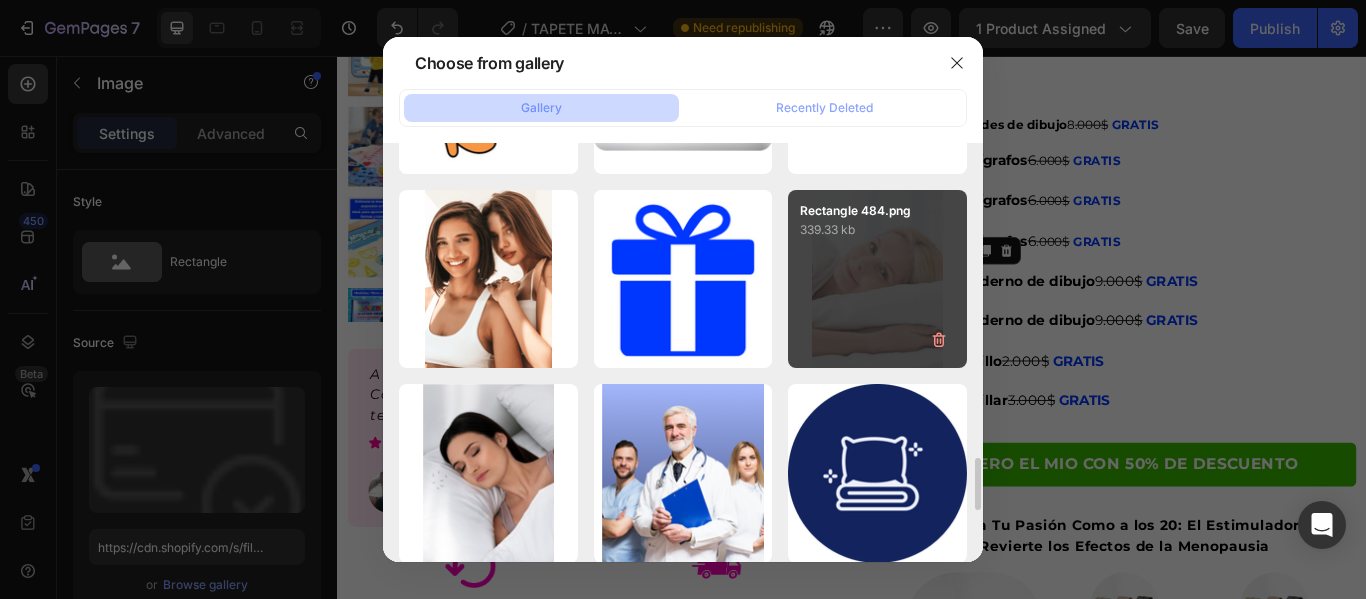 type on "https://cdn.shopify.com/s/files/1/0692/9462/0827/files/gempages_569373329325032428-65b59e6c-437b-41eb-9018-812946e9cd34.png" 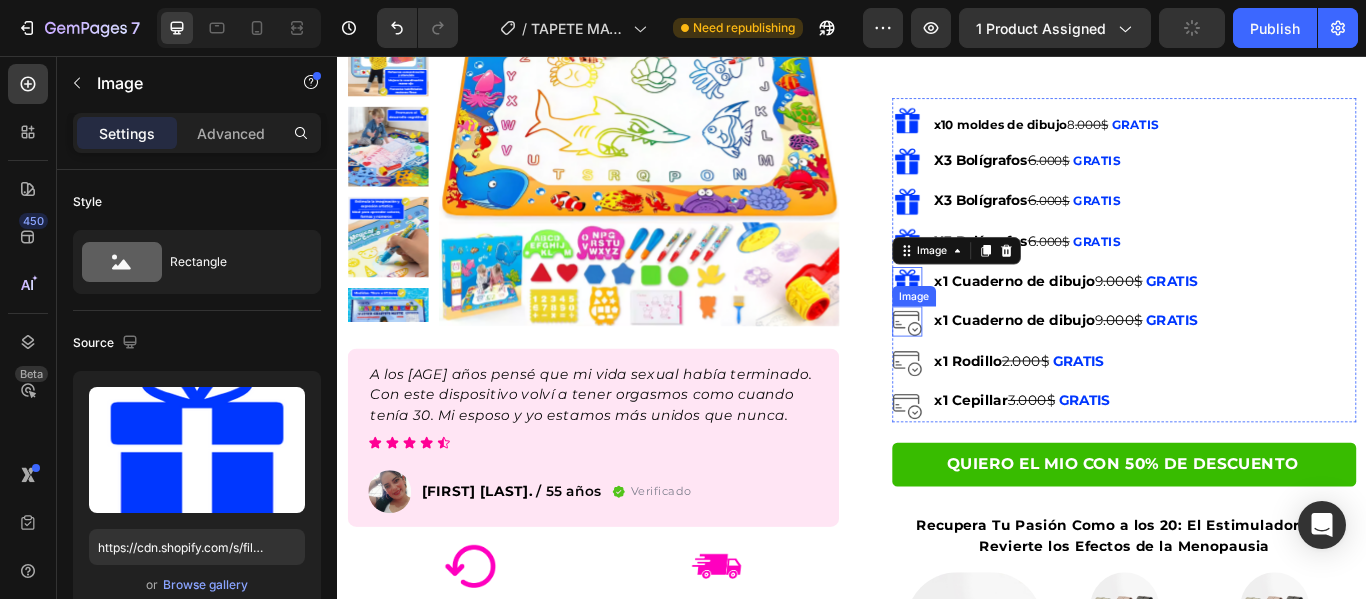 click at bounding box center [1001, 365] 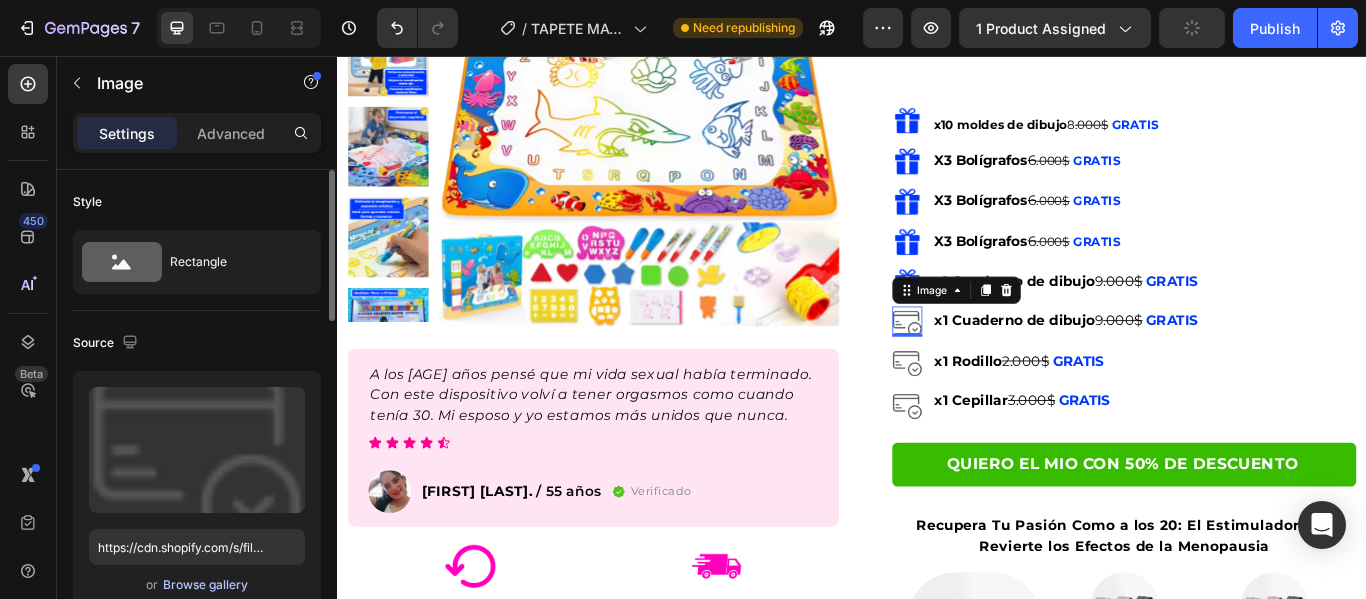 click on "Browse gallery" at bounding box center [205, 585] 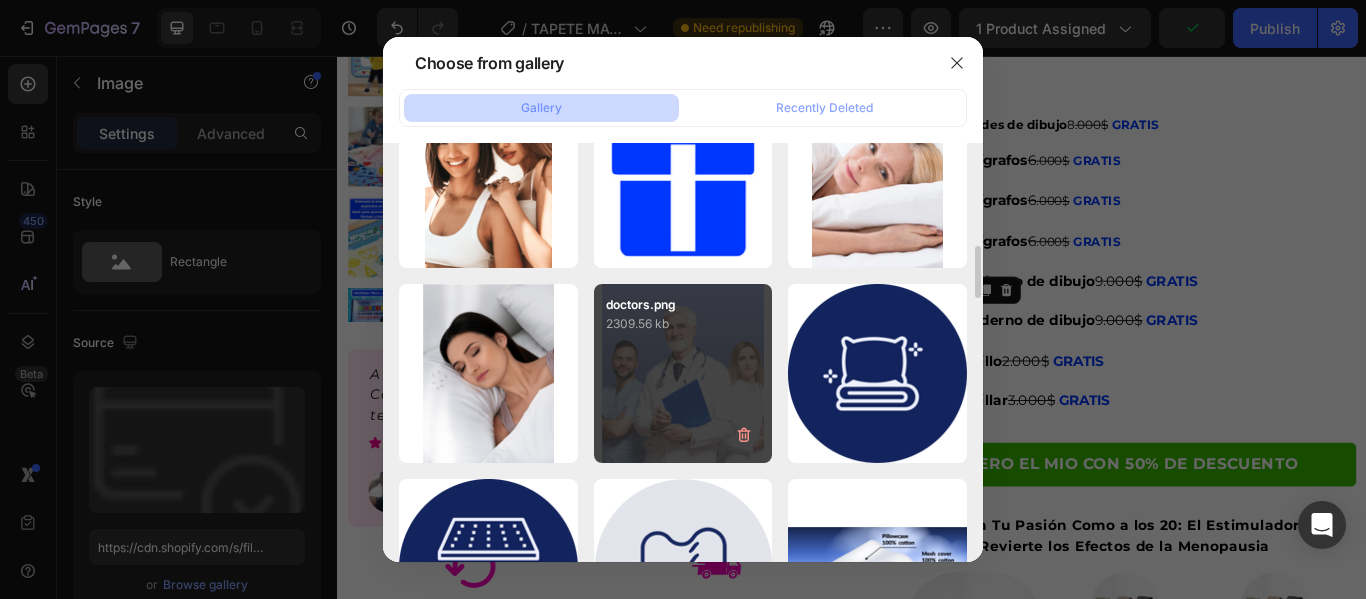 scroll, scrollTop: 2400, scrollLeft: 0, axis: vertical 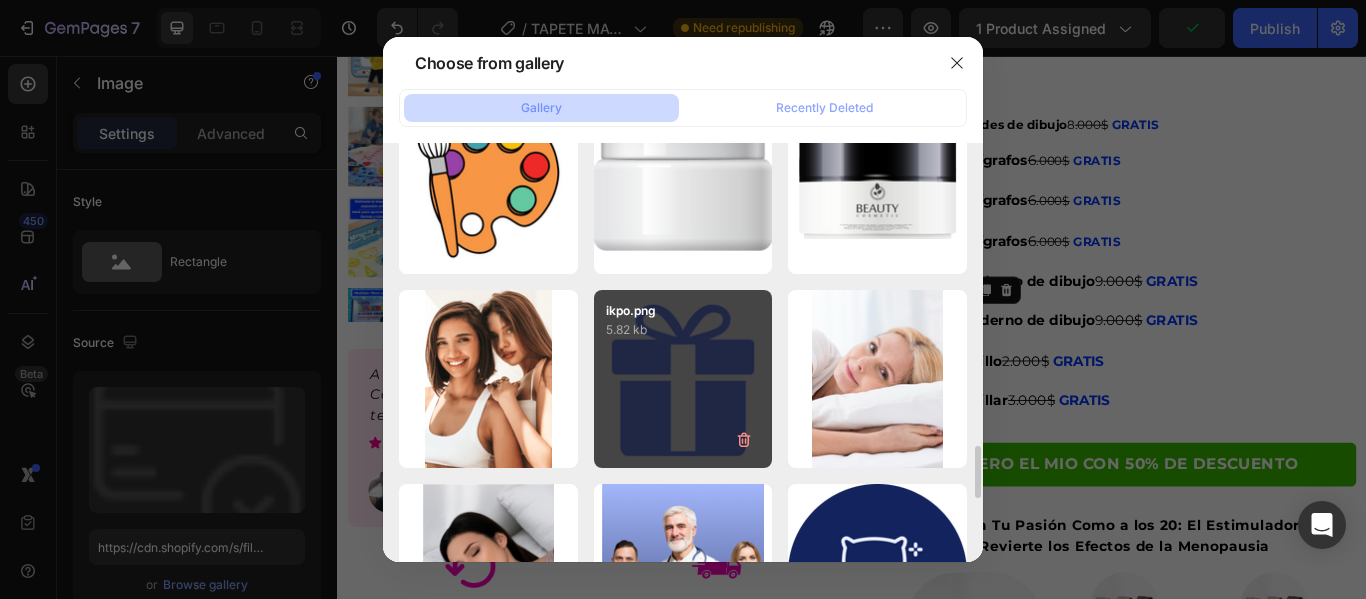 click on "ikpo.png 5.82 kb" at bounding box center (683, 379) 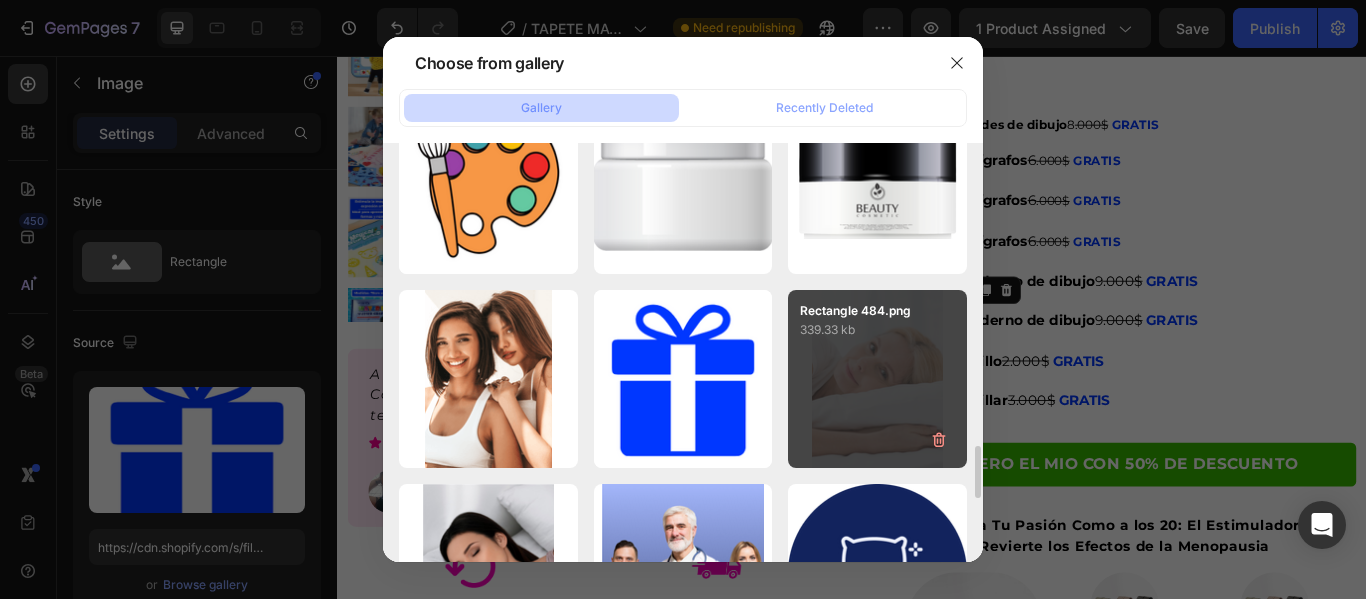type on "https://cdn.shopify.com/s/files/1/0692/9462/0827/files/gempages_569373329325032428-65b59e6c-437b-41eb-9018-812946e9cd34.png" 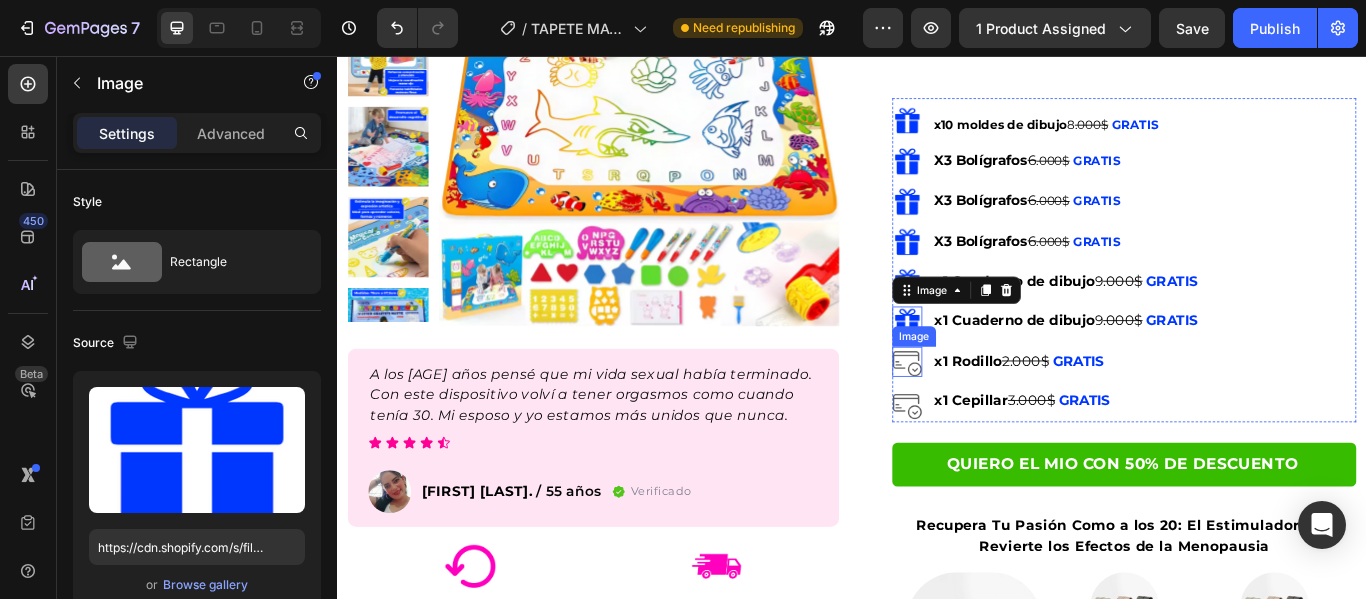 click at bounding box center [1001, 412] 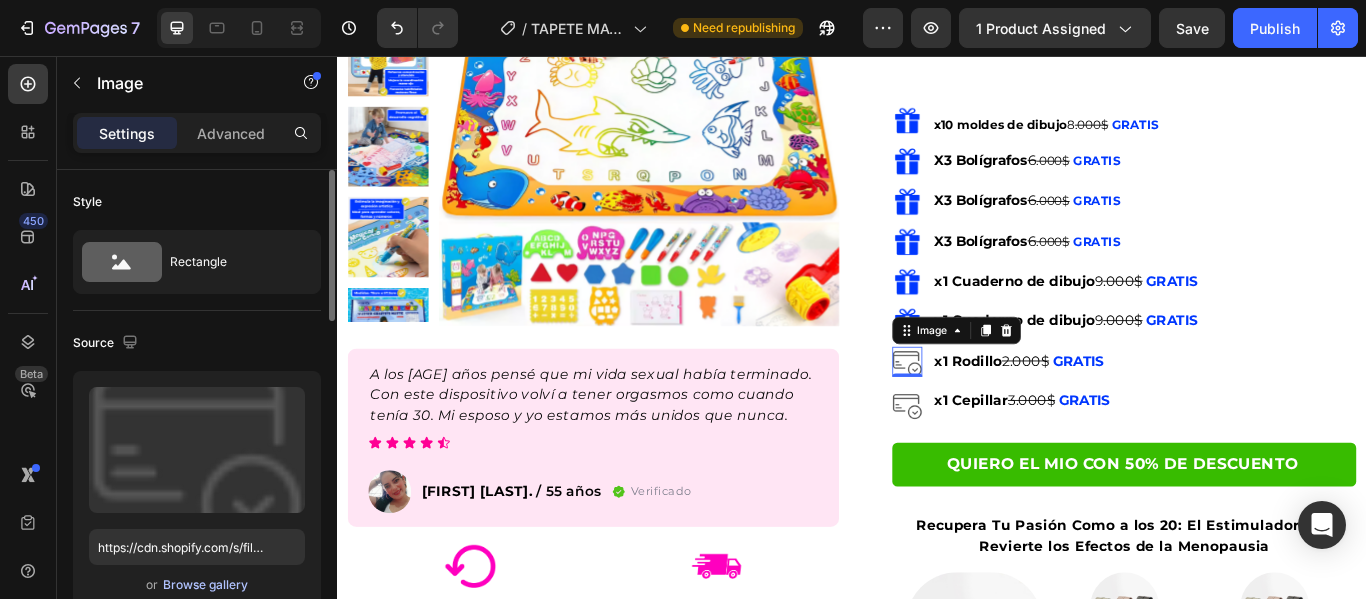 click on "Browse gallery" at bounding box center [205, 585] 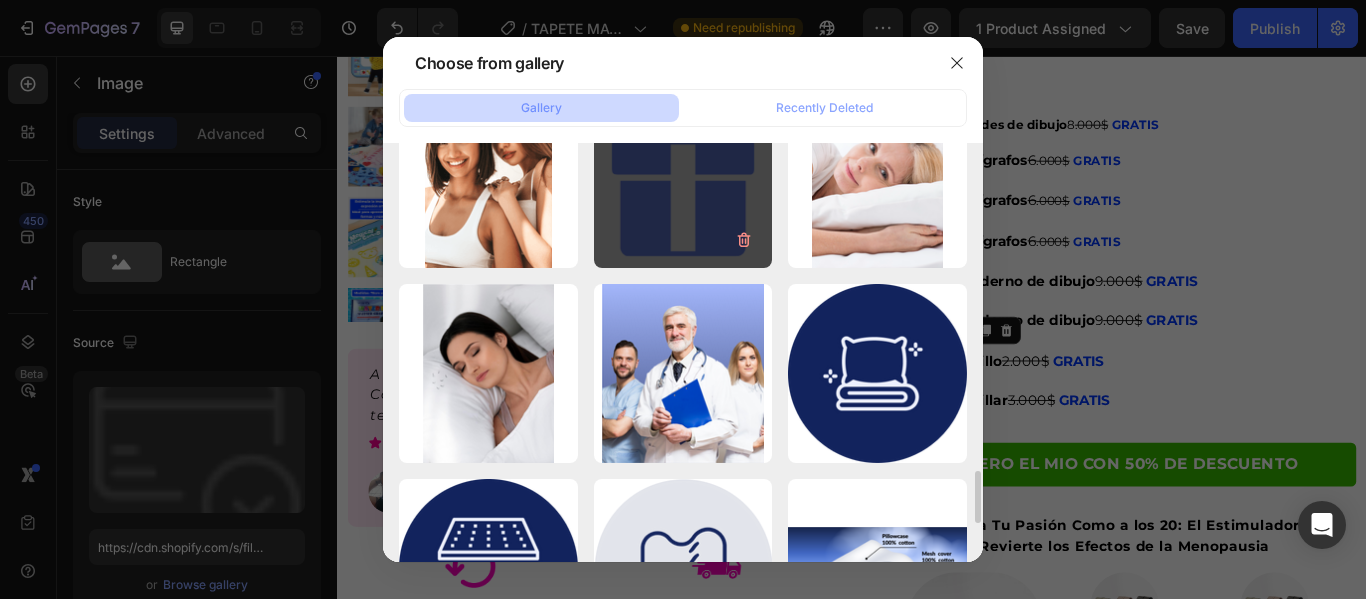 scroll, scrollTop: 2500, scrollLeft: 0, axis: vertical 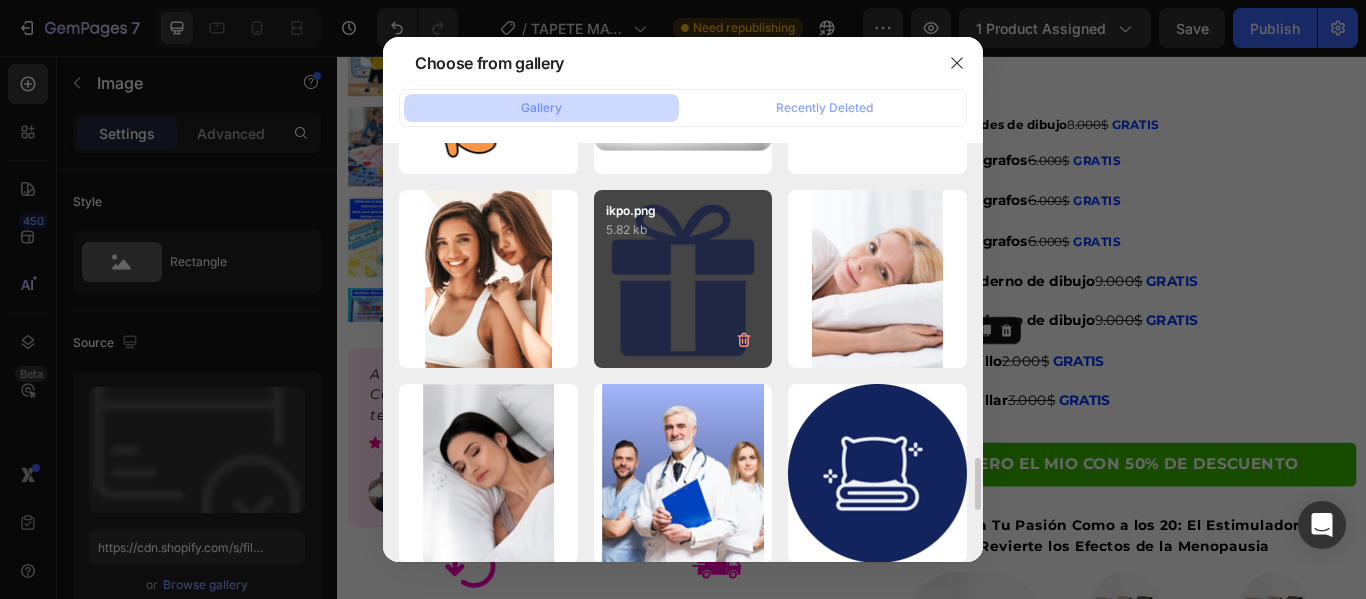 click on "ikpo.png 5.82 kb" at bounding box center (683, 279) 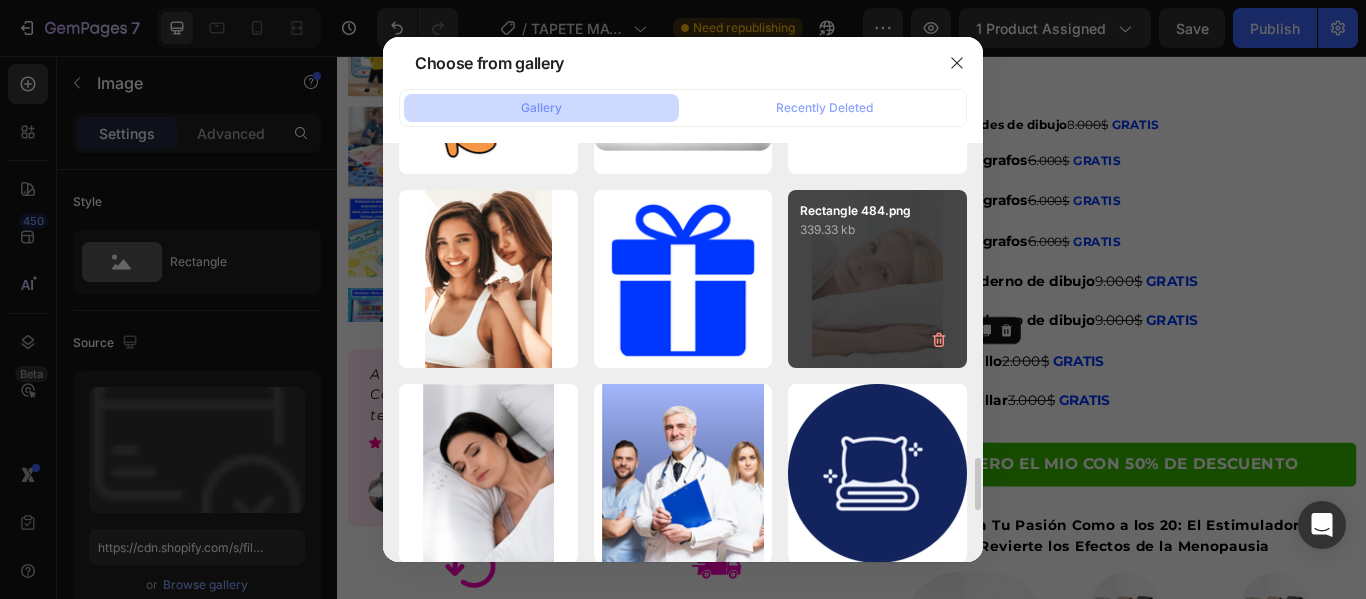 type on "https://cdn.shopify.com/s/files/1/0692/9462/0827/files/gempages_569373329325032428-65b59e6c-437b-41eb-9018-812946e9cd34.png" 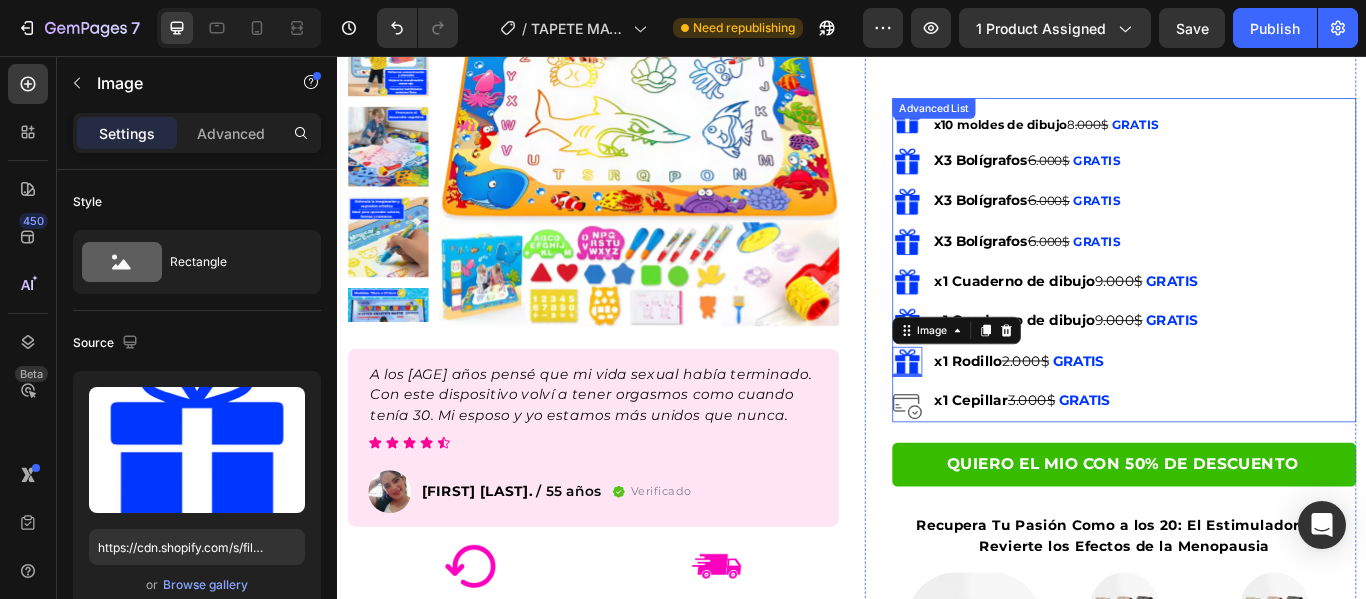 click at bounding box center (1001, 462) 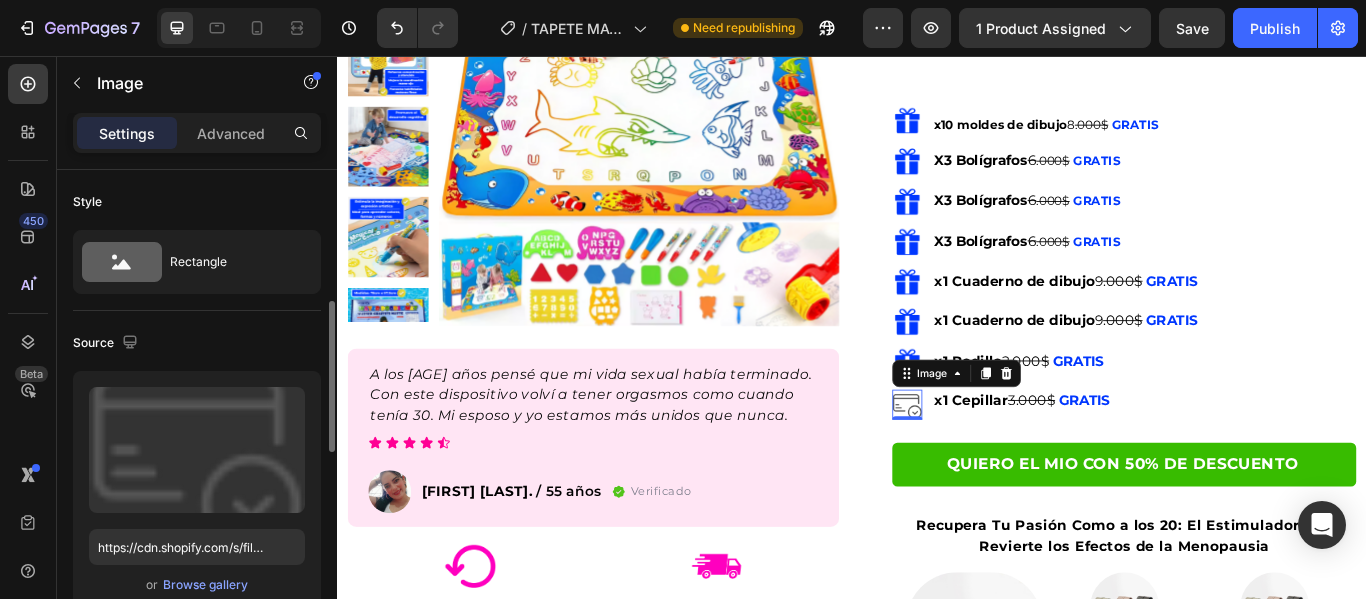 scroll, scrollTop: 100, scrollLeft: 0, axis: vertical 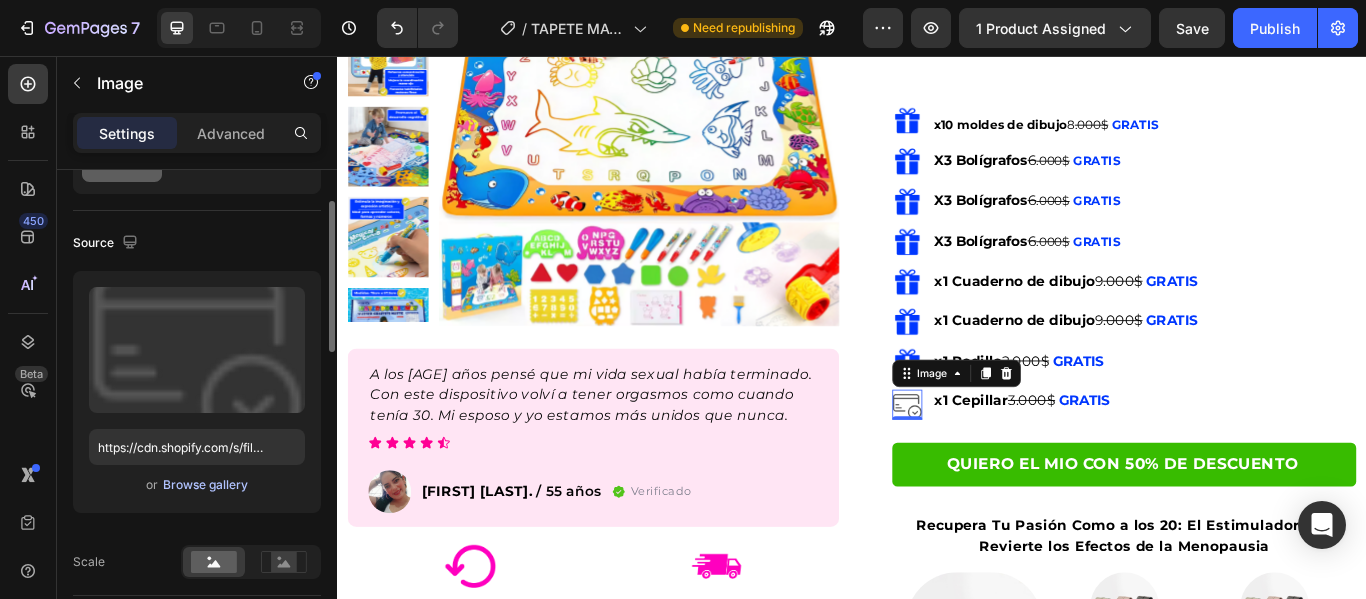click on "Browse gallery" at bounding box center (205, 485) 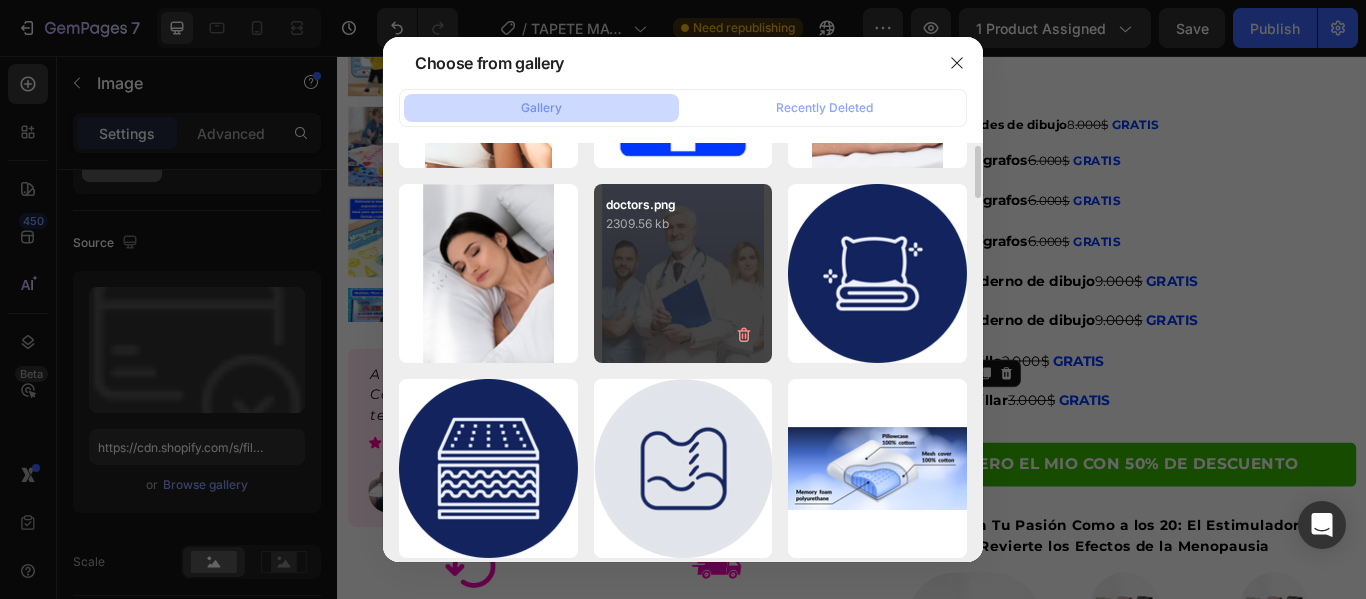 scroll, scrollTop: 2300, scrollLeft: 0, axis: vertical 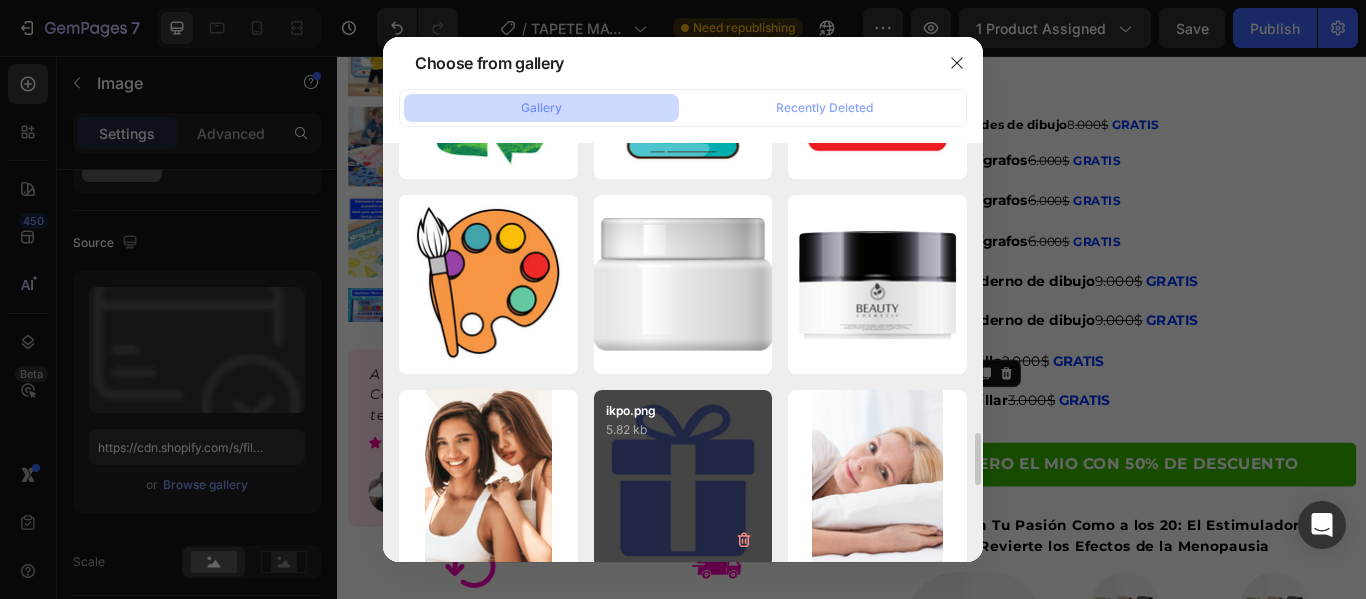 click on "5.82 kb" at bounding box center (683, 430) 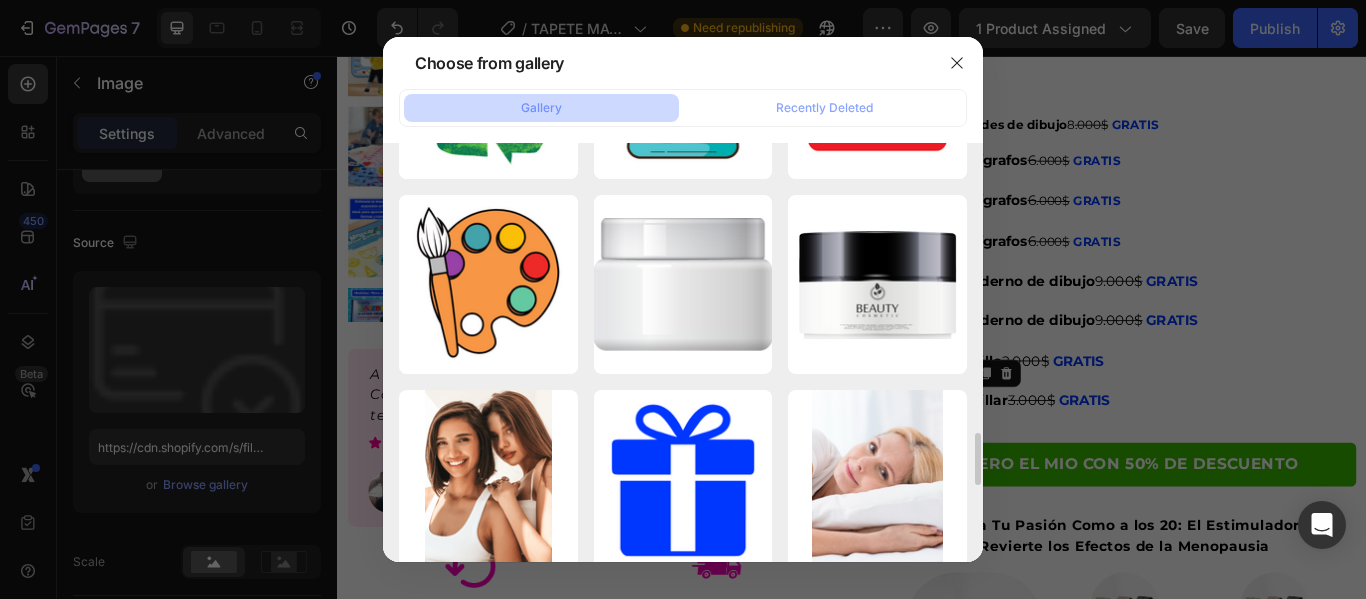 type on "https://cdn.shopify.com/s/files/1/0692/9462/0827/files/gempages_569373329325032428-65b59e6c-437b-41eb-9018-812946e9cd34.png" 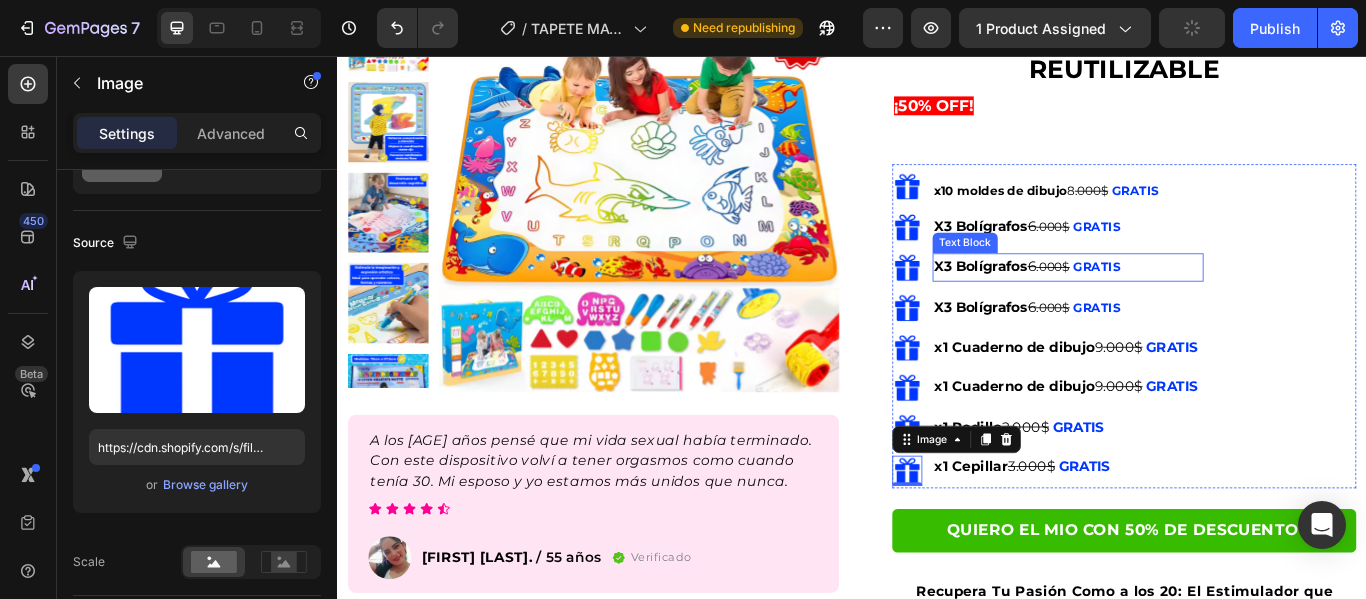 scroll, scrollTop: 200, scrollLeft: 0, axis: vertical 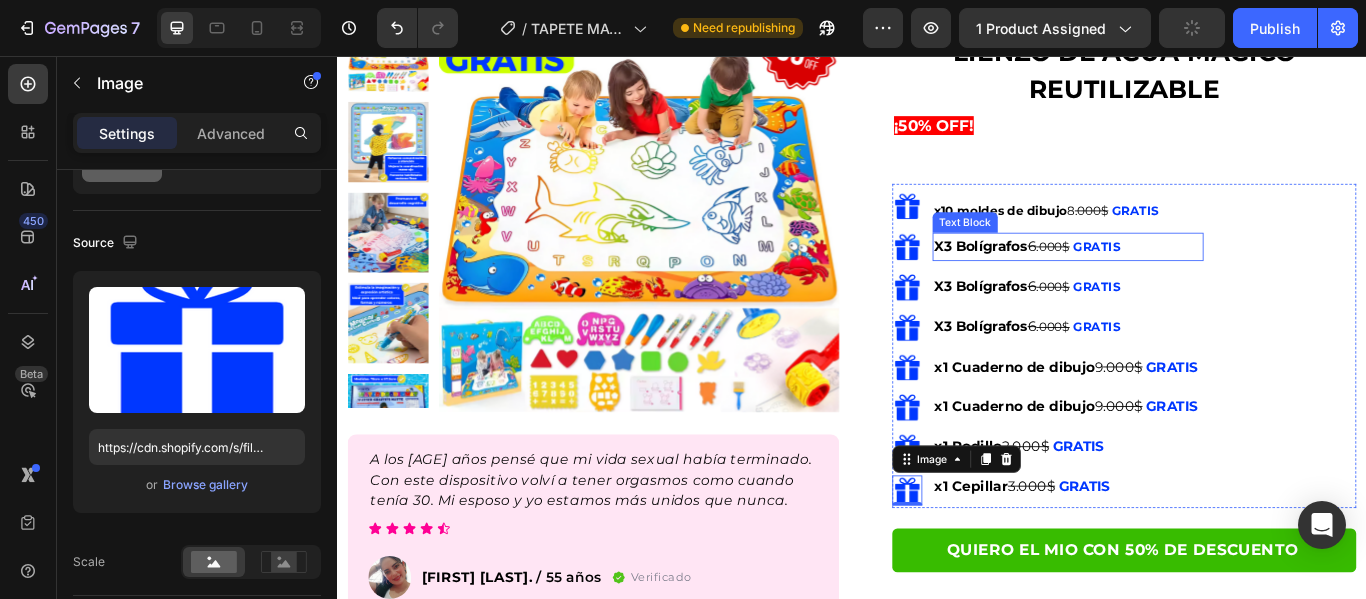 click on "X3 Bolígrafos" at bounding box center [1087, 277] 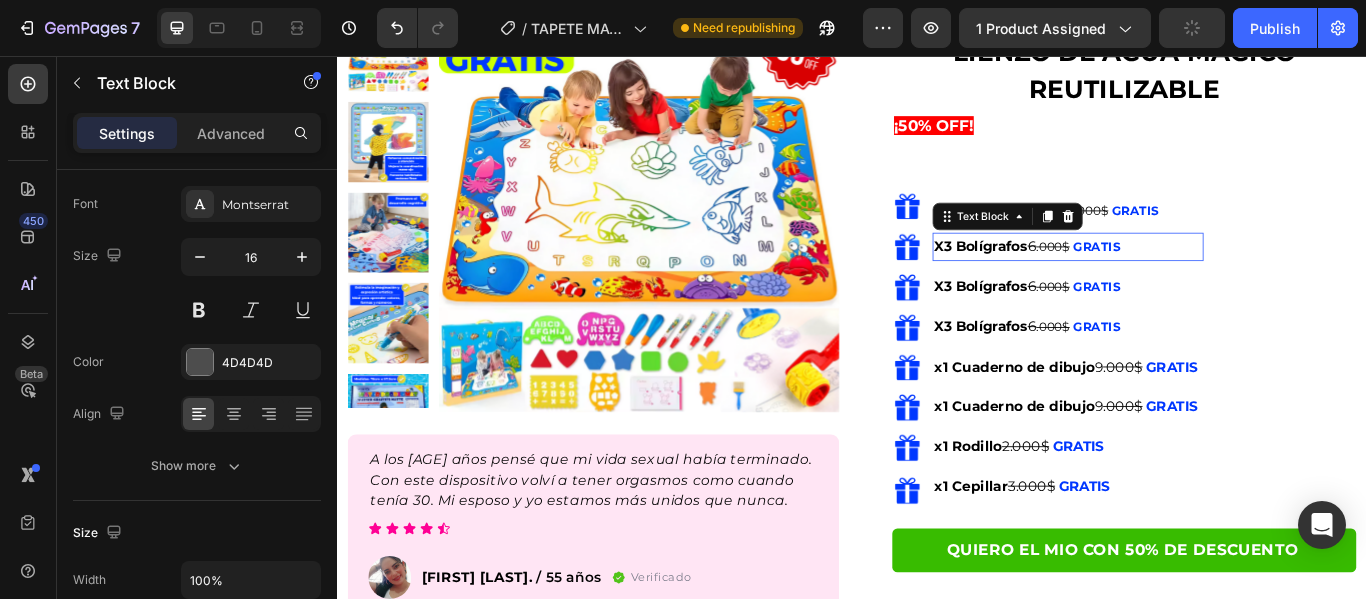 scroll, scrollTop: 0, scrollLeft: 0, axis: both 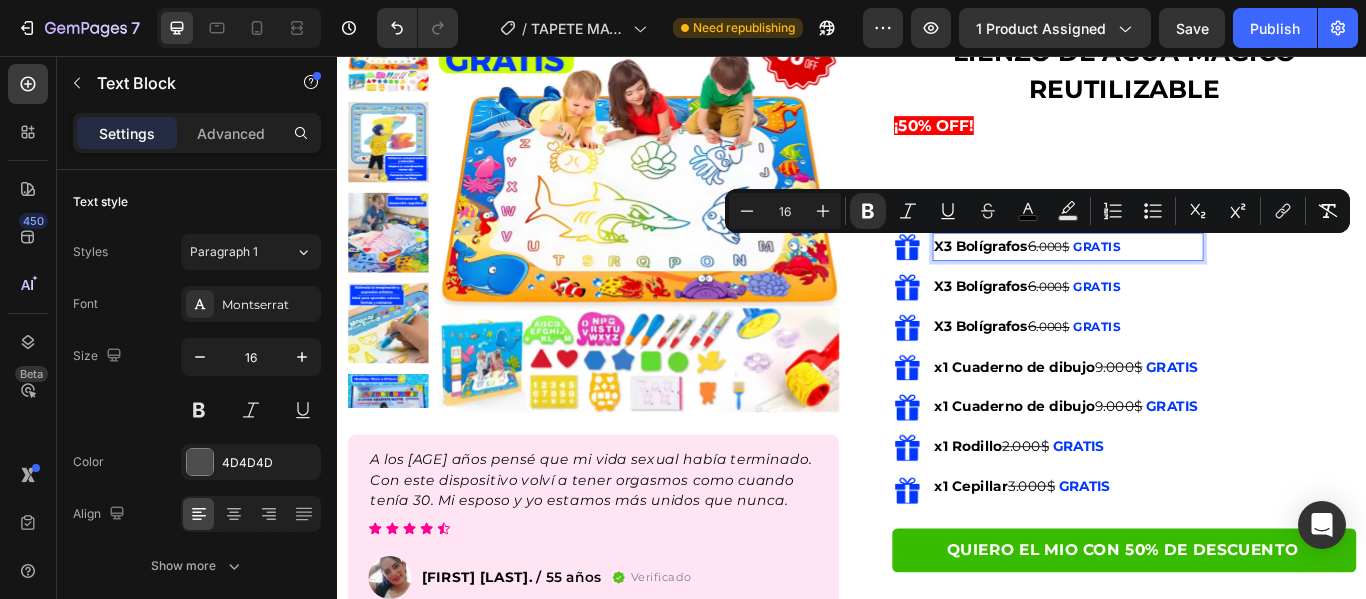 click on "COMPRA HOY Y RECIBE GRATIS:" at bounding box center [1128, 187] 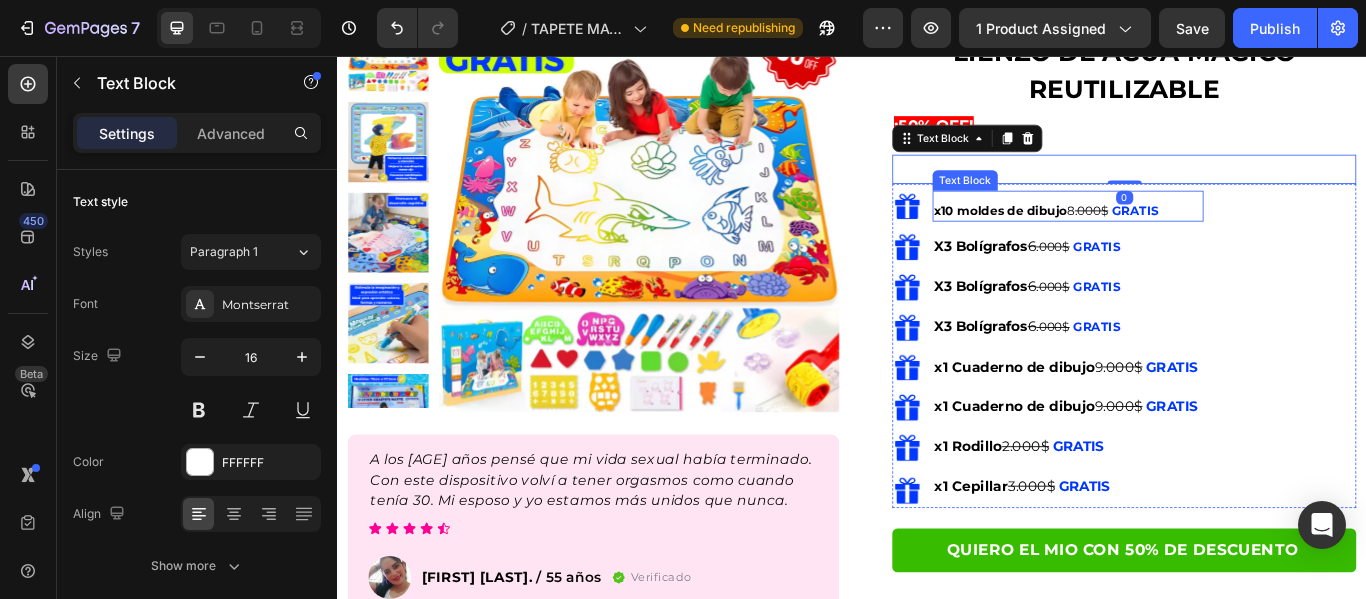 click on "x10 moldes de dibujo" at bounding box center [1110, 236] 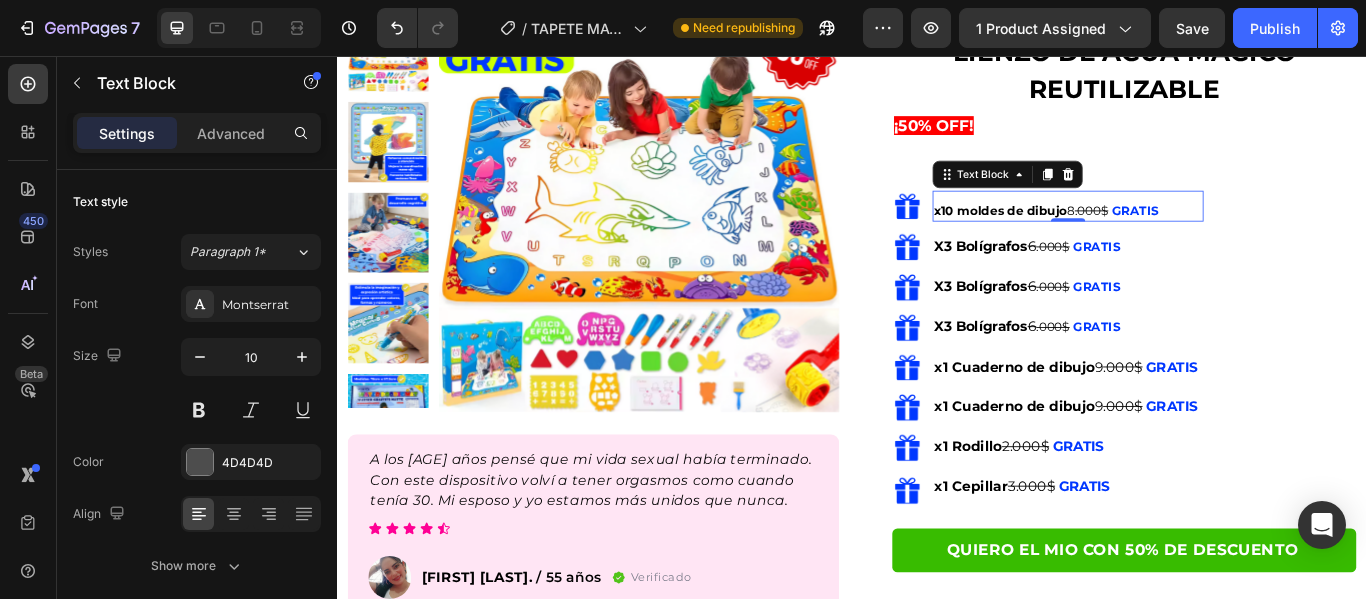 click on "x10 moldes de dibujo" at bounding box center [1110, 236] 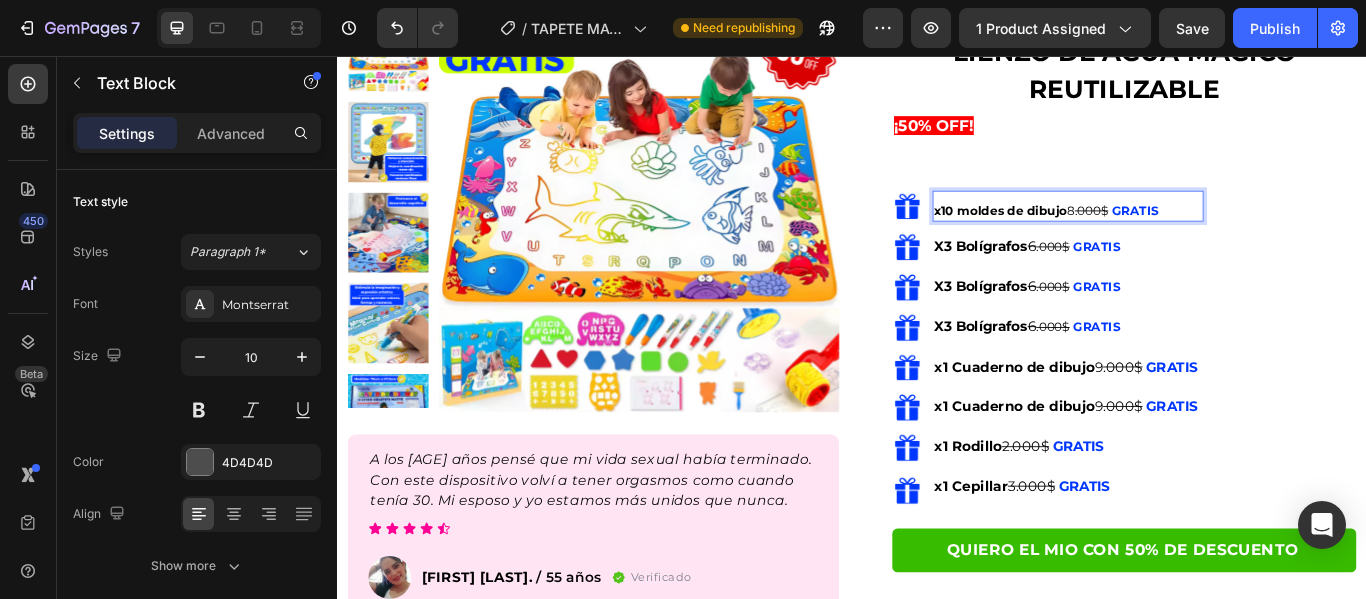 click on "x10 moldes de dibujo" at bounding box center (1110, 236) 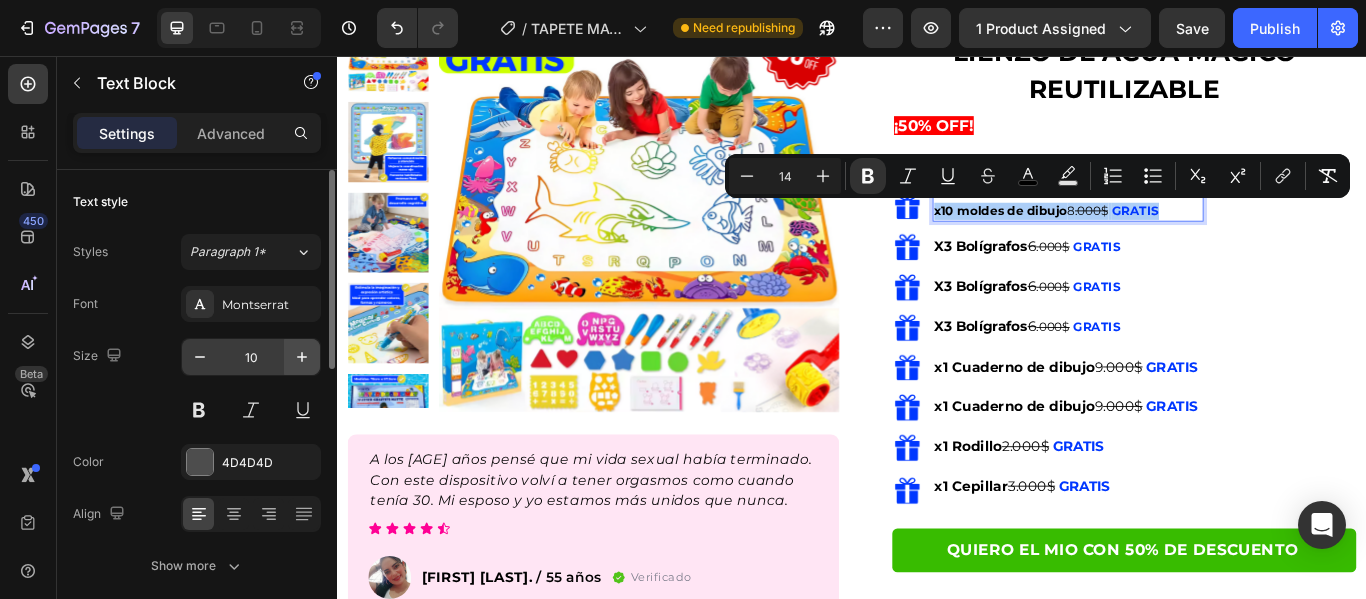 click 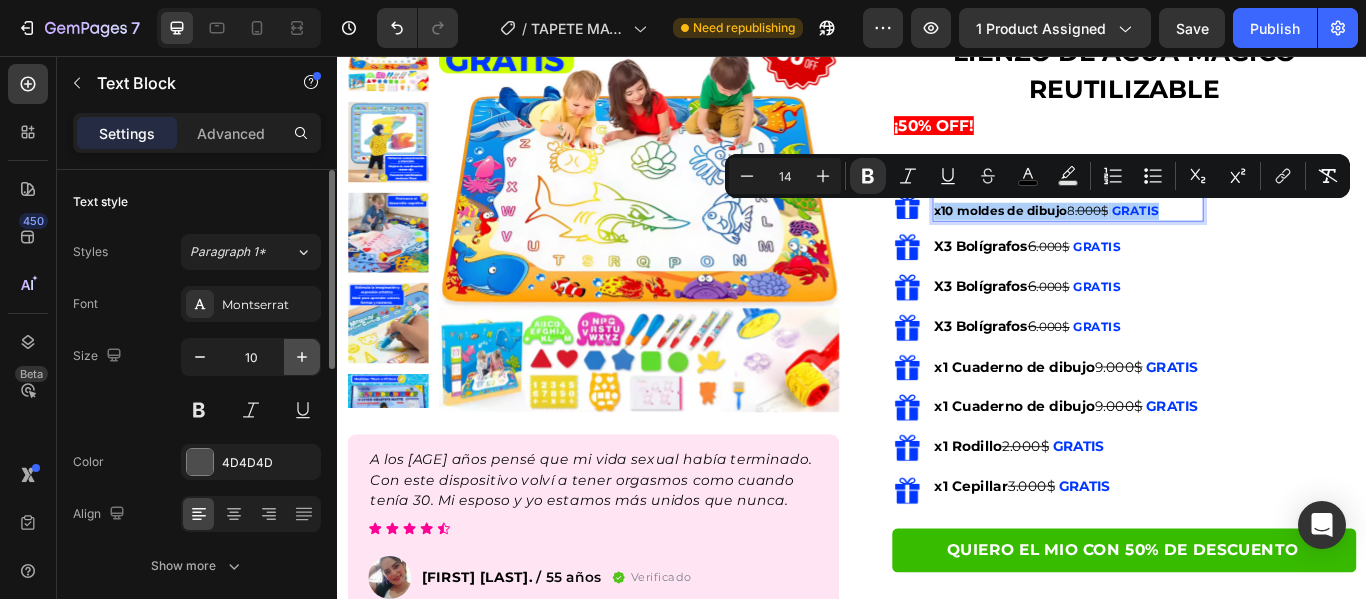 click 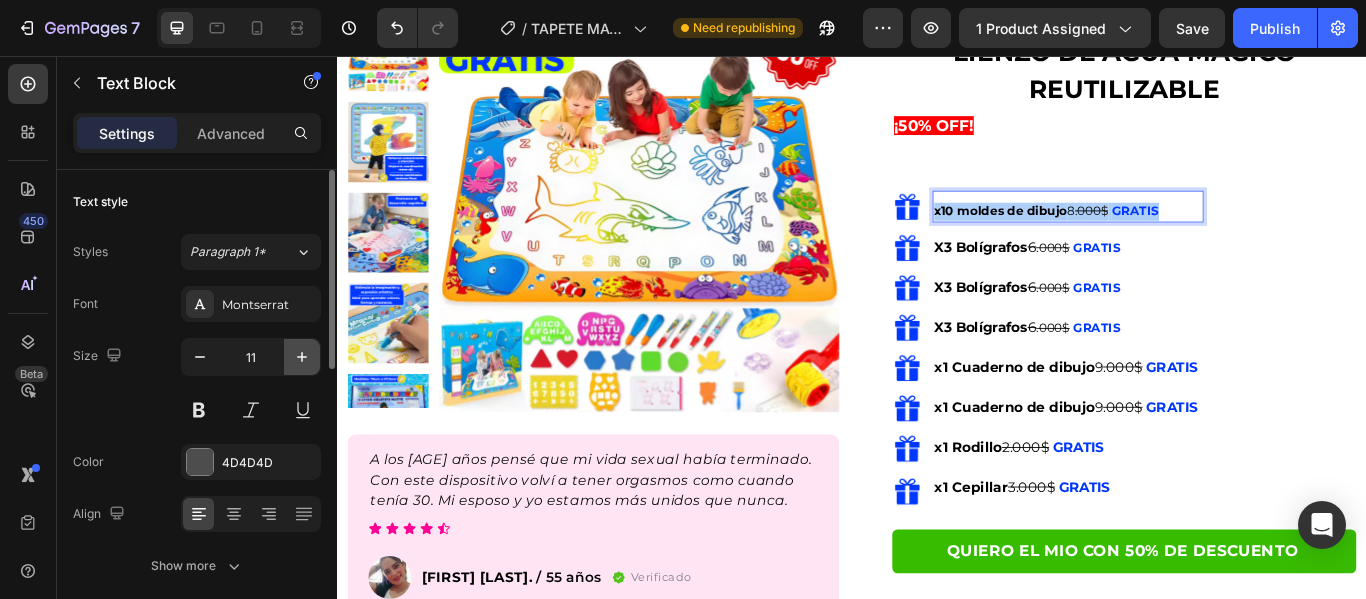 click 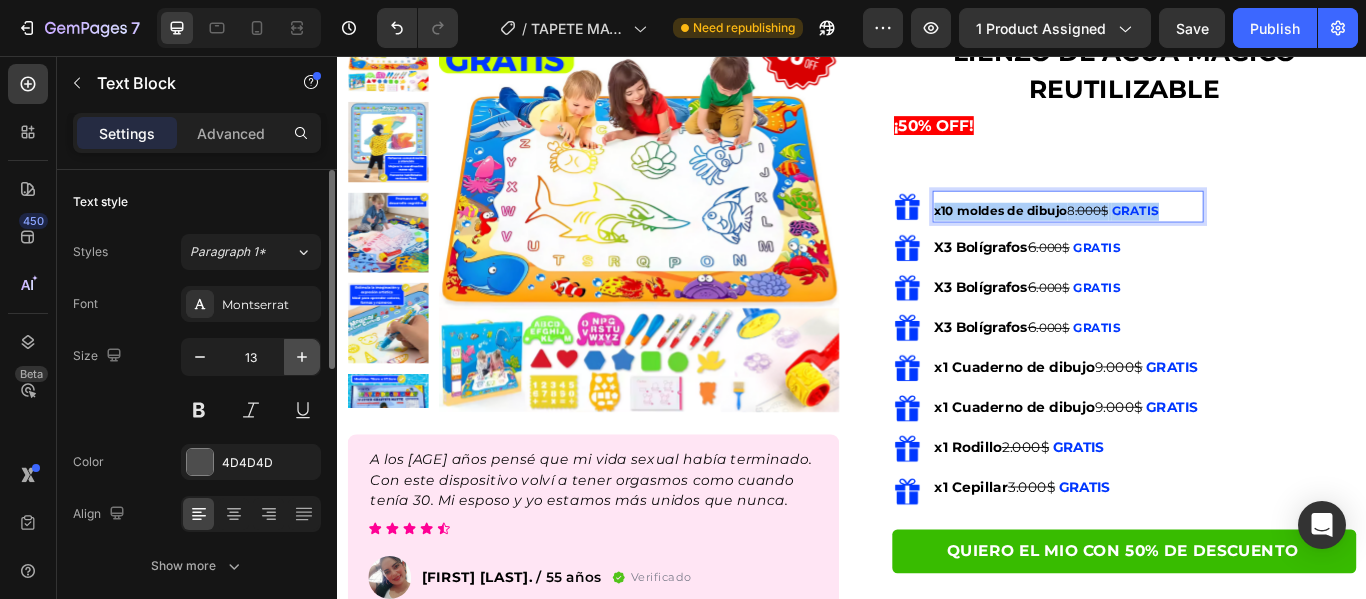 click 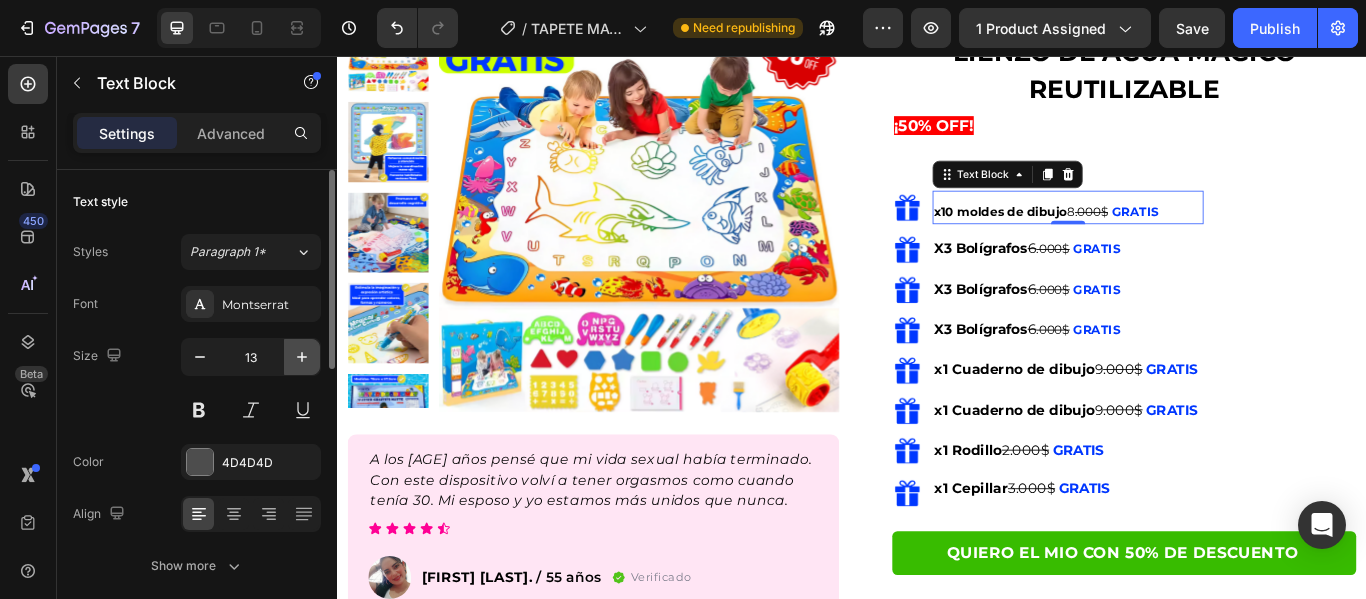 click 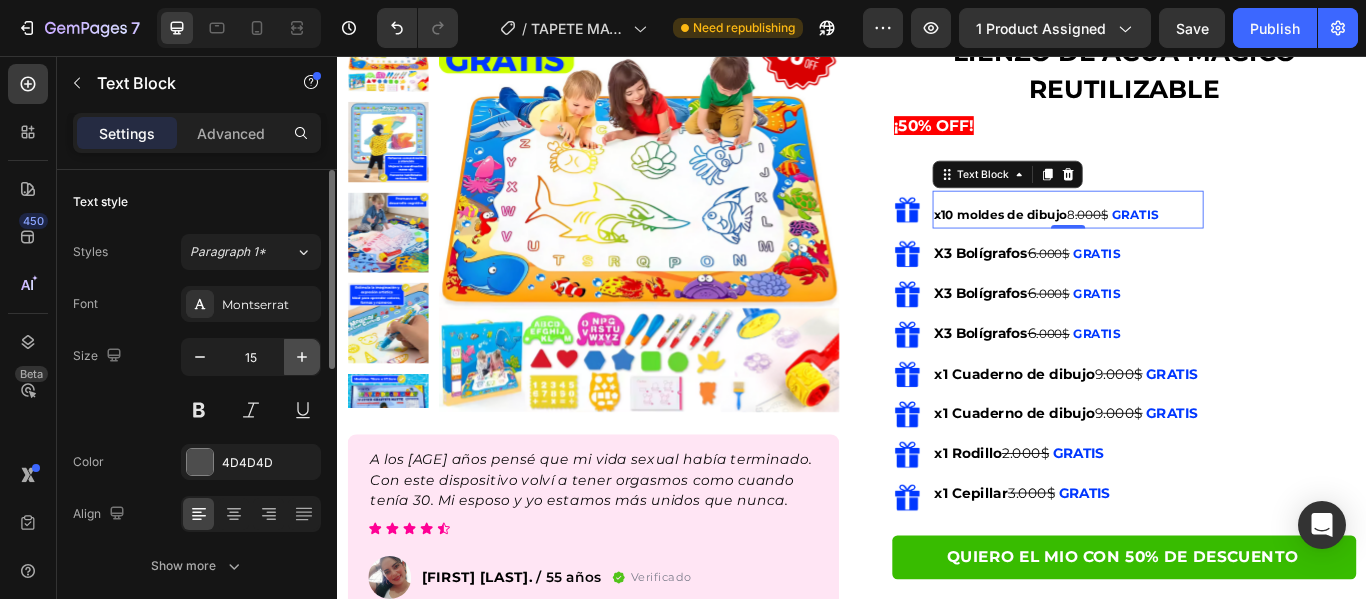click 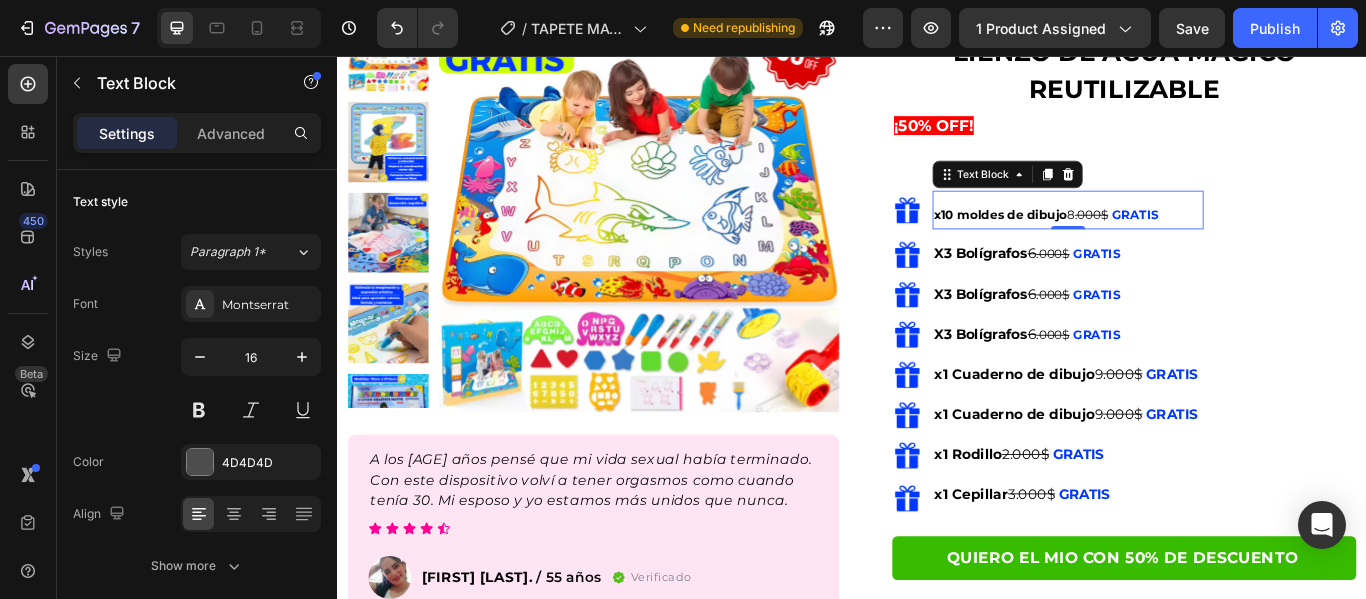 click on "x10 moldes de dibujo" at bounding box center [1110, 241] 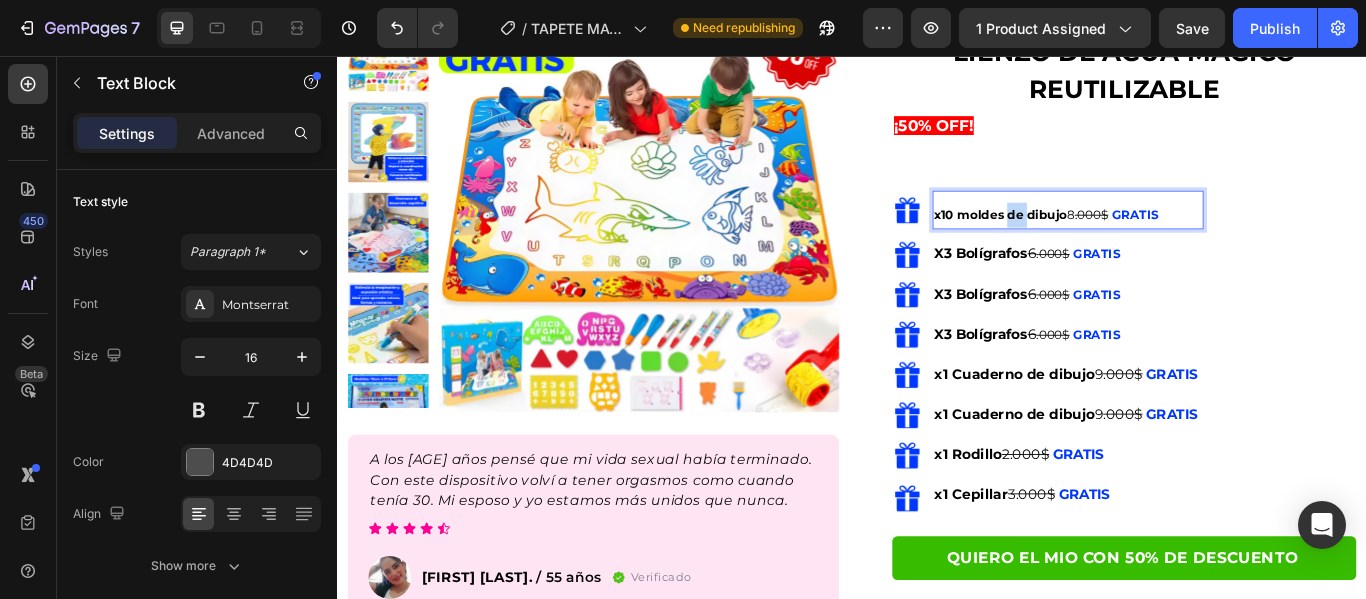 click on "x10 moldes de dibujo" at bounding box center [1110, 241] 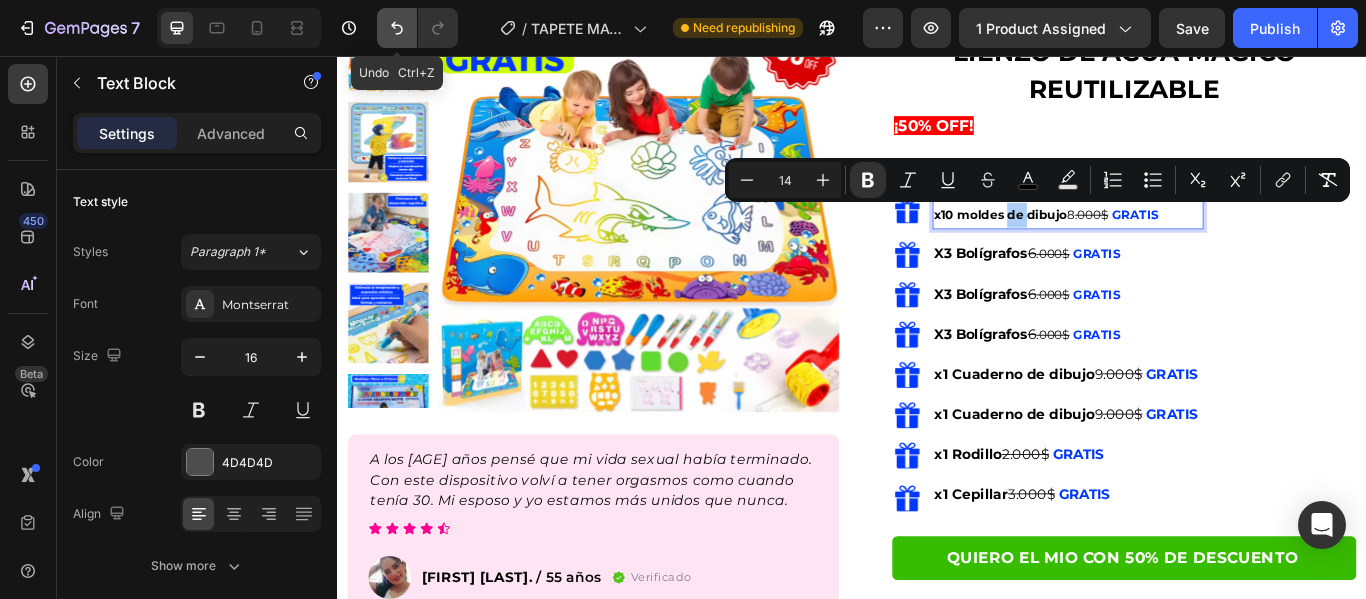 click 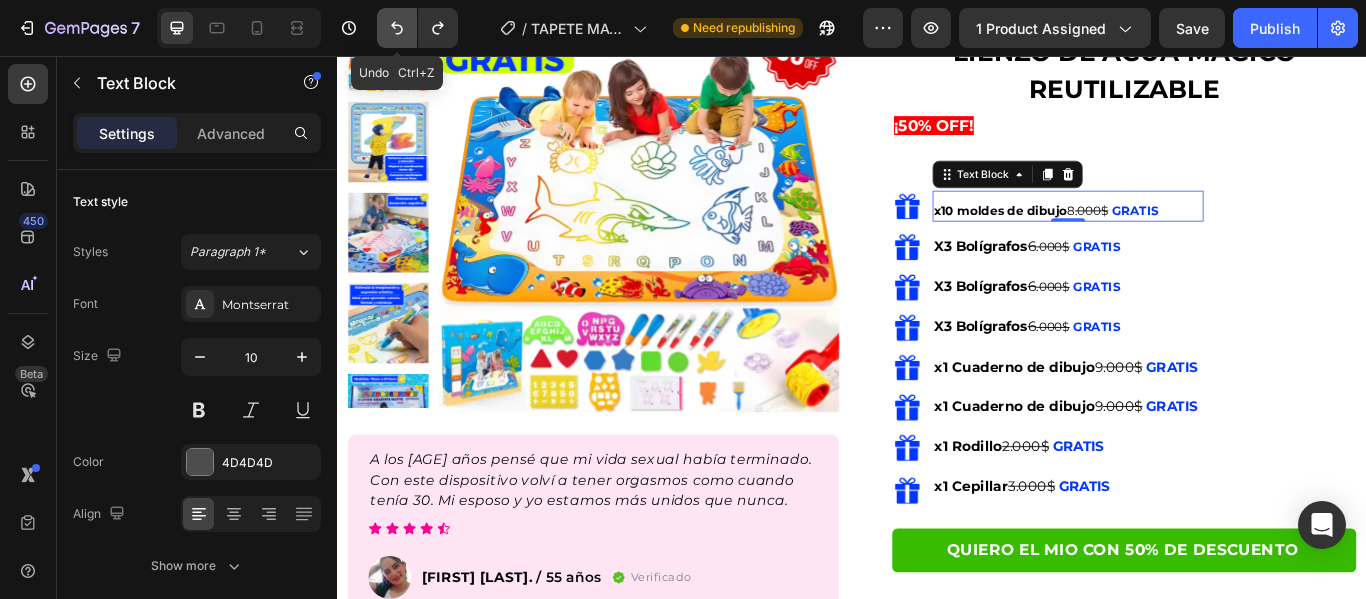 click 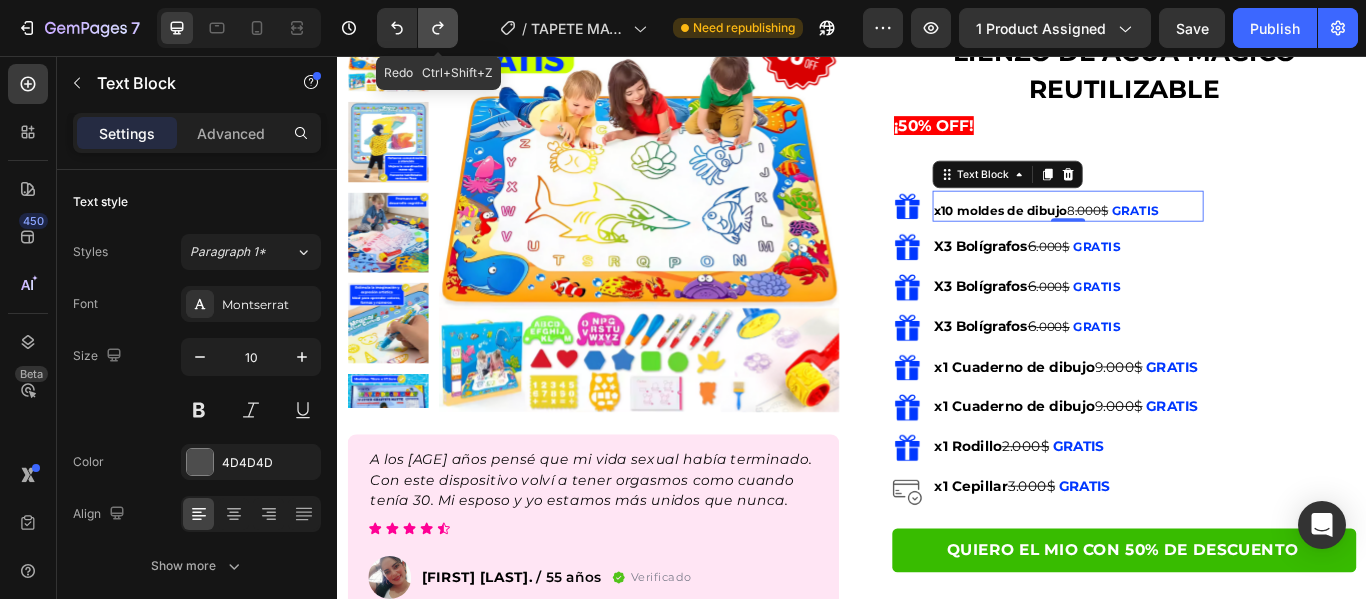 drag, startPoint x: 439, startPoint y: 25, endPoint x: 454, endPoint y: 106, distance: 82.37718 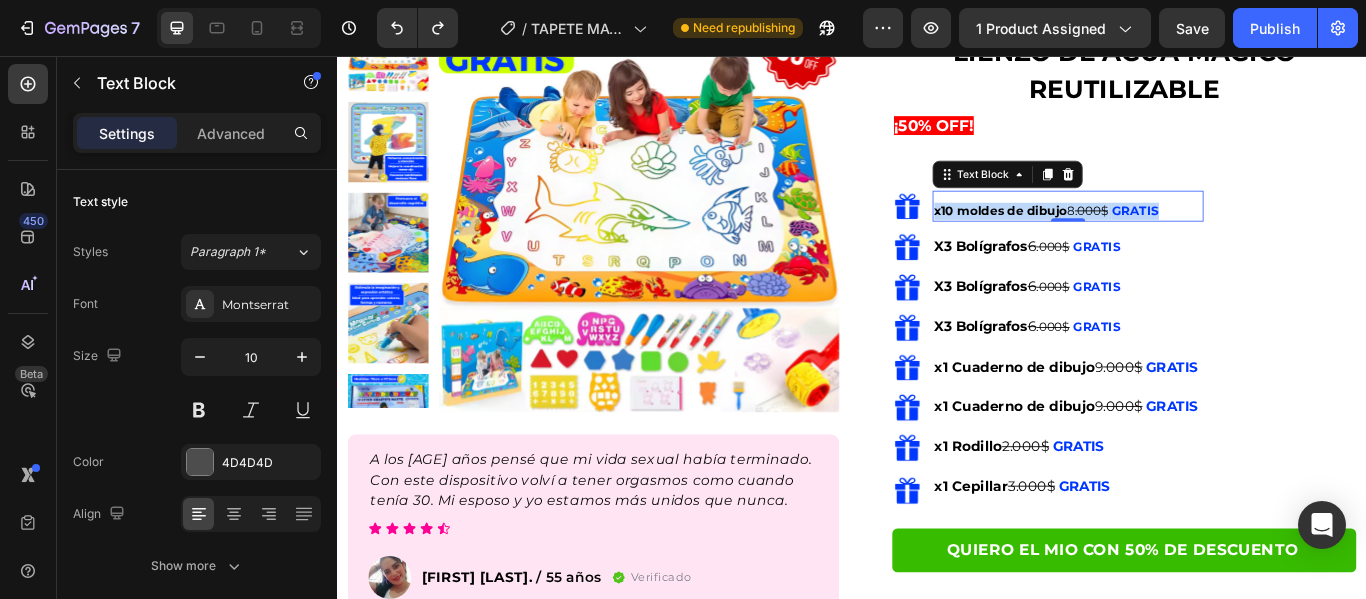click on "x10 moldes de dibujo" at bounding box center (1110, 236) 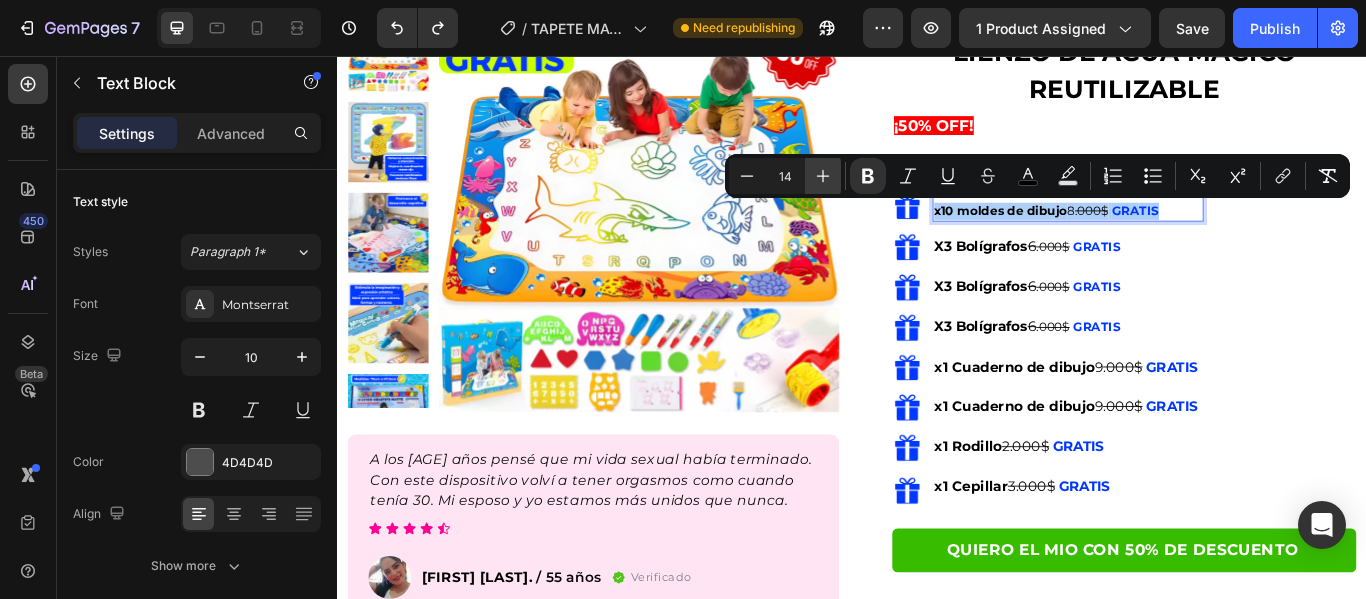 click 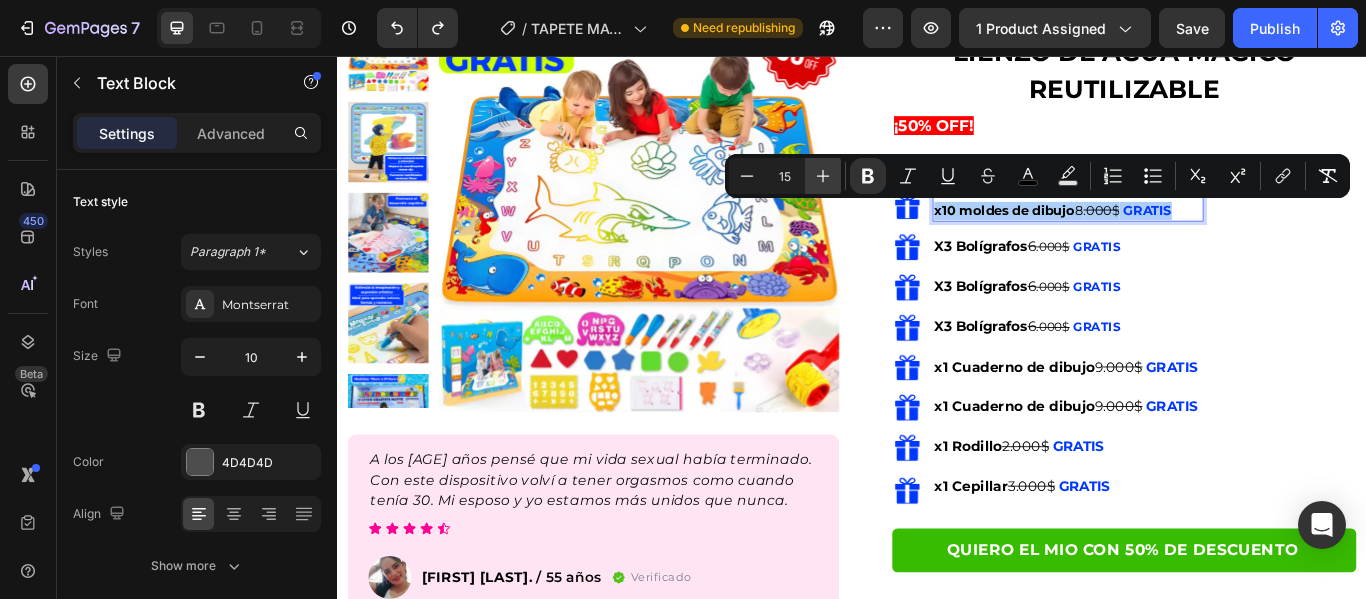 click 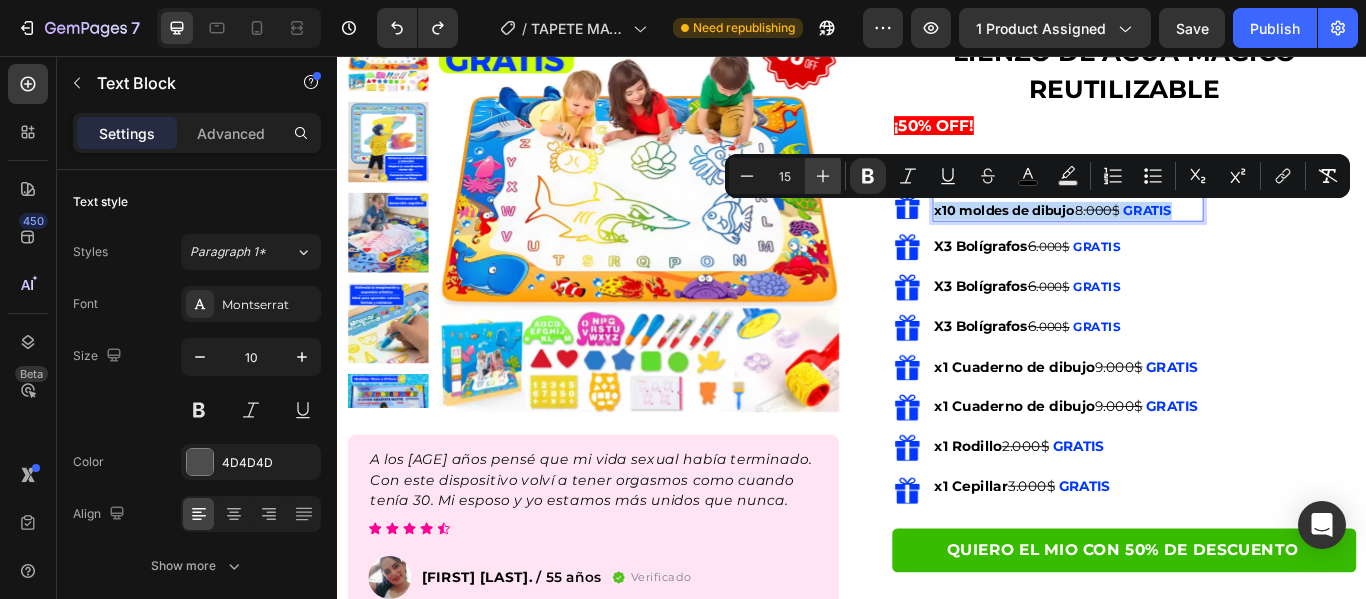 type on "16" 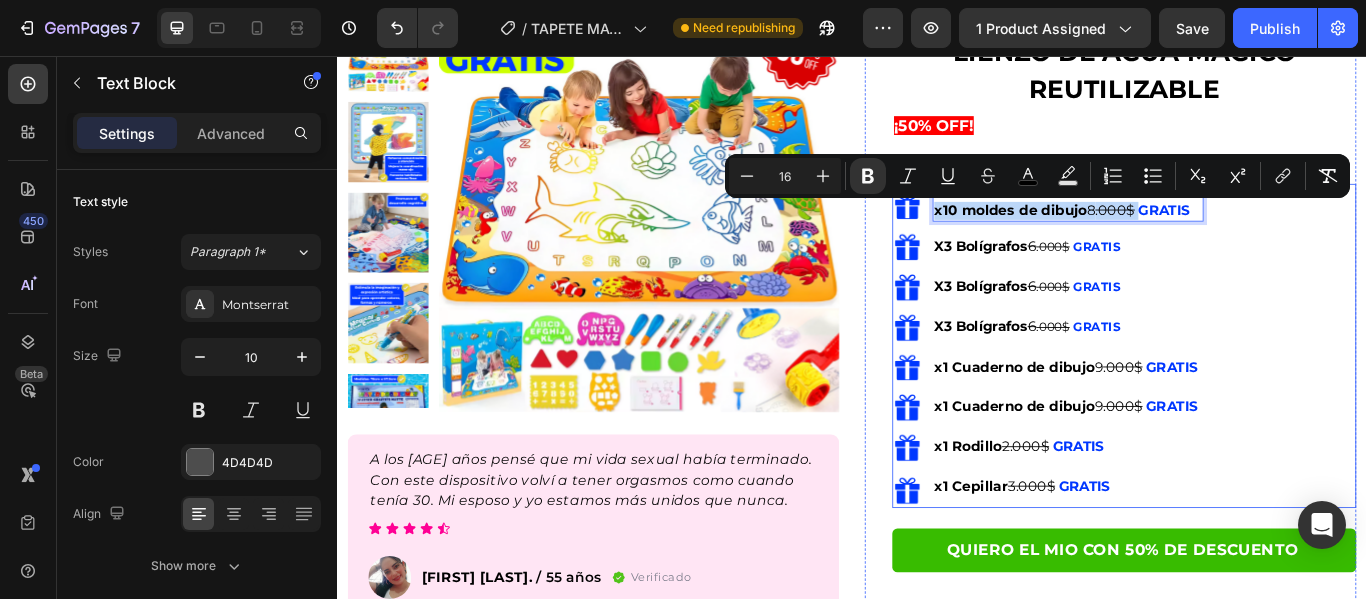 click on "Image x10 moldes de dibujo       8 .000$   GRATIS Text Block   0 Image X3 Bolígrafos                      6 .000$   GRATIS Text Block Image X3 Bolígrafos                      6 .000$   GRATIS Text Block Image X3 Bolígrafos                      6 .000$   GRATIS Text block Image x1 Cuaderno de dibujo      9 .000$   GRATIS Text block Image x1 Cuaderno de dibujo      9 .000$   GRATIS Text block Image x1 Rodillo                             2.000$   GRATIS Text block Image x1 Cepillar                            3.000$   GRATIS Text block" at bounding box center (1254, 398) 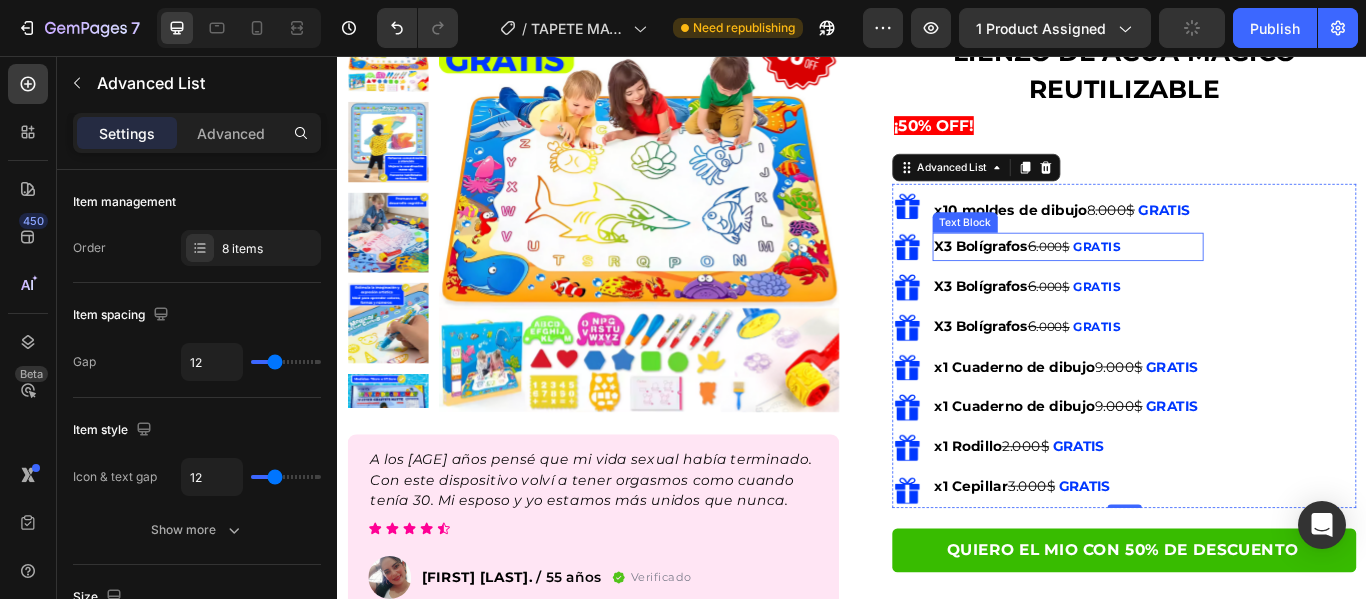 click on "Image X3 Bolígrafos                      6 .000$   GRATIS Text Block" at bounding box center [1165, 278] 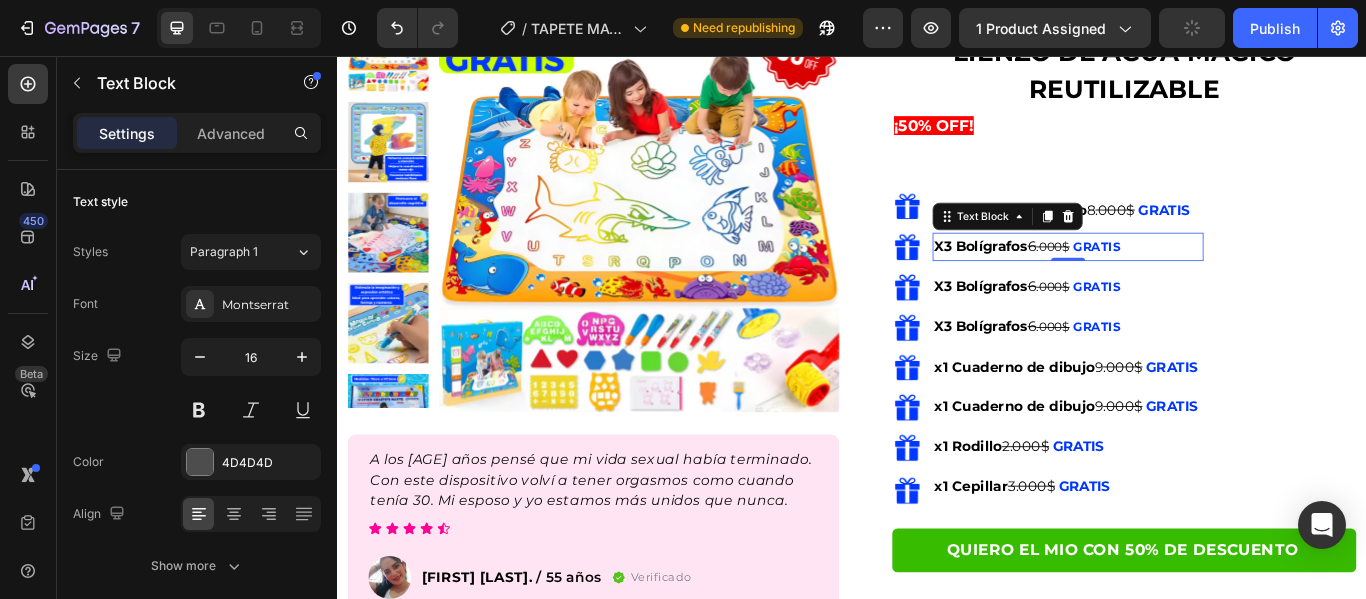 click on ".000$" at bounding box center (1171, 278) 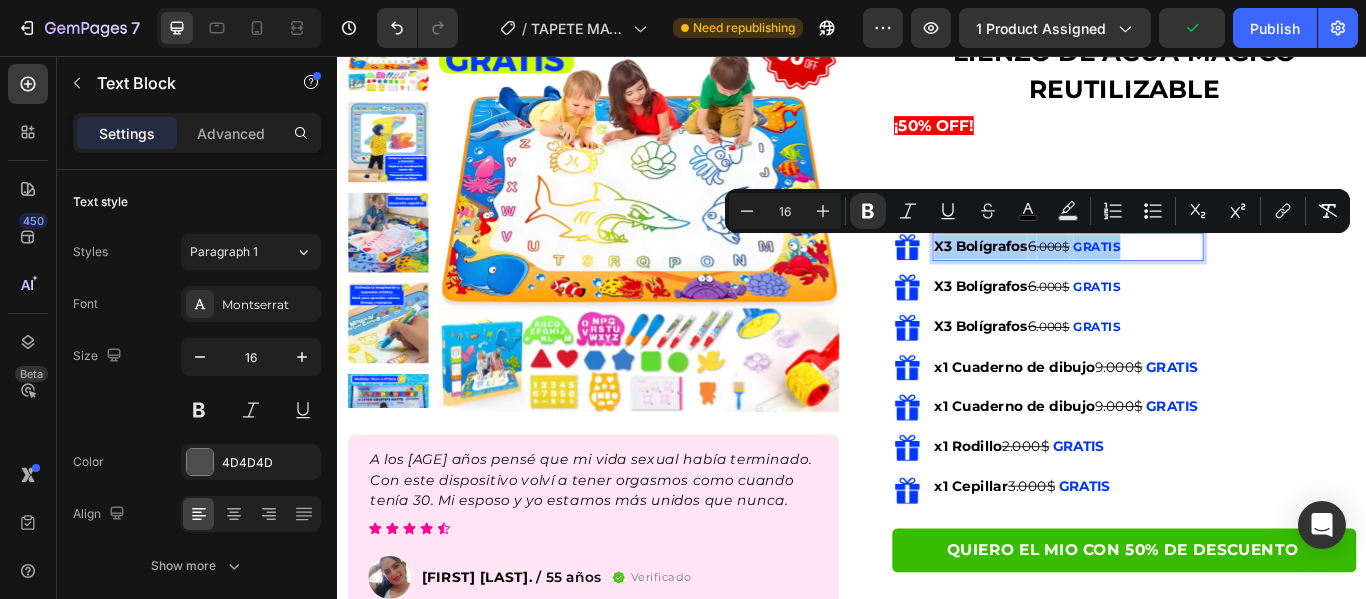 click on "16" at bounding box center [785, 211] 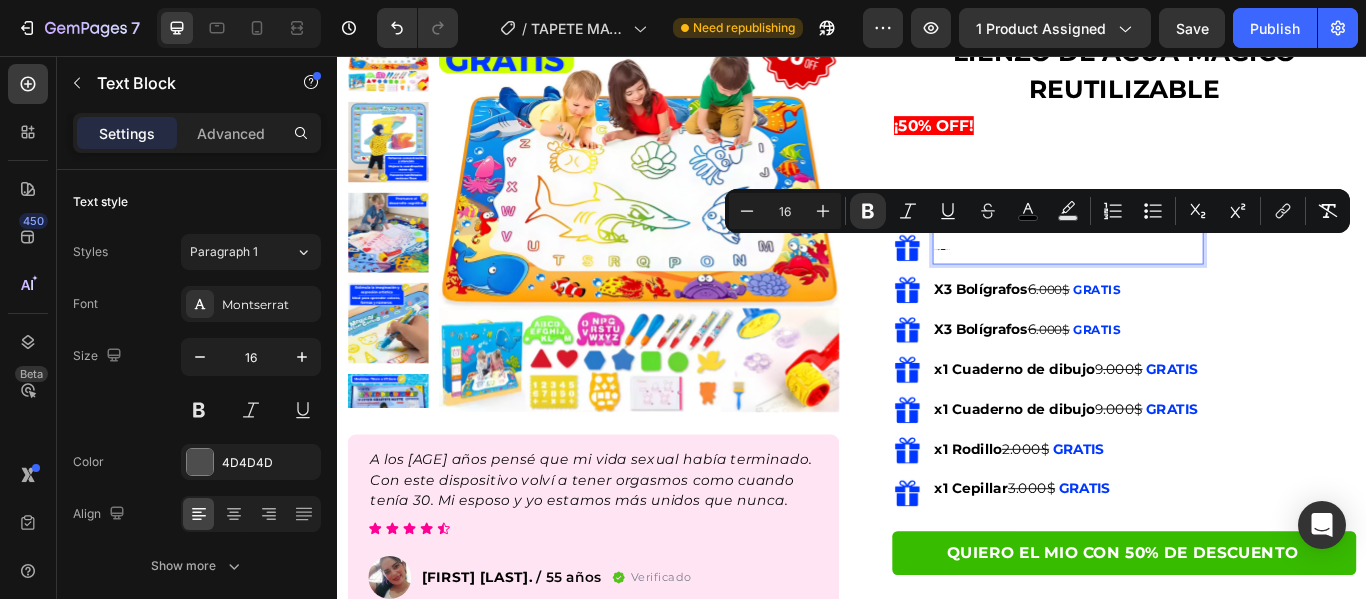 type on "16" 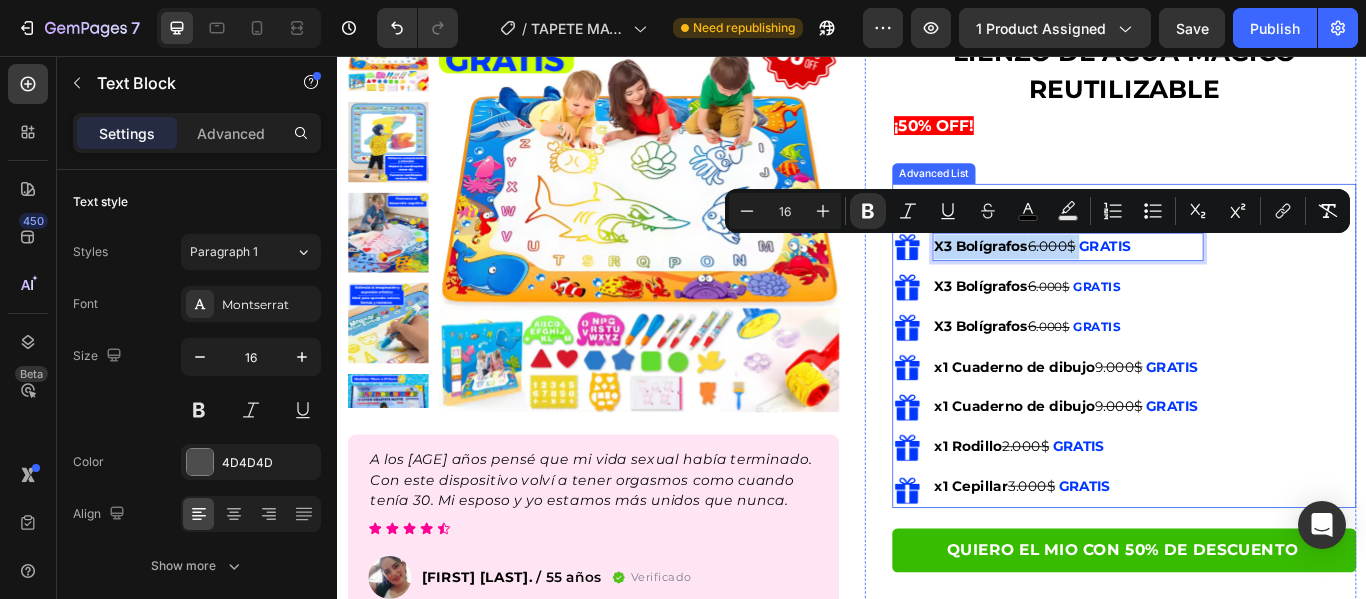click on "X3 Bolígrafos" at bounding box center (1087, 324) 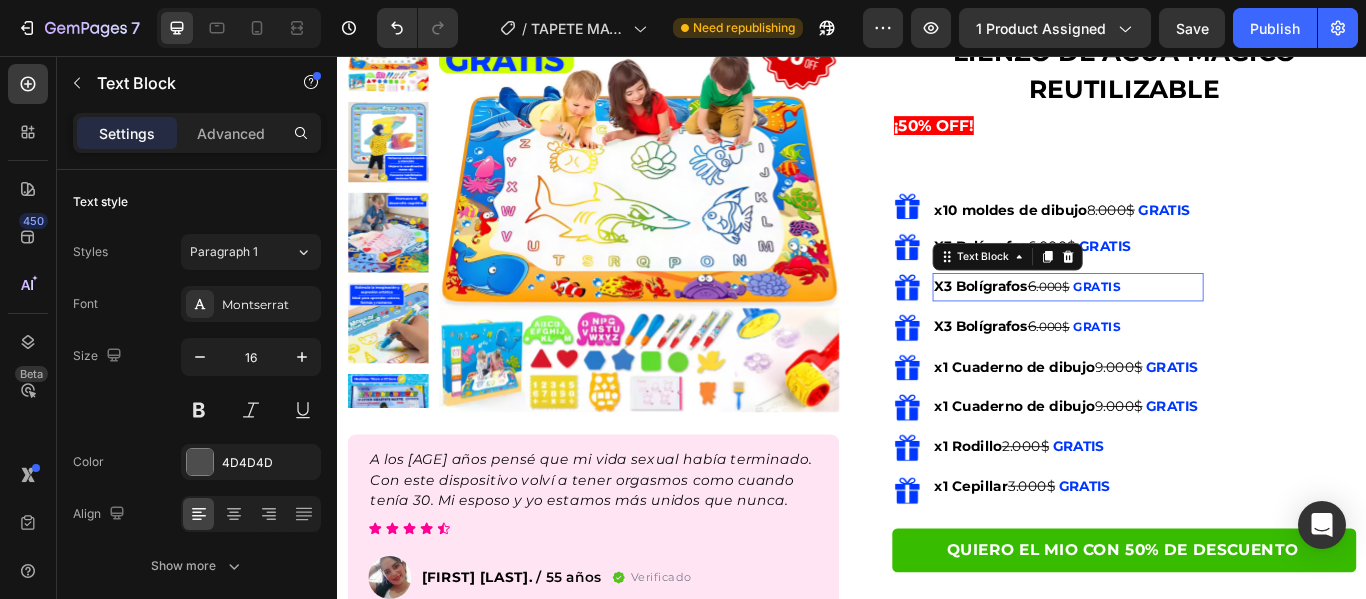 click on "X3 Bolígrafos" at bounding box center (1087, 324) 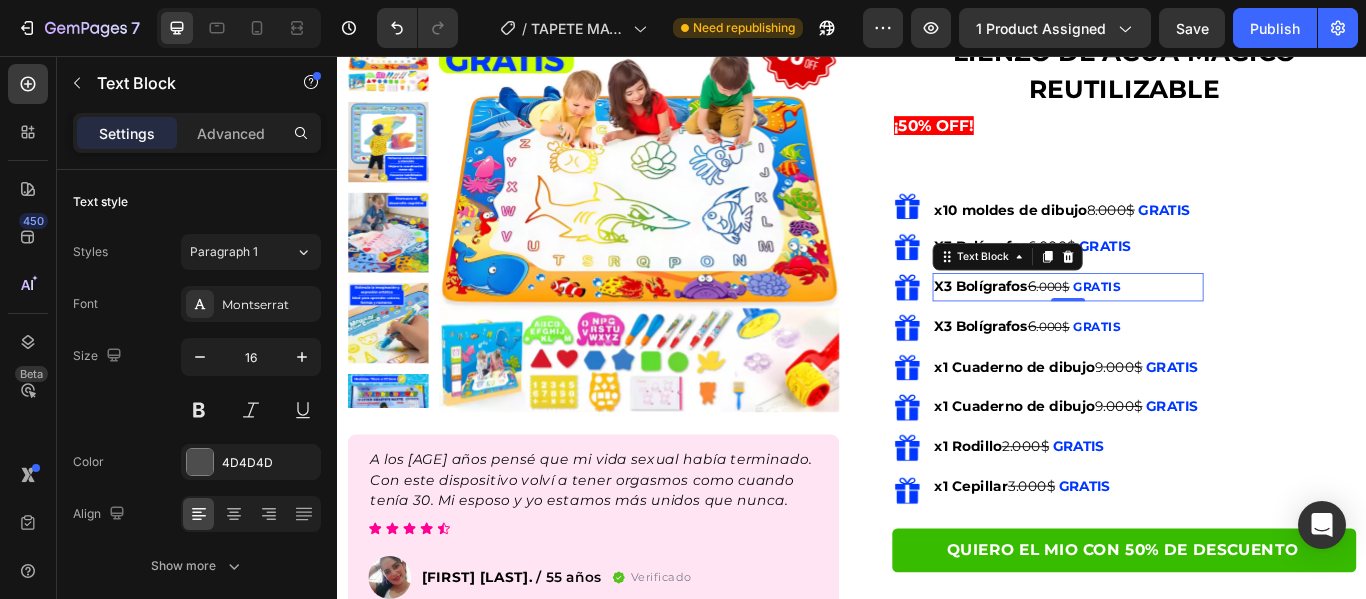 click on "X3 Bolígrafos" at bounding box center (1087, 324) 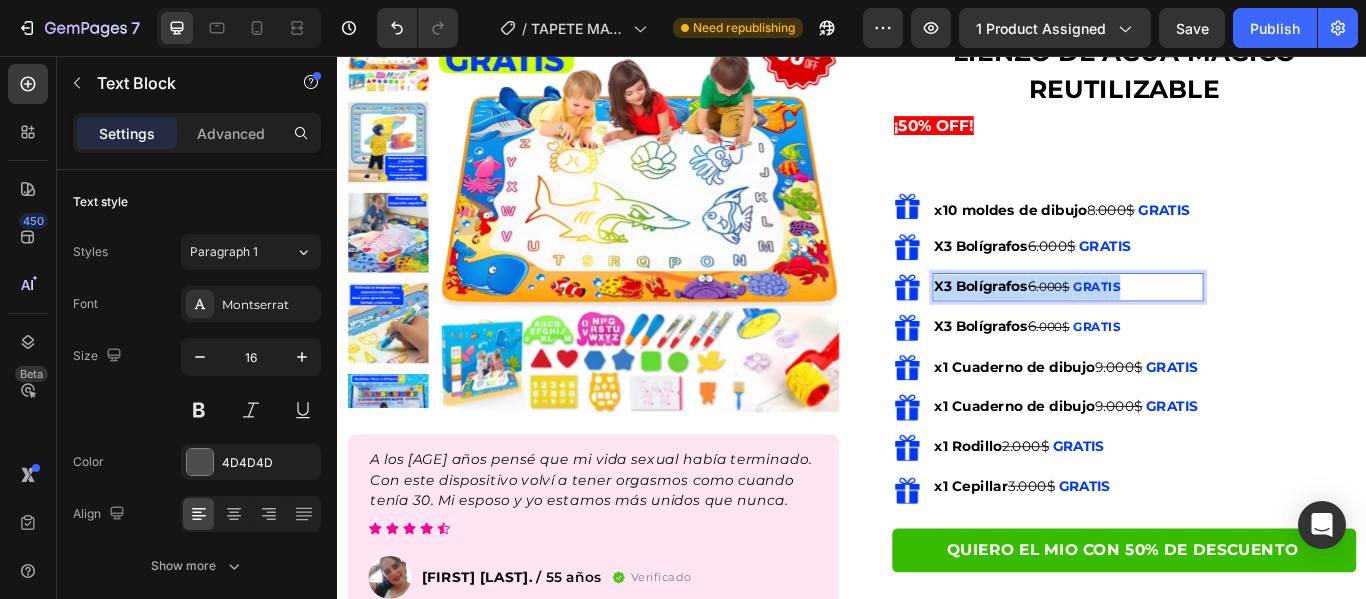 click on "X3 Bolígrafos" at bounding box center (1087, 324) 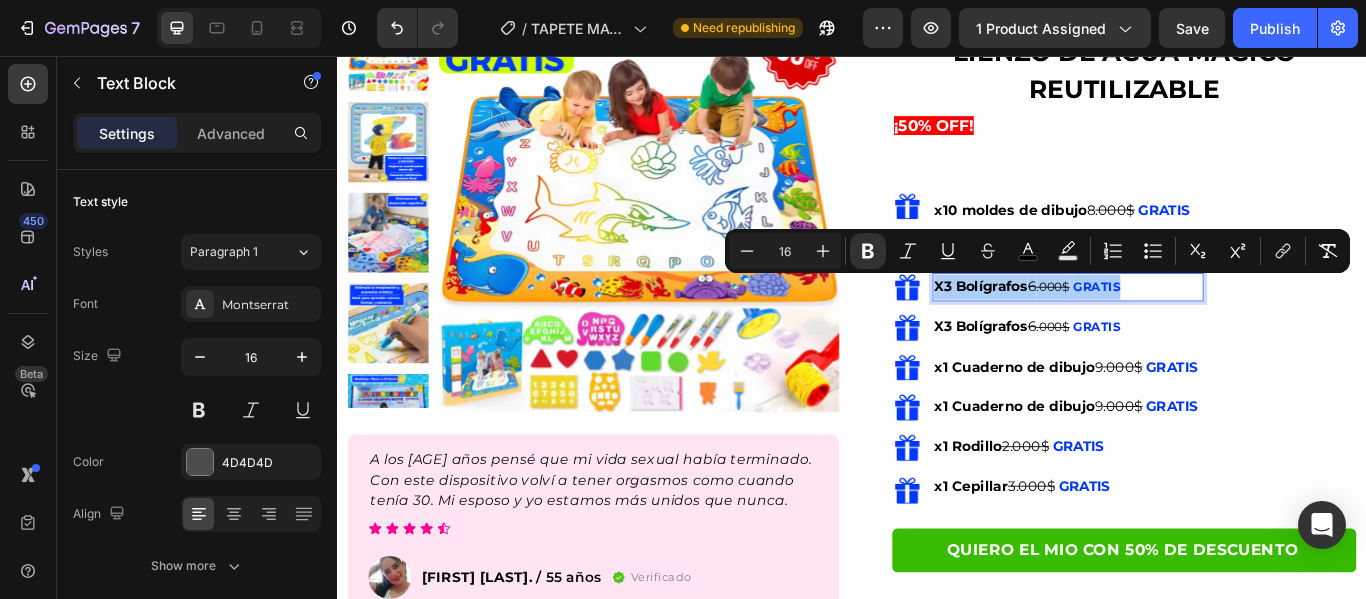click on "16" at bounding box center [785, 251] 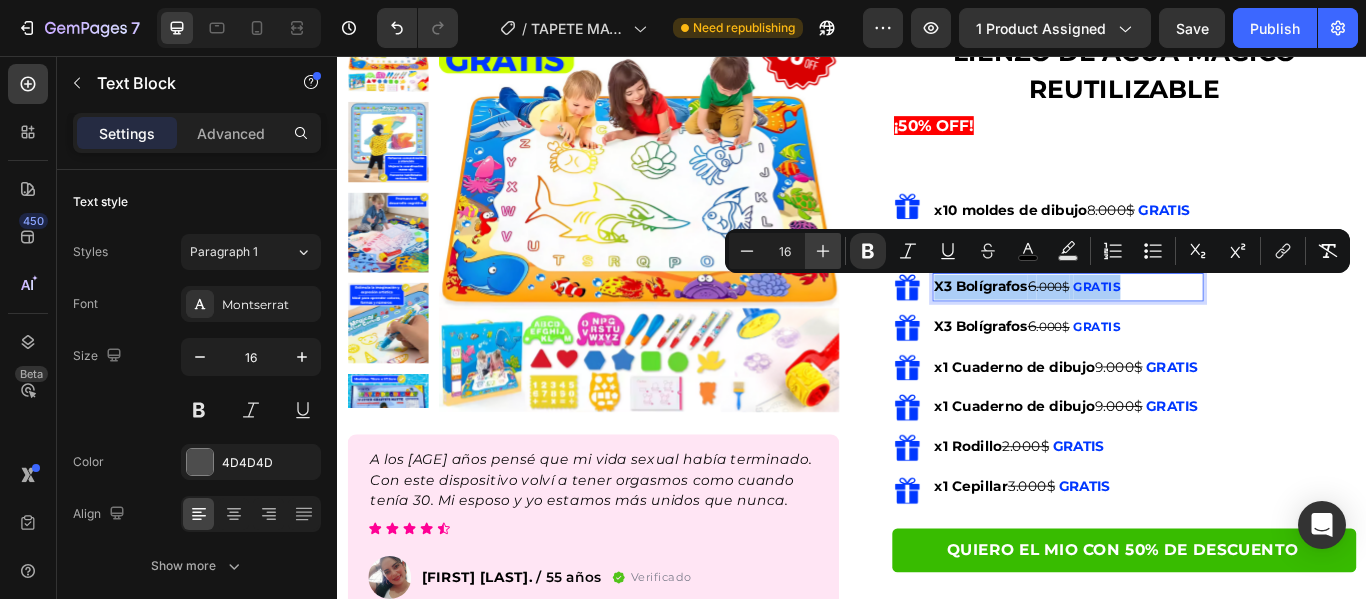 click 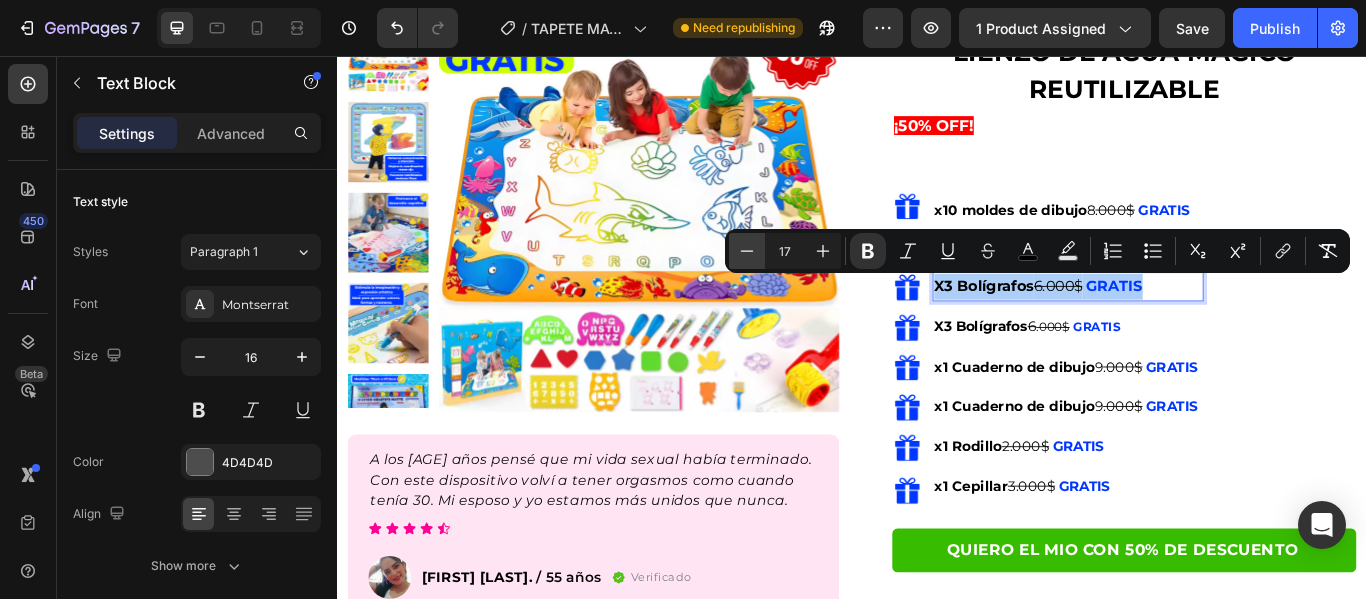click 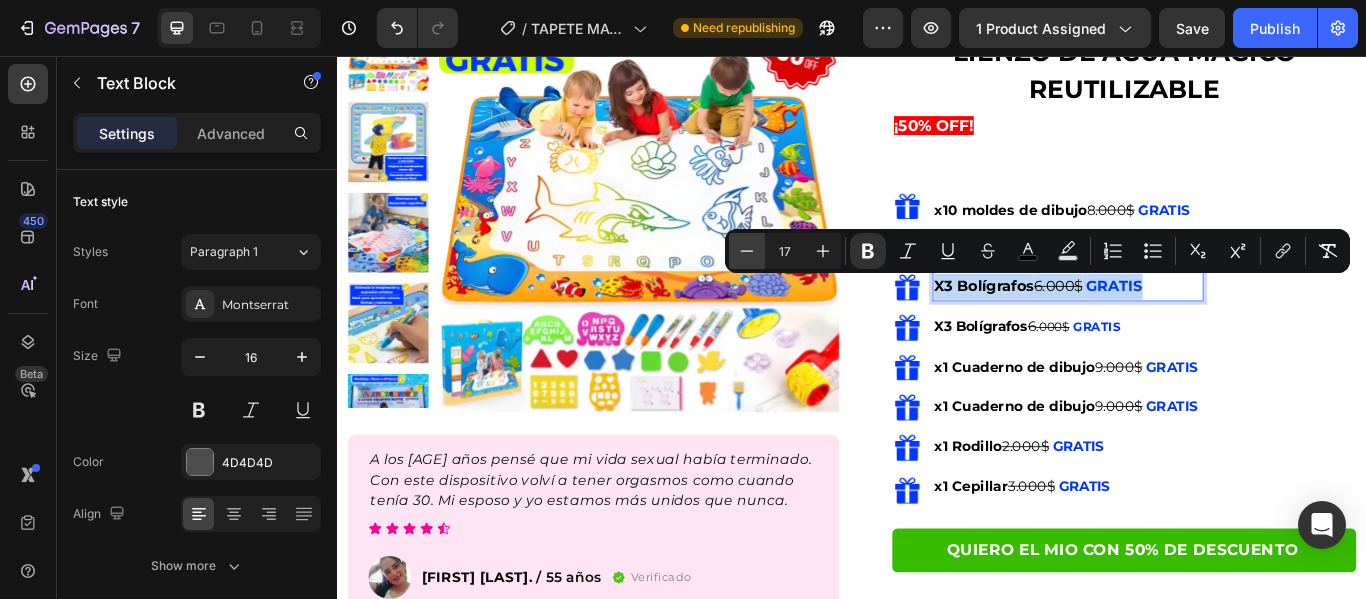 type on "16" 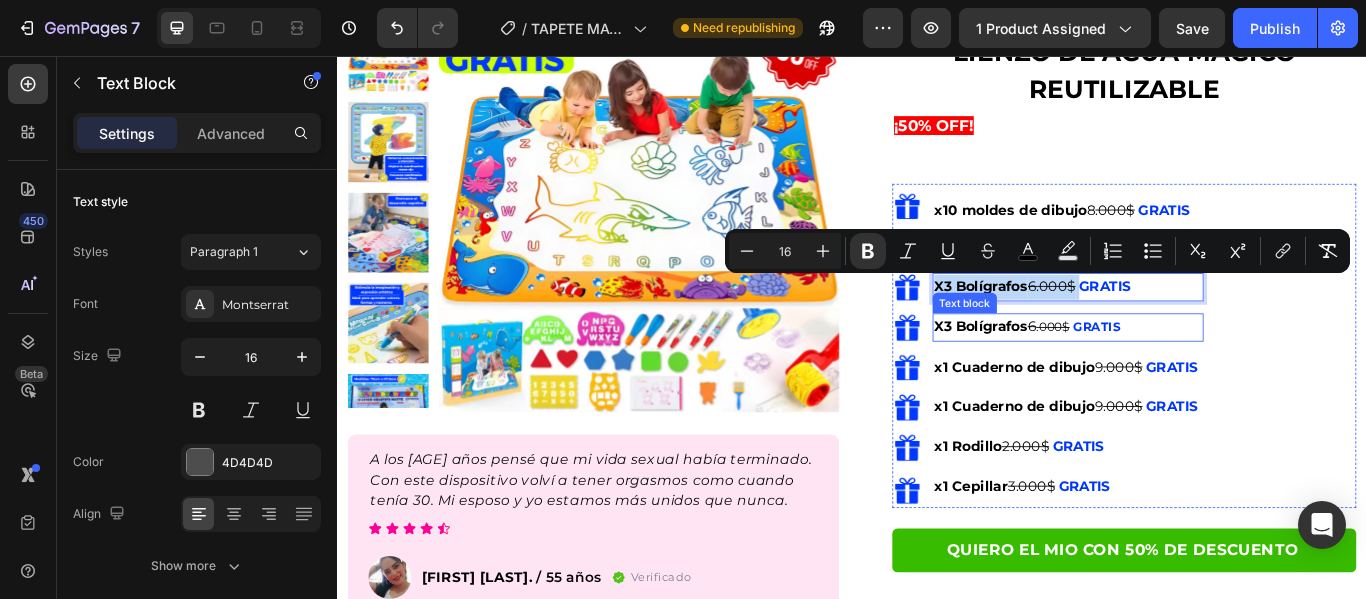 click on "X3 Bolígrafos" at bounding box center [1087, 371] 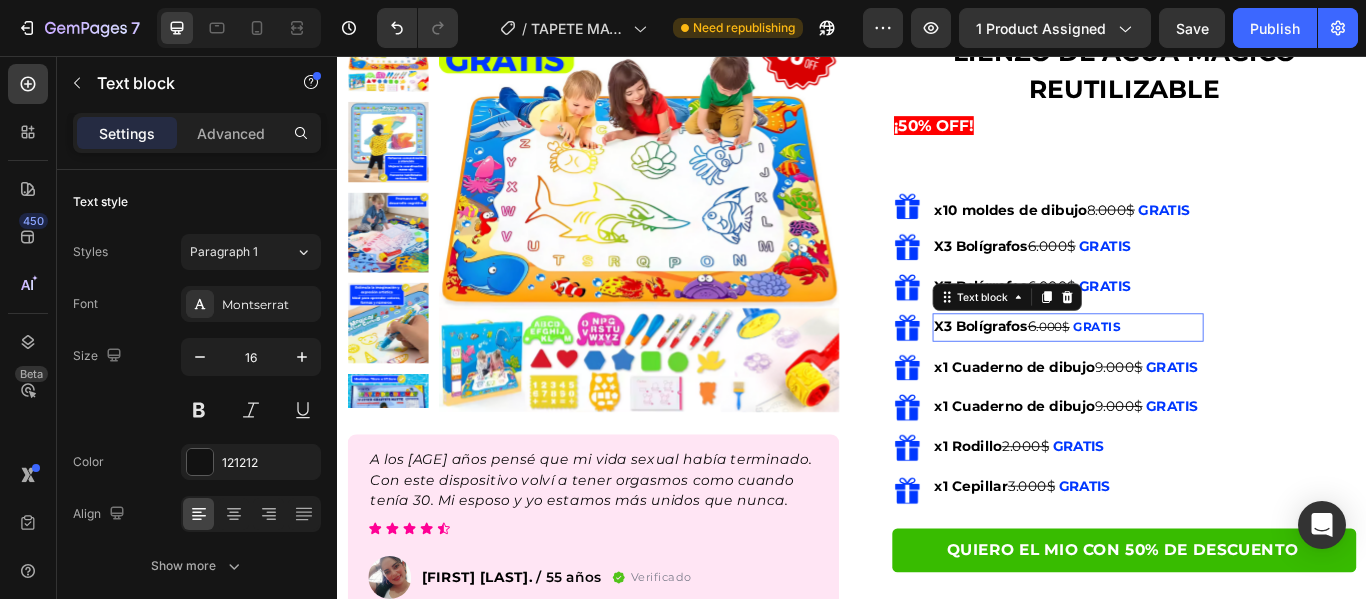 click on "X3 Bolígrafos" at bounding box center [1087, 371] 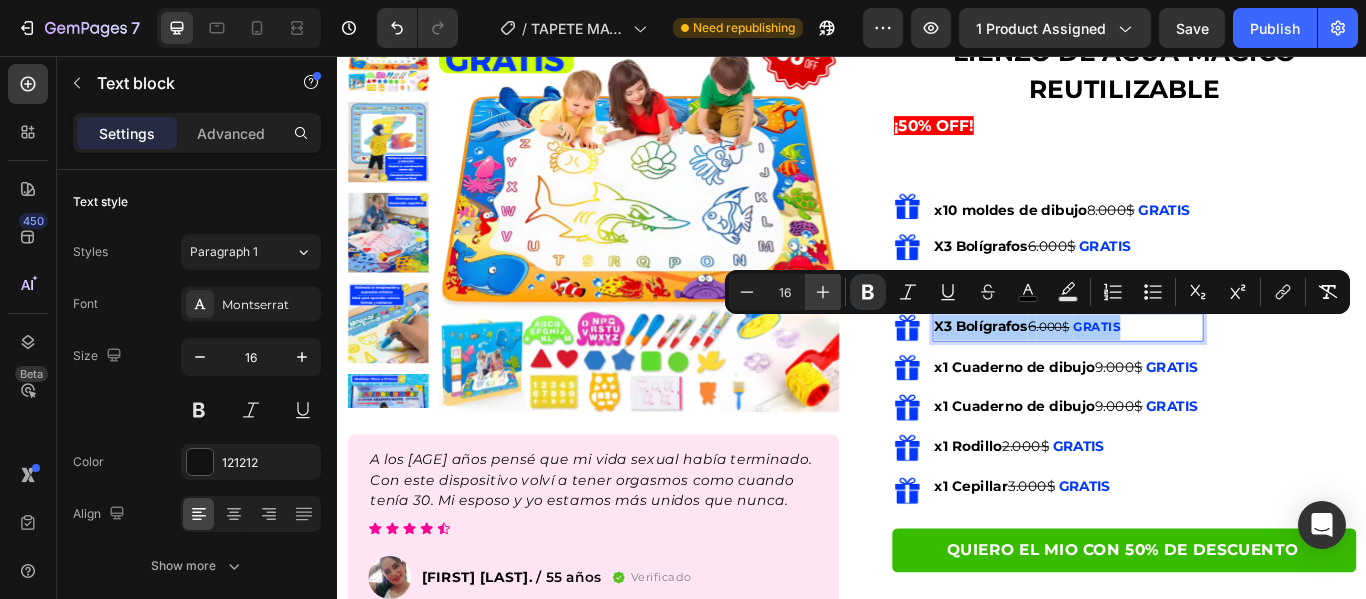 click 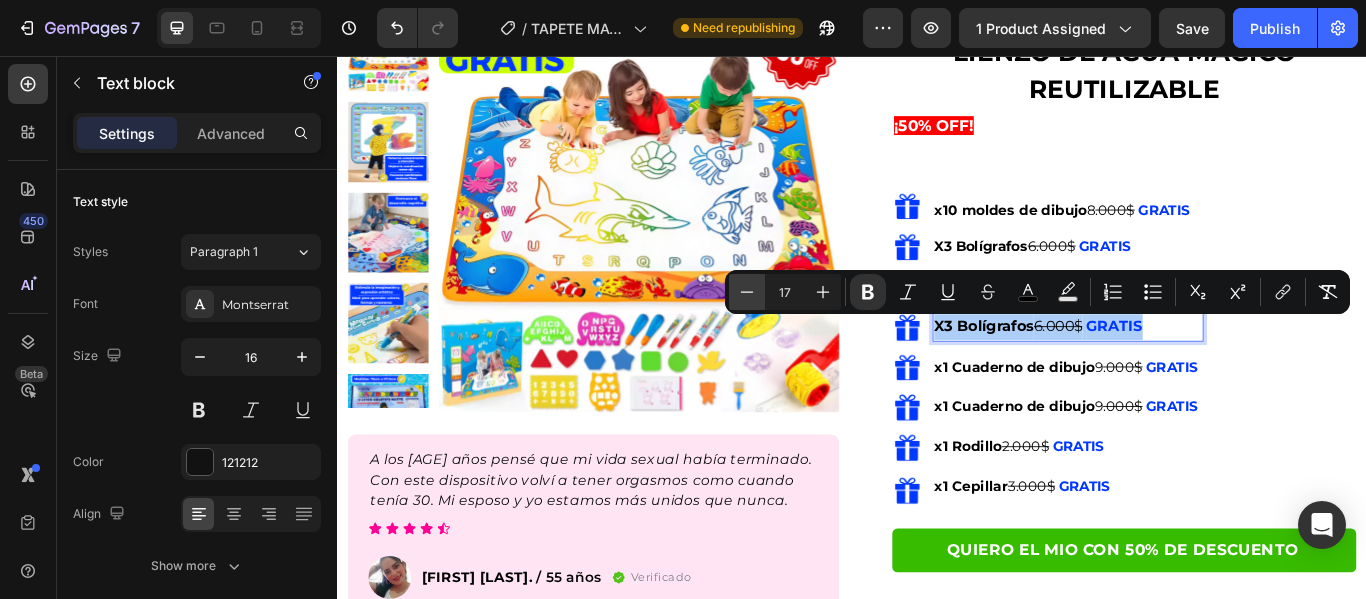 click 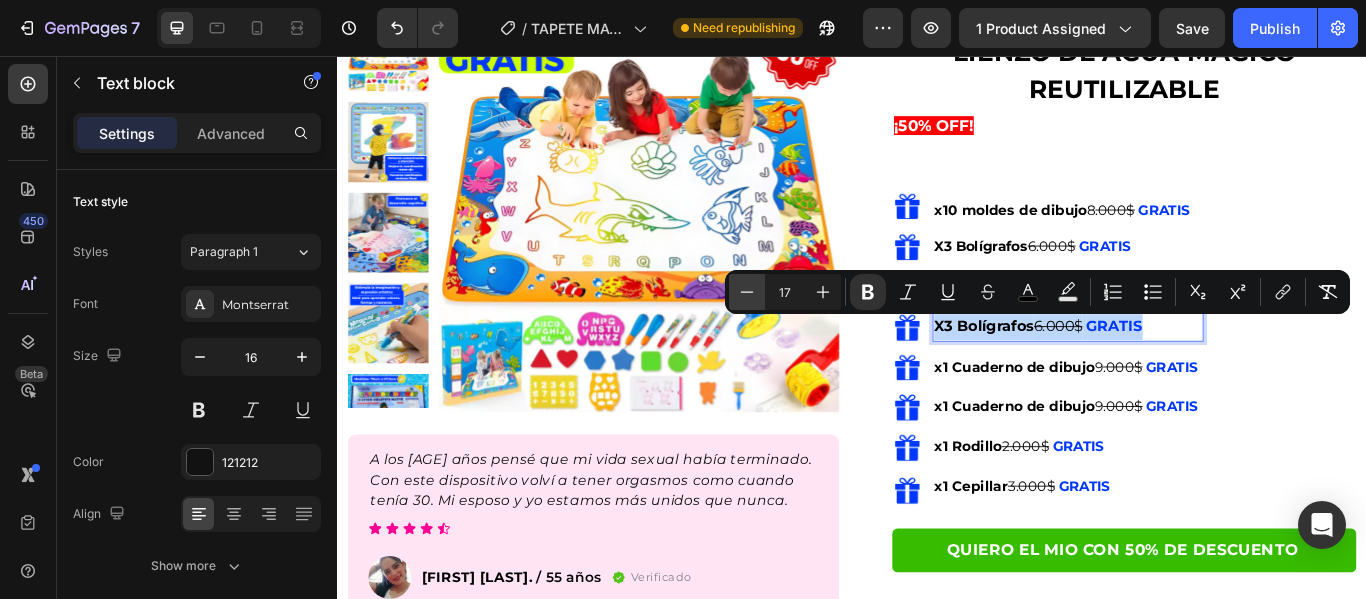 type on "16" 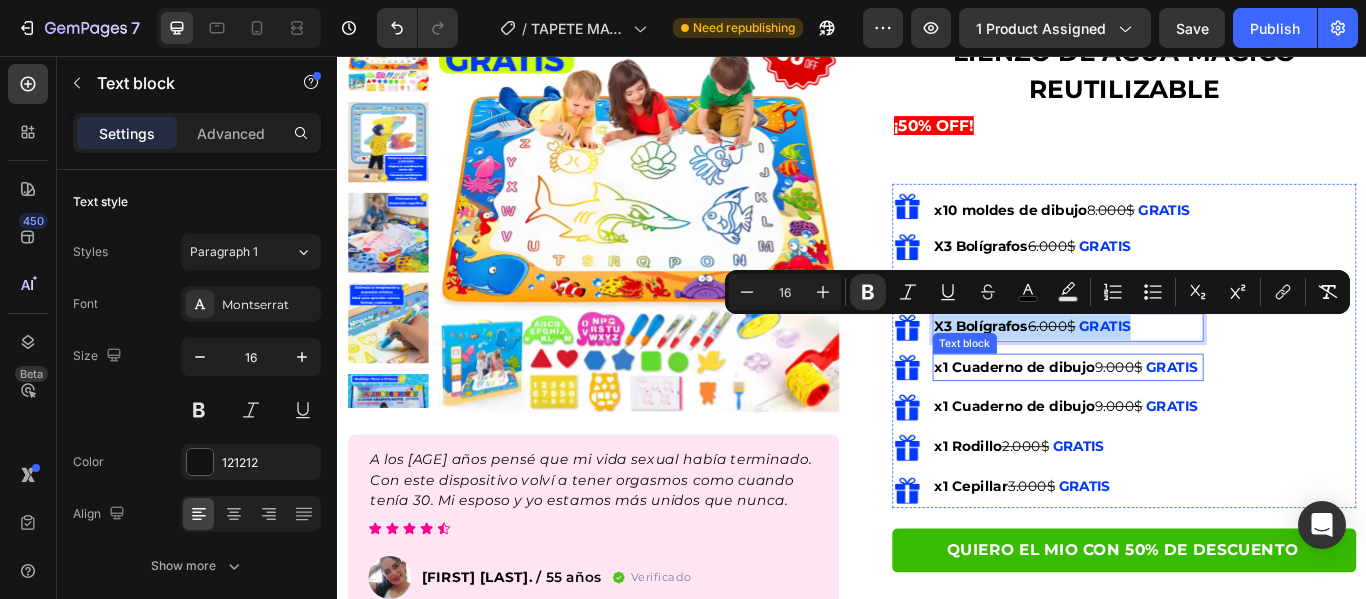 click on "Image x10 moldes de dibujo       8 .000$   GRATIS Text Block Image X3 Bolígrafos                      6.000$   GRATIS Text Block Image X3 Bolígrafos                      6.000$   GRATIS Text Block Image X3 Bolígrafos                      6.000$   GRATIS Text block   0 Image x1 Cuaderno de dibujo      9 .000$   GRATIS Text block Image x1 Cuaderno de dibujo      9 .000$   GRATIS Text block Image x1 Rodillo                             2.000$   GRATIS Text block Image x1 Cepillar                            3.000$   GRATIS Text block" at bounding box center (1165, 398) 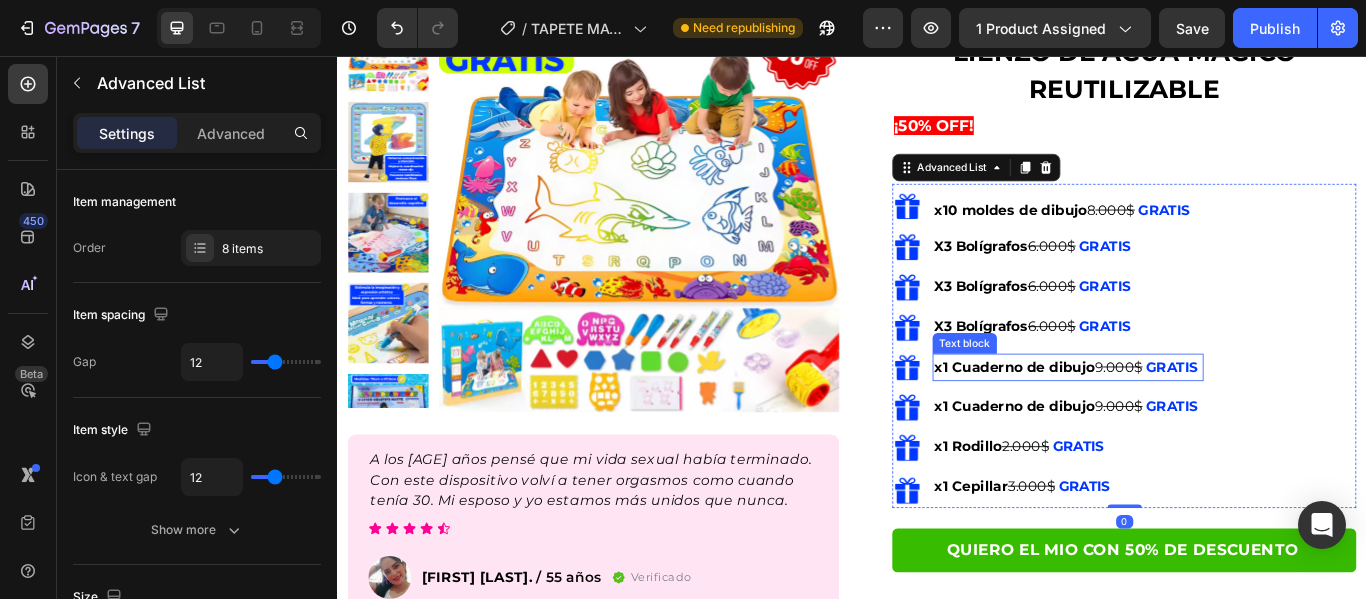 click on "x1 Cuaderno de dibujo" at bounding box center [1126, 418] 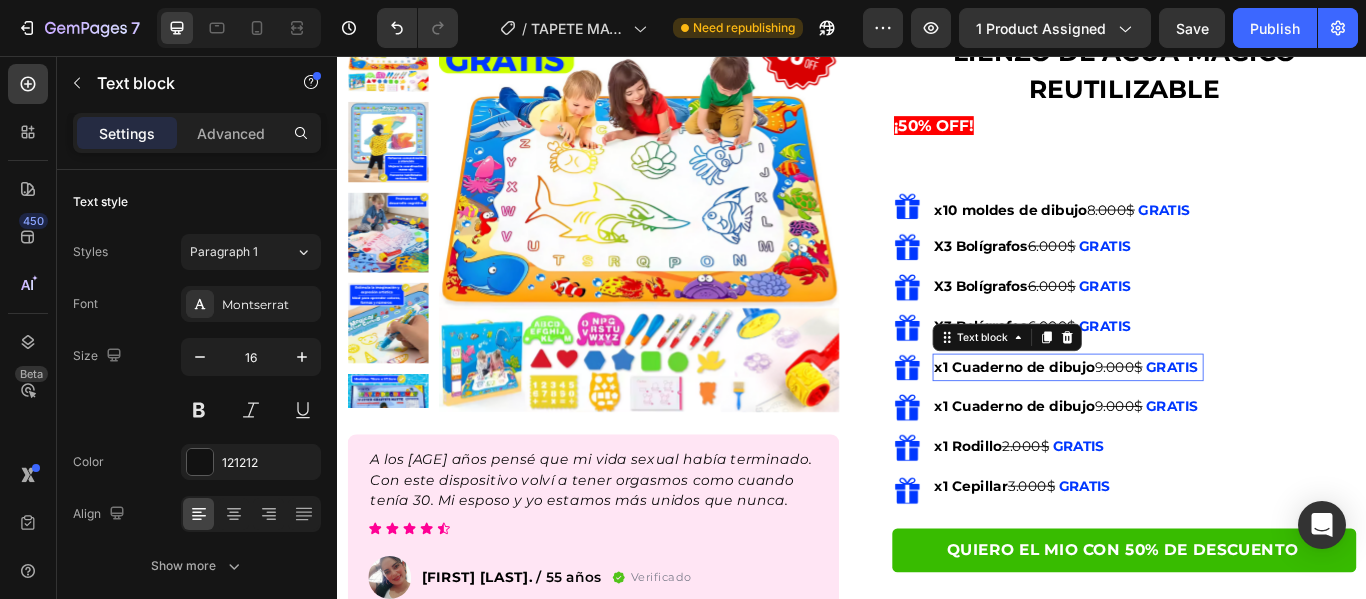 click on "0" at bounding box center [337, 56] 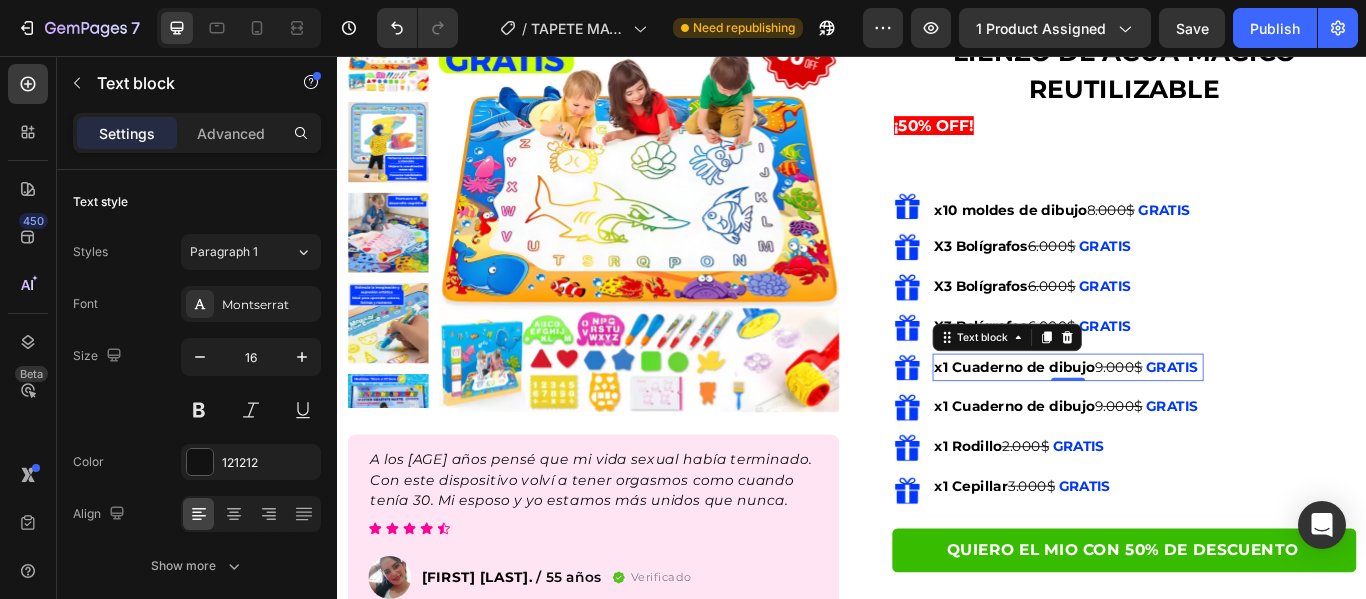 click on "0" at bounding box center (1189, 435) 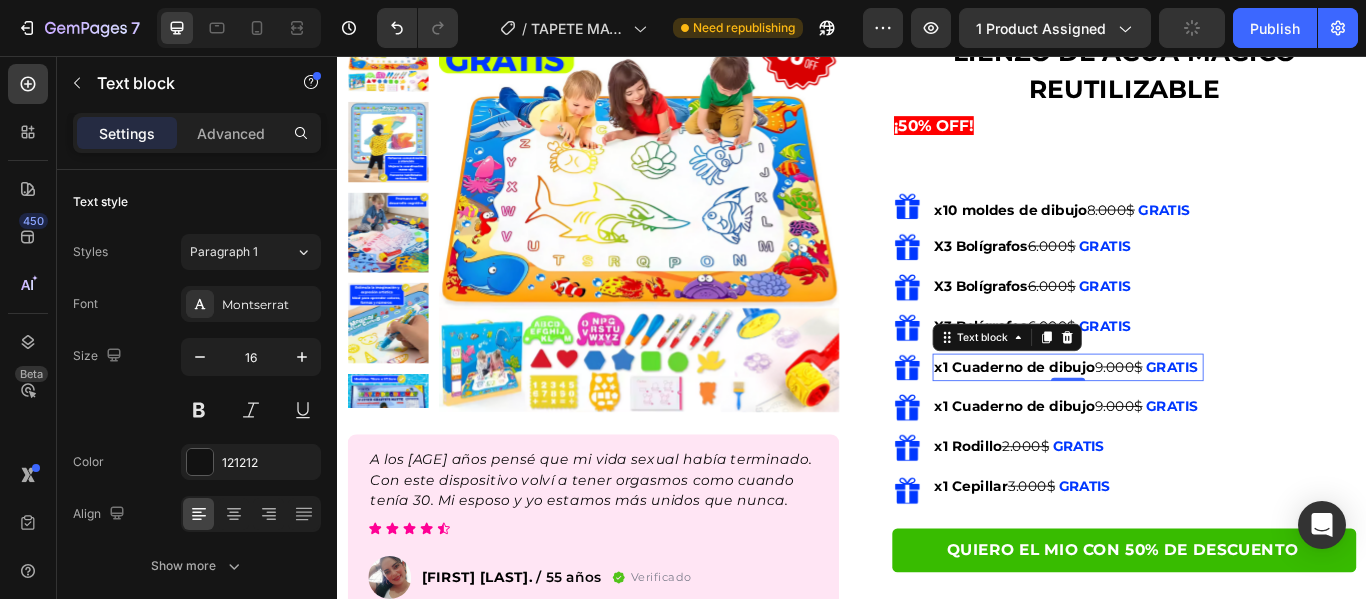 click on "0" at bounding box center (1189, 435) 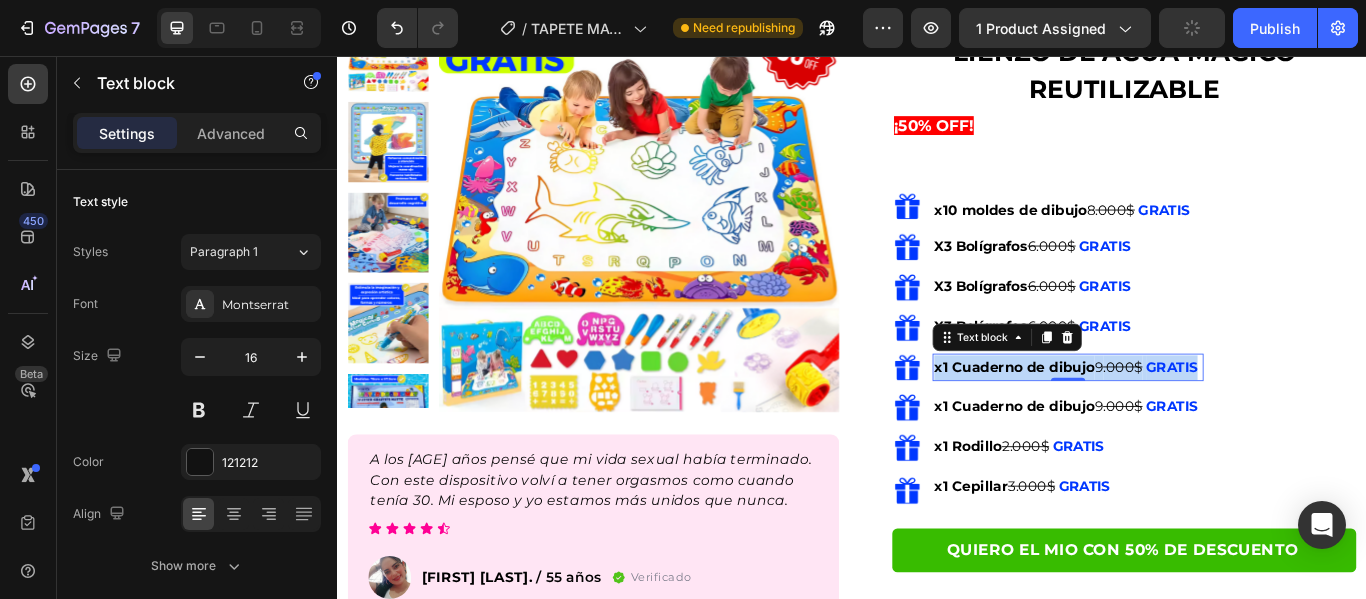 click on "x1 Cuaderno de dibujo" at bounding box center [1126, 418] 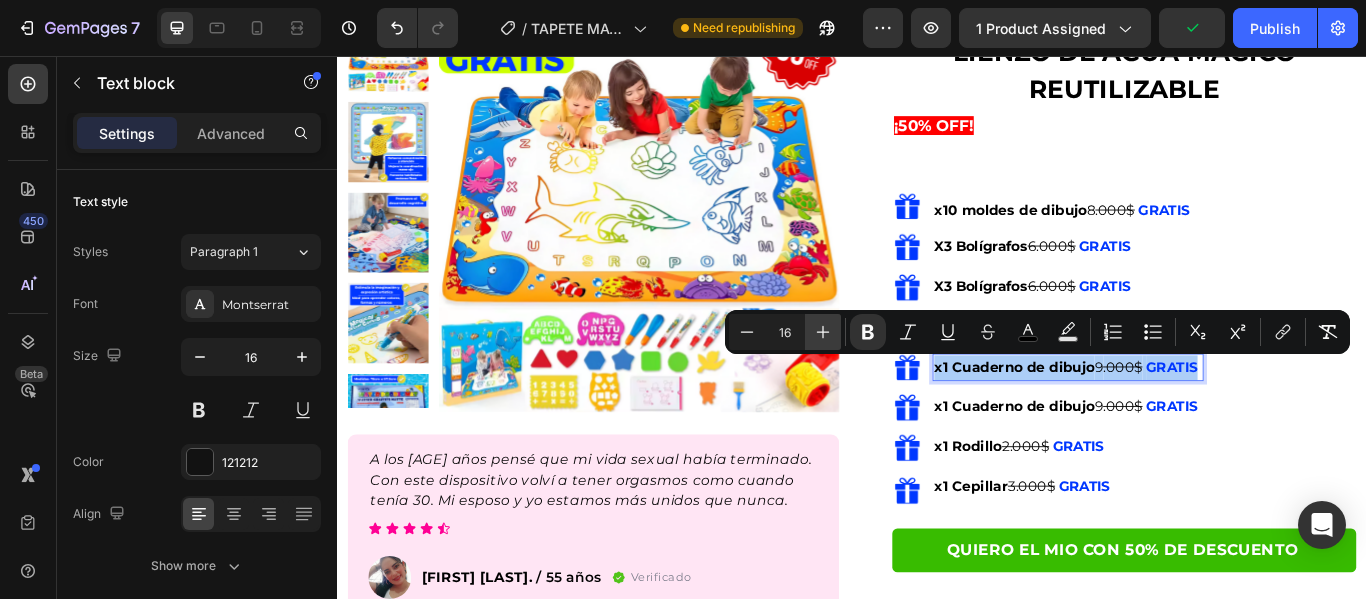 click 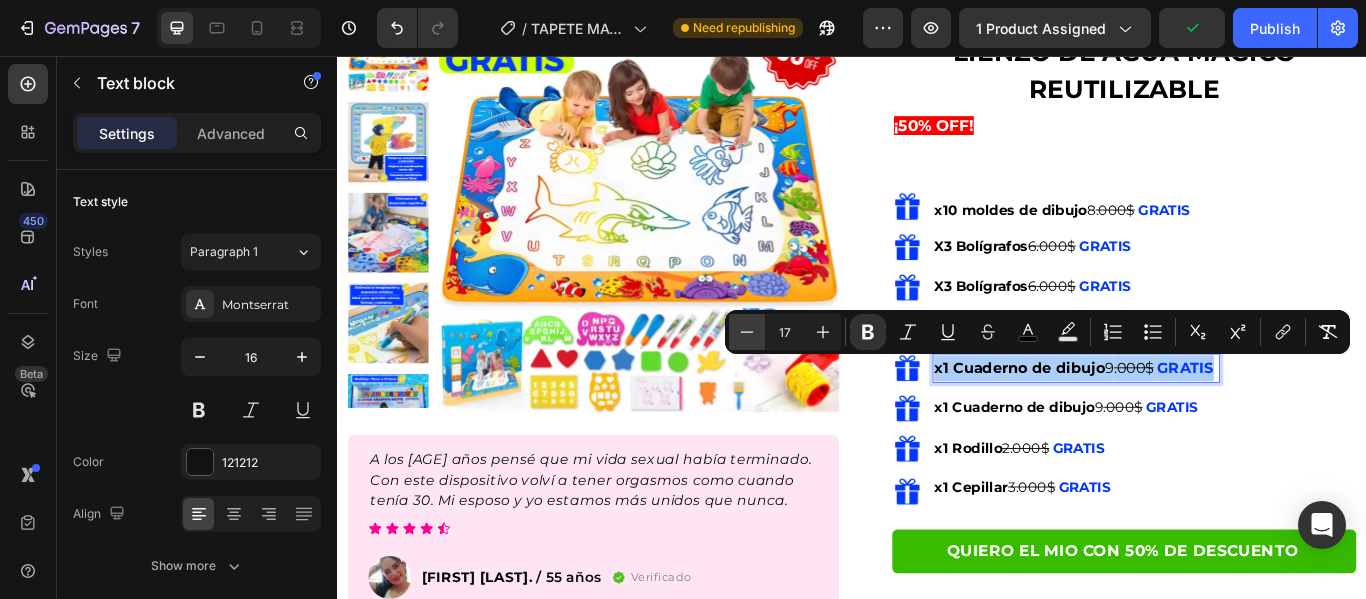 drag, startPoint x: 748, startPoint y: 340, endPoint x: 763, endPoint y: 340, distance: 15 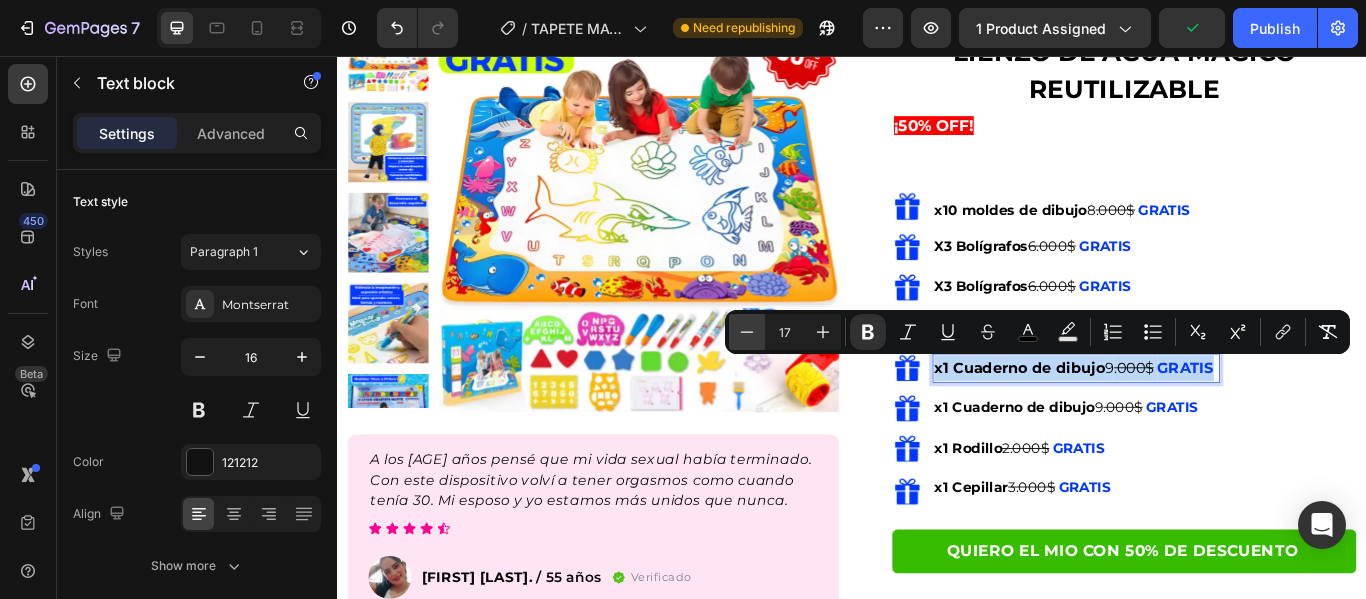 type on "16" 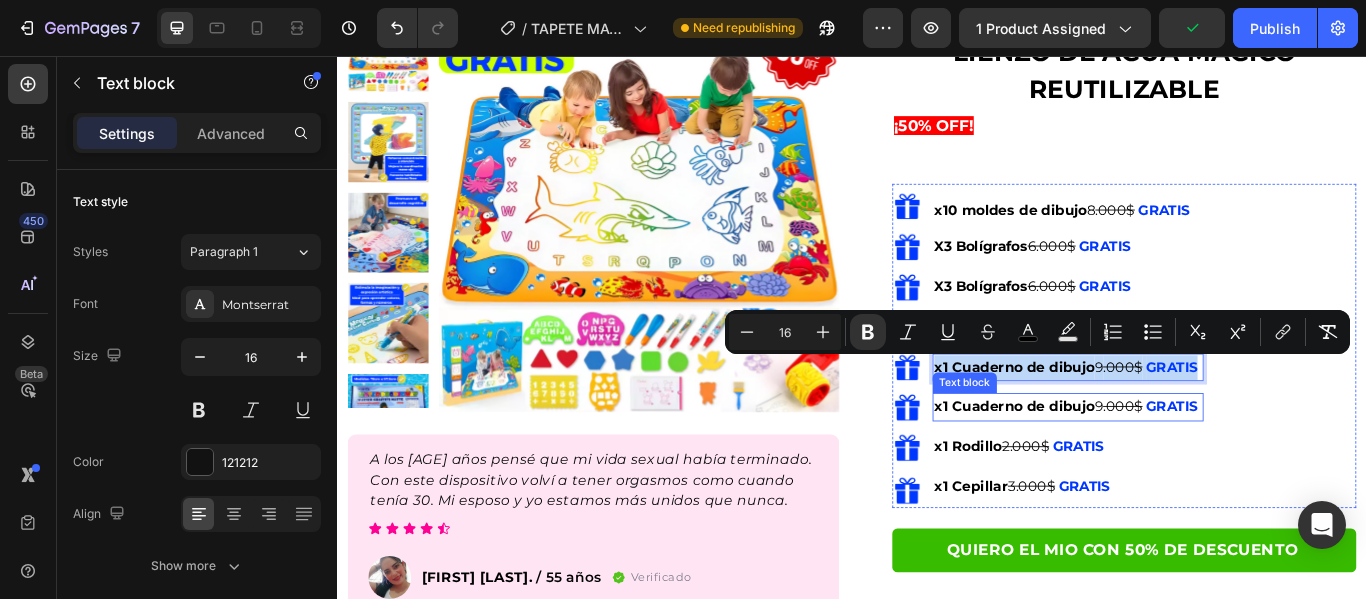 click on "x1 Cuaderno de dibujo" at bounding box center (1126, 464) 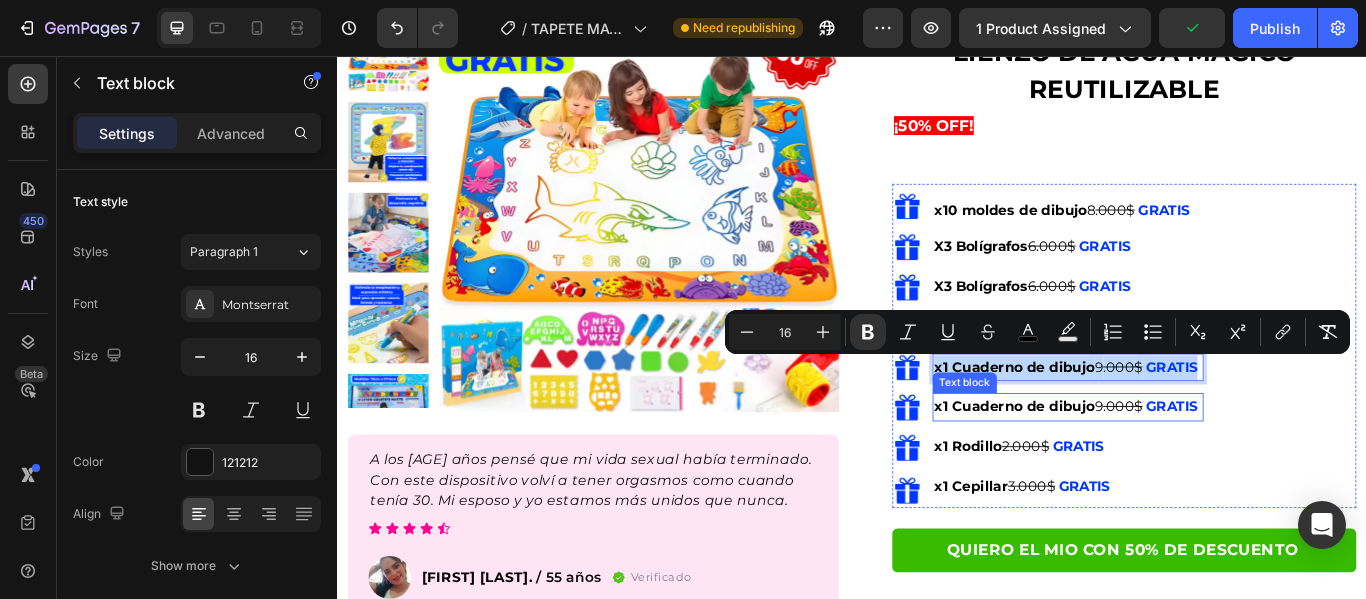 click on "x1 Cuaderno de dibujo" at bounding box center [1126, 464] 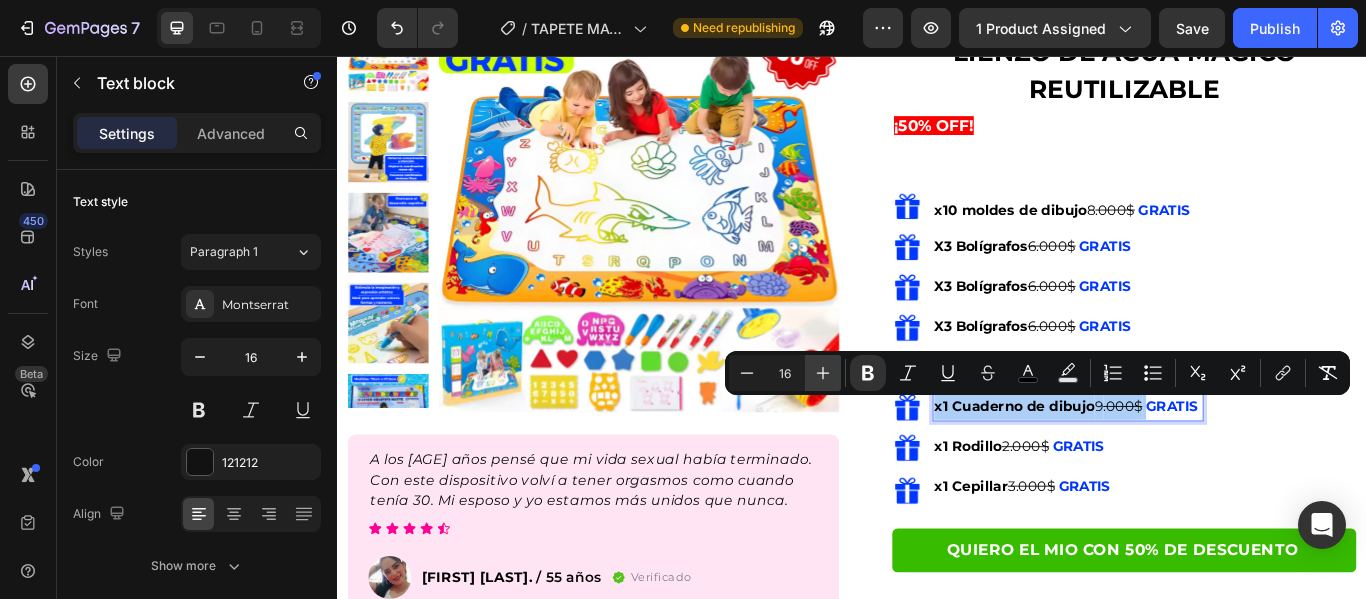 click 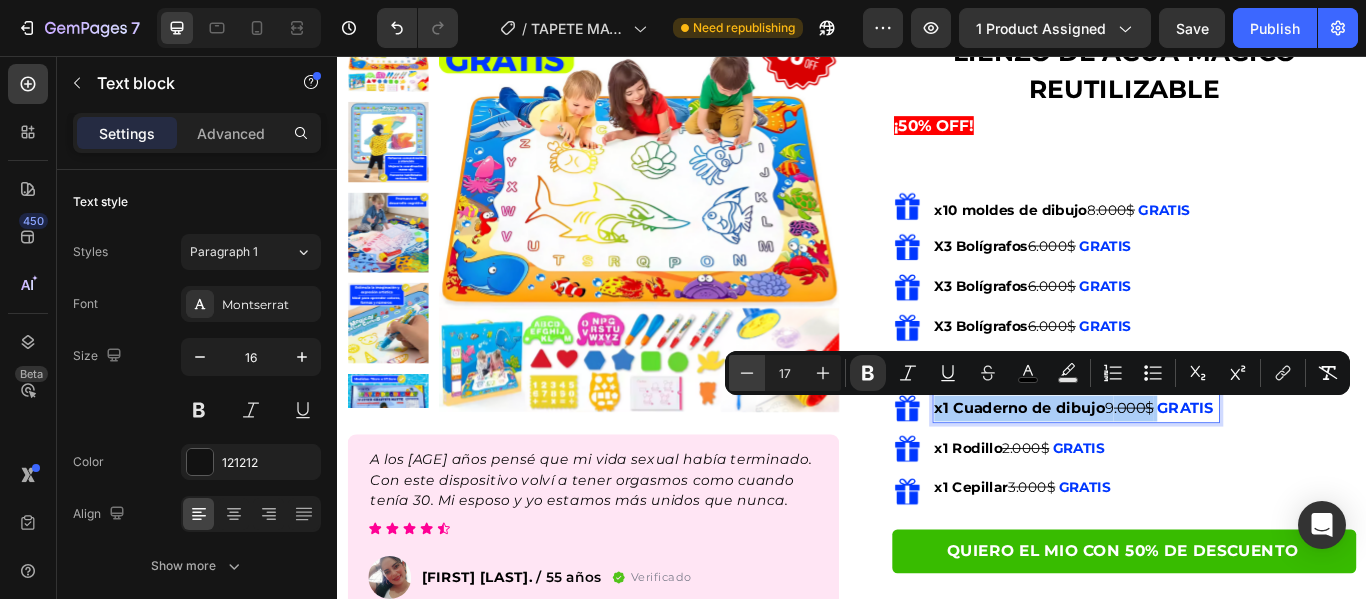 click 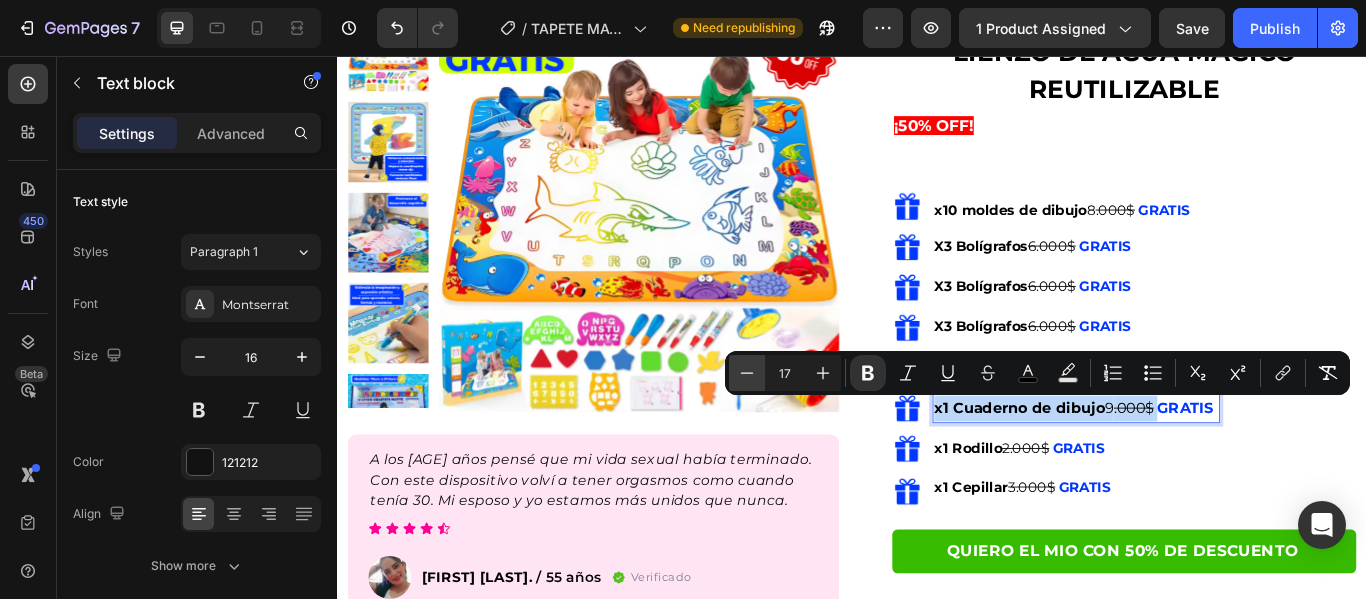 type on "16" 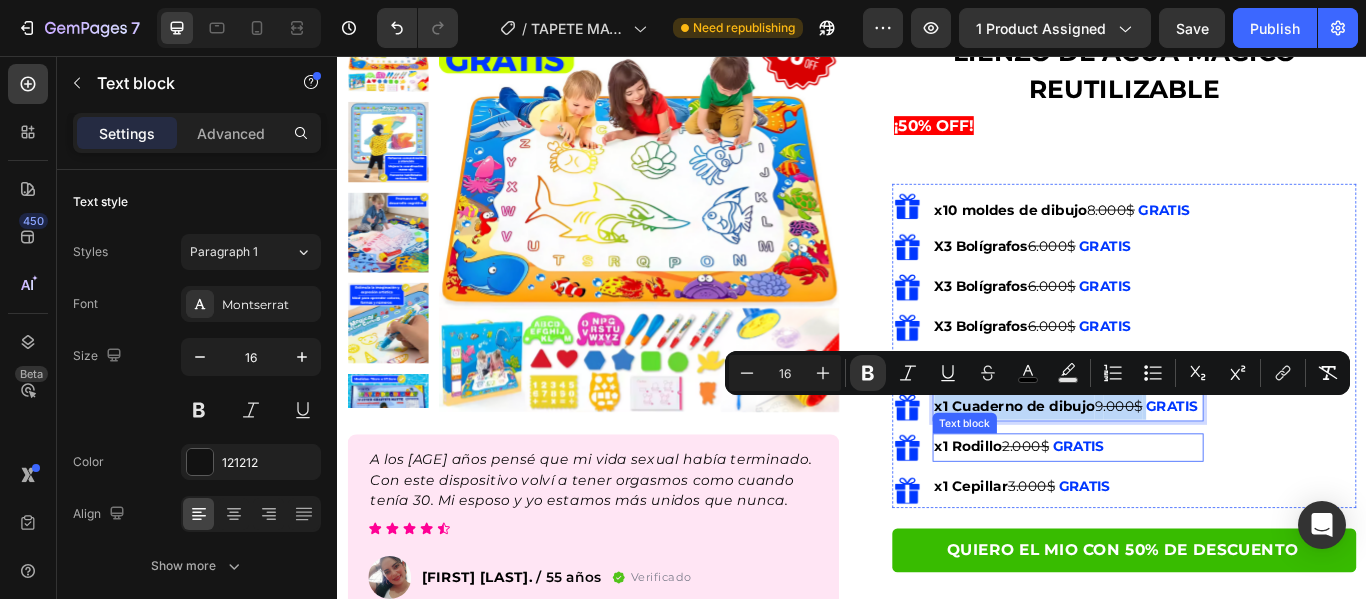 click on "x1 Rodillo" at bounding box center [1072, 511] 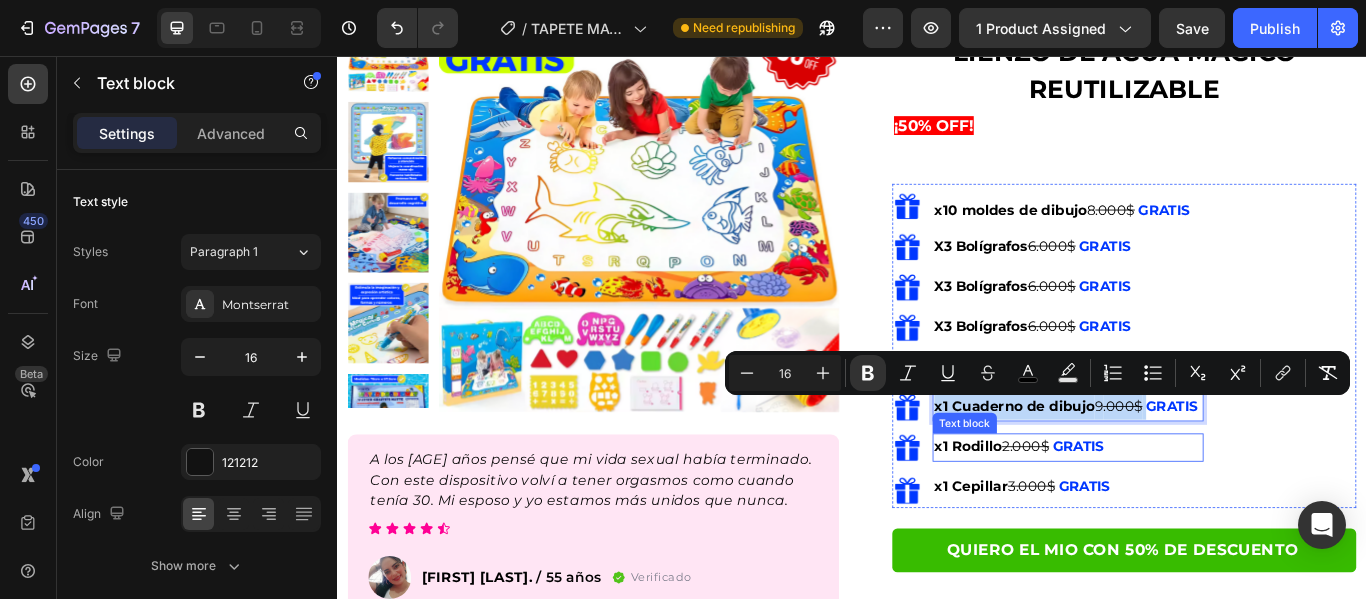 click on "x1 Rodillo" at bounding box center [1072, 511] 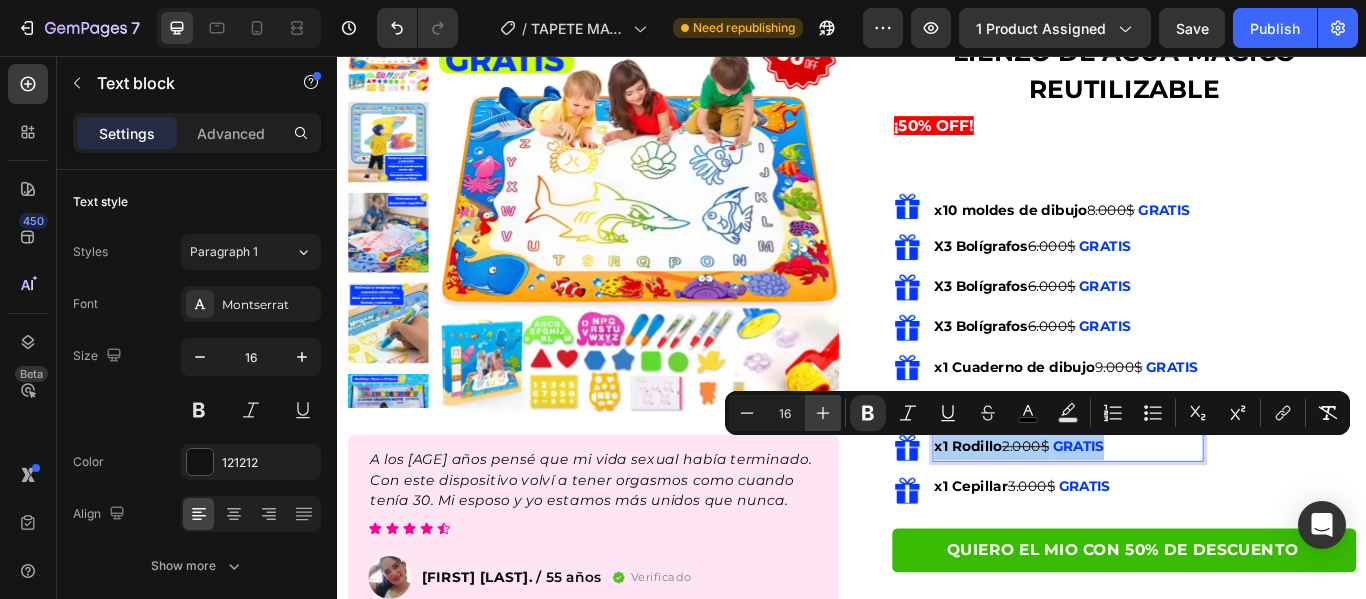 click 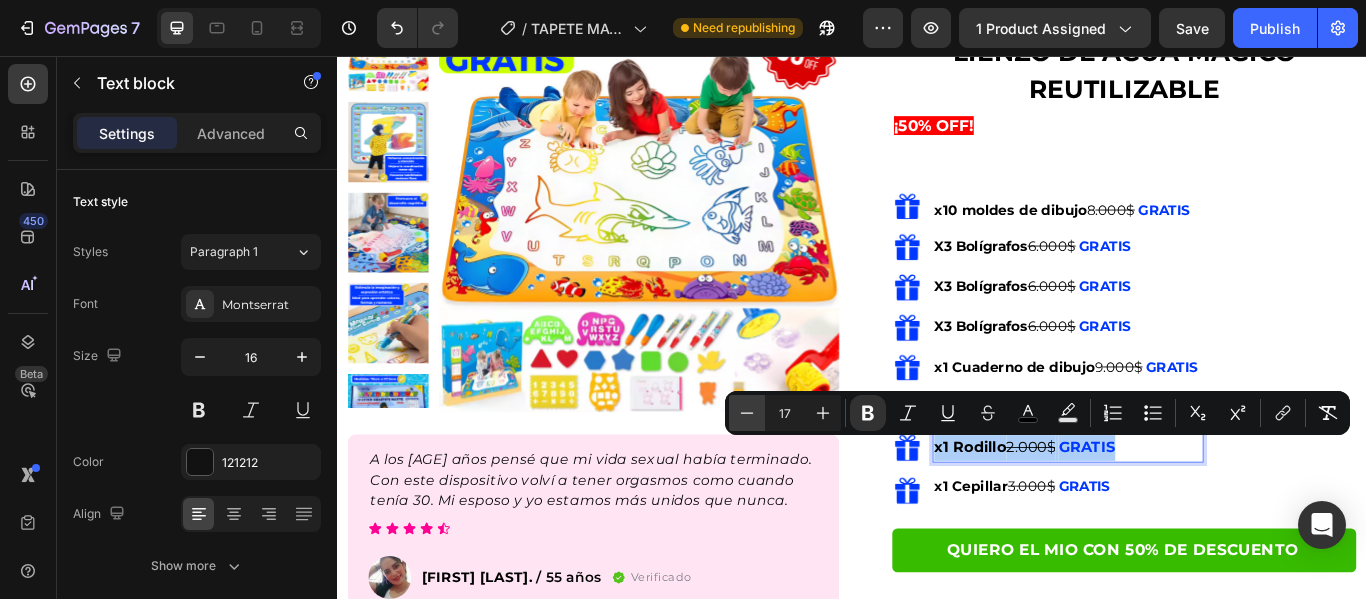 click 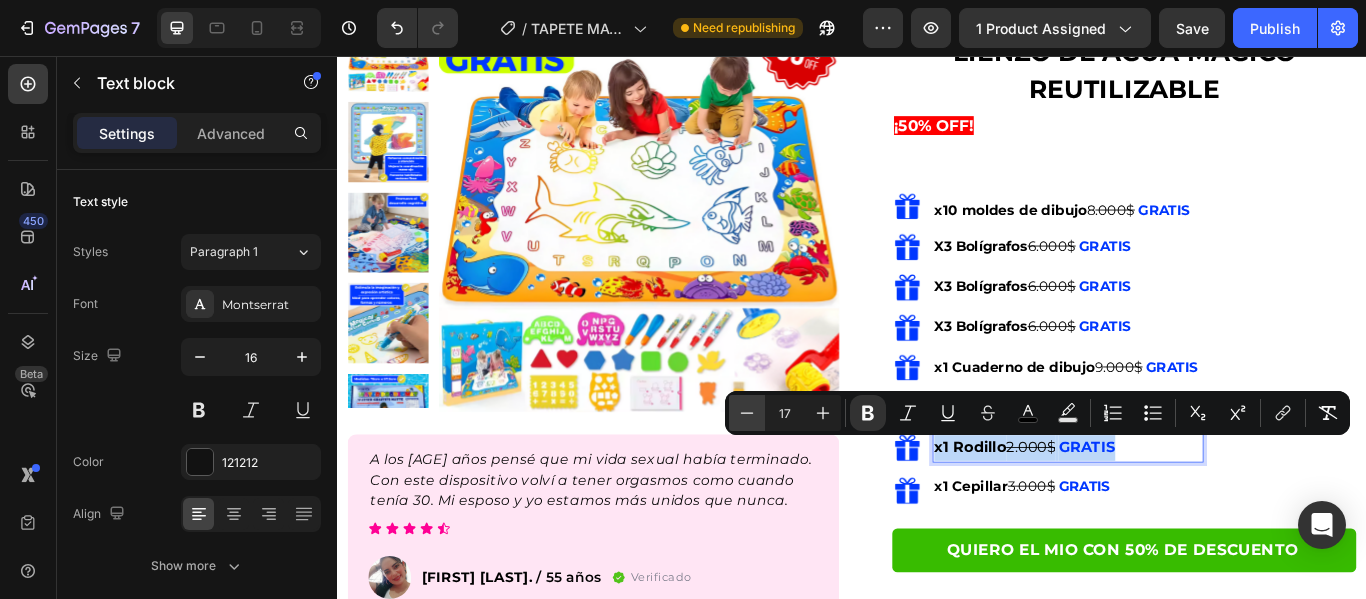 type on "16" 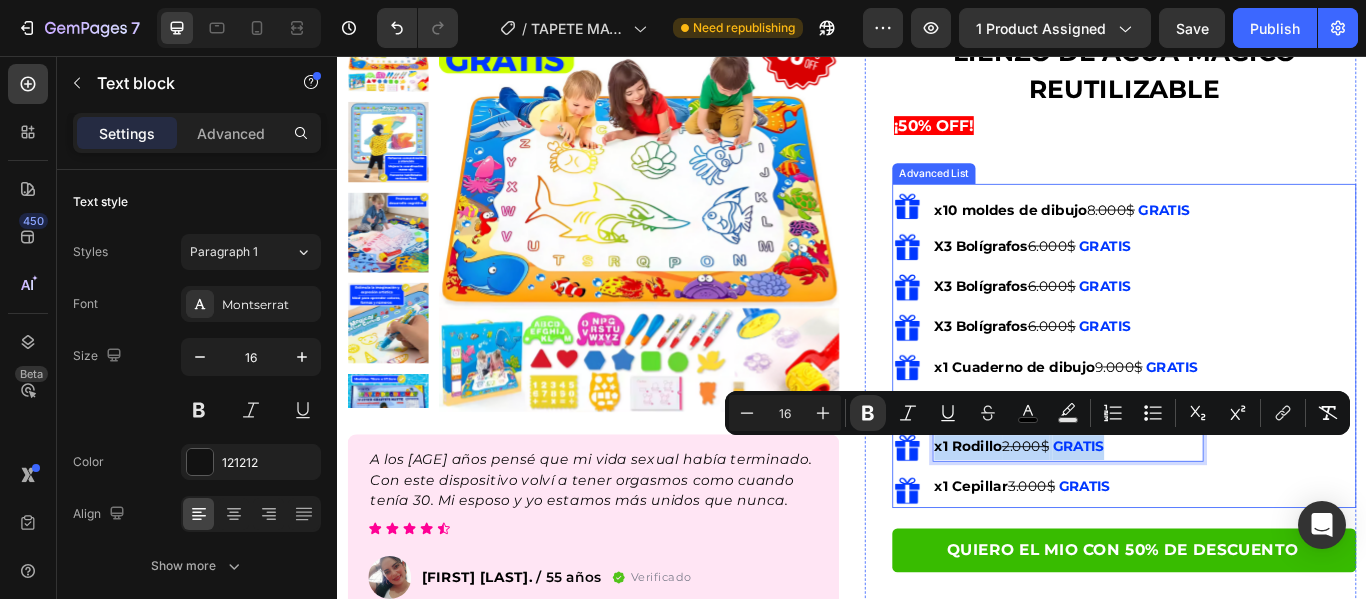 click on "x1 Cepillar" at bounding box center (1076, 557) 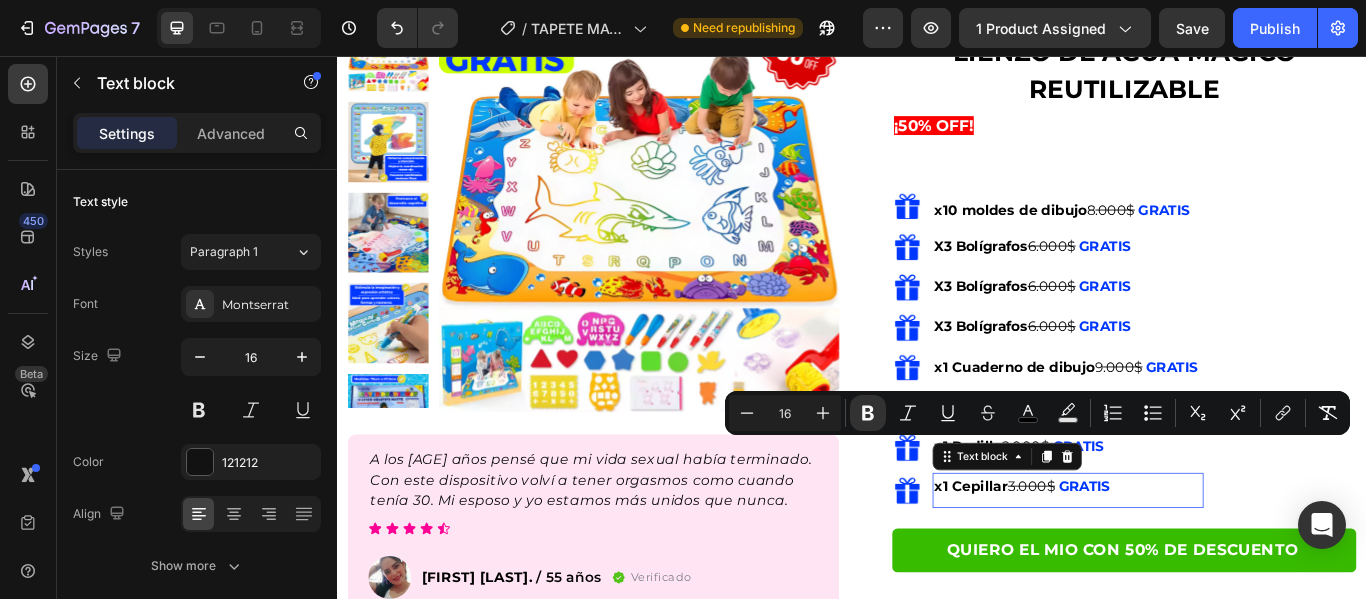 click on "x1 Cepillar" at bounding box center (1076, 557) 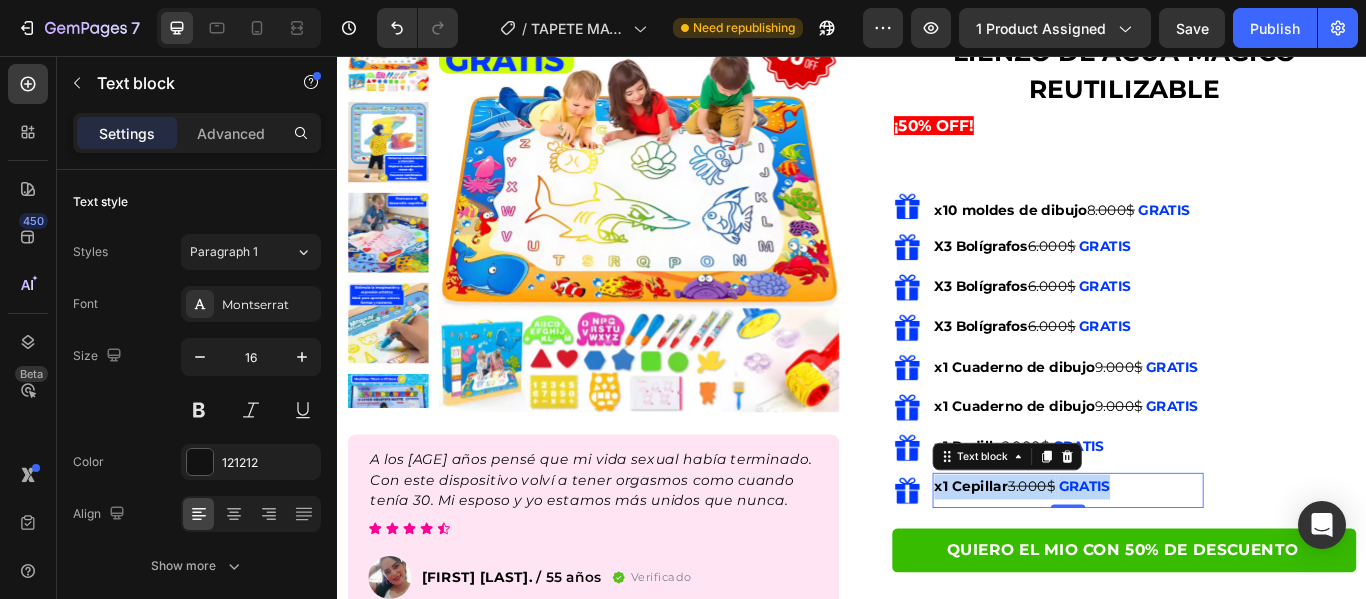 click on "x1 Cepillar" at bounding box center [1076, 557] 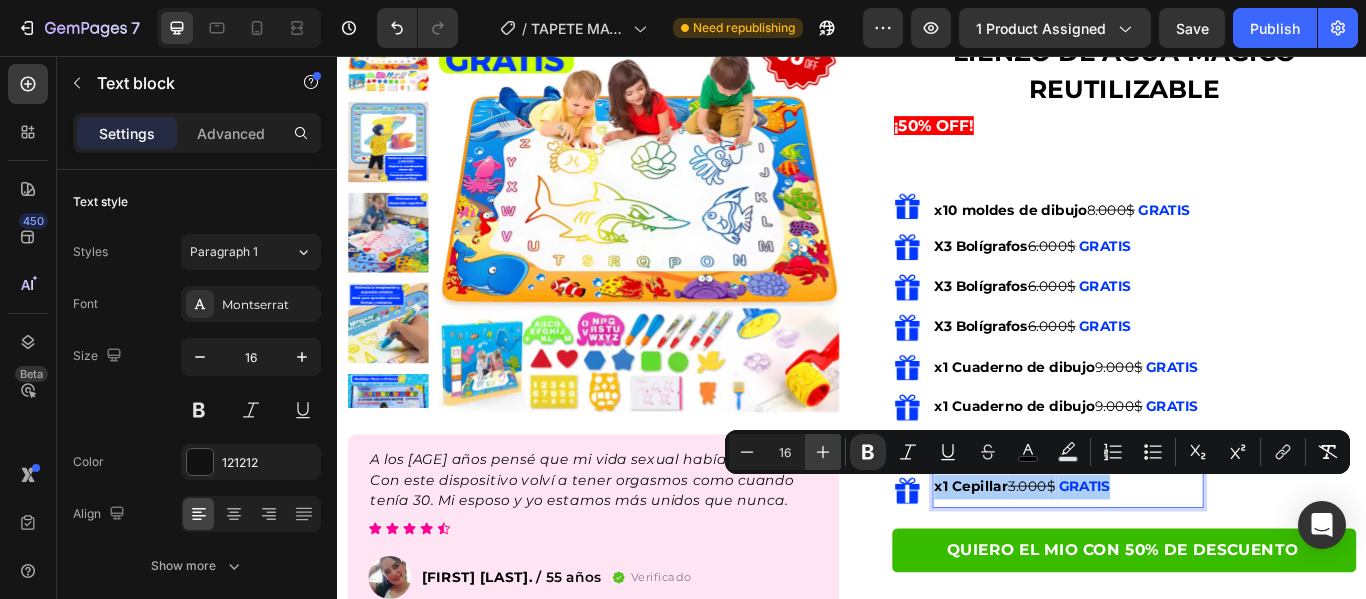 click 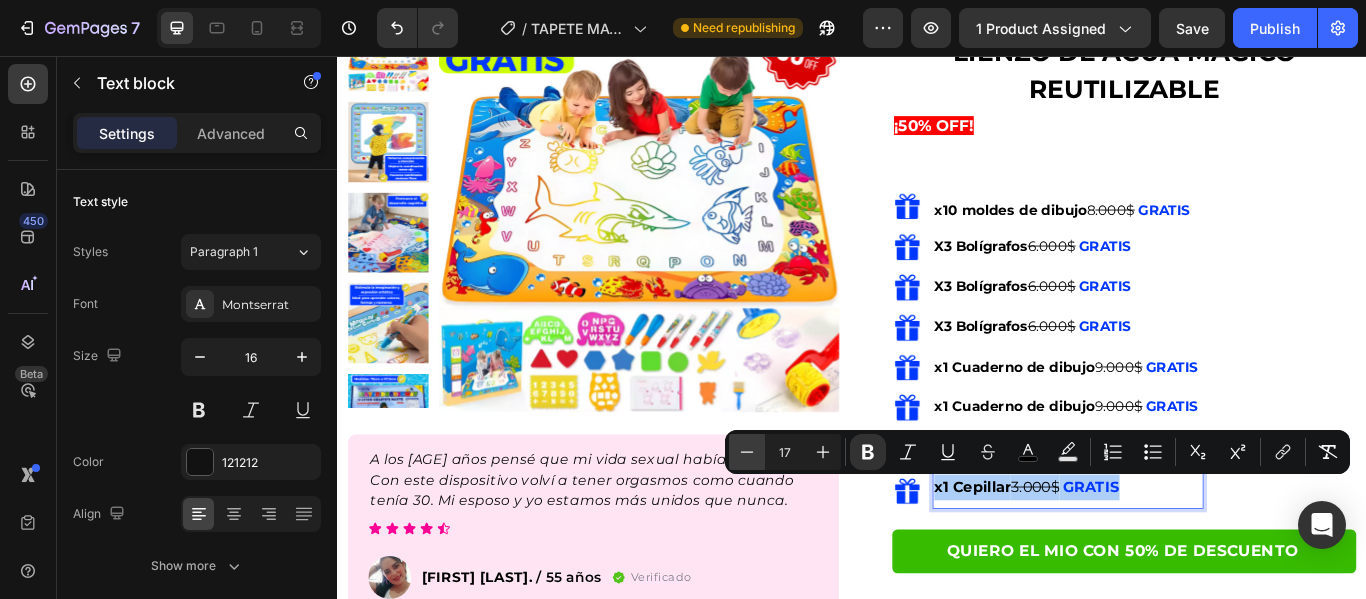 click 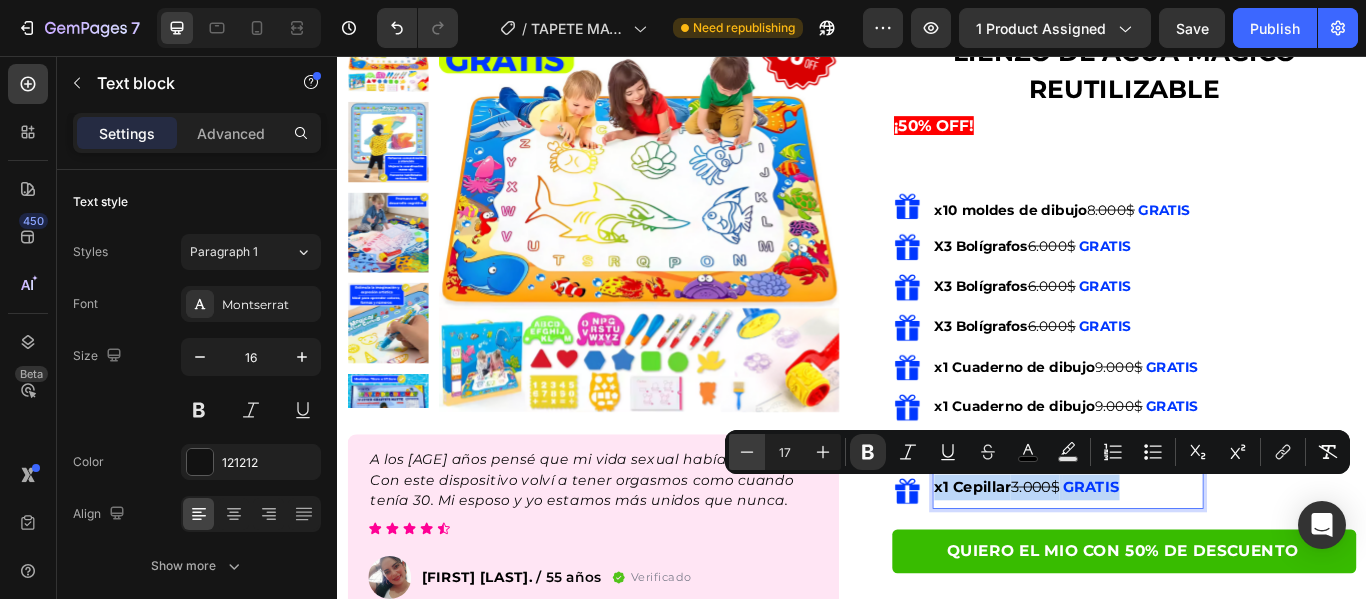 type on "16" 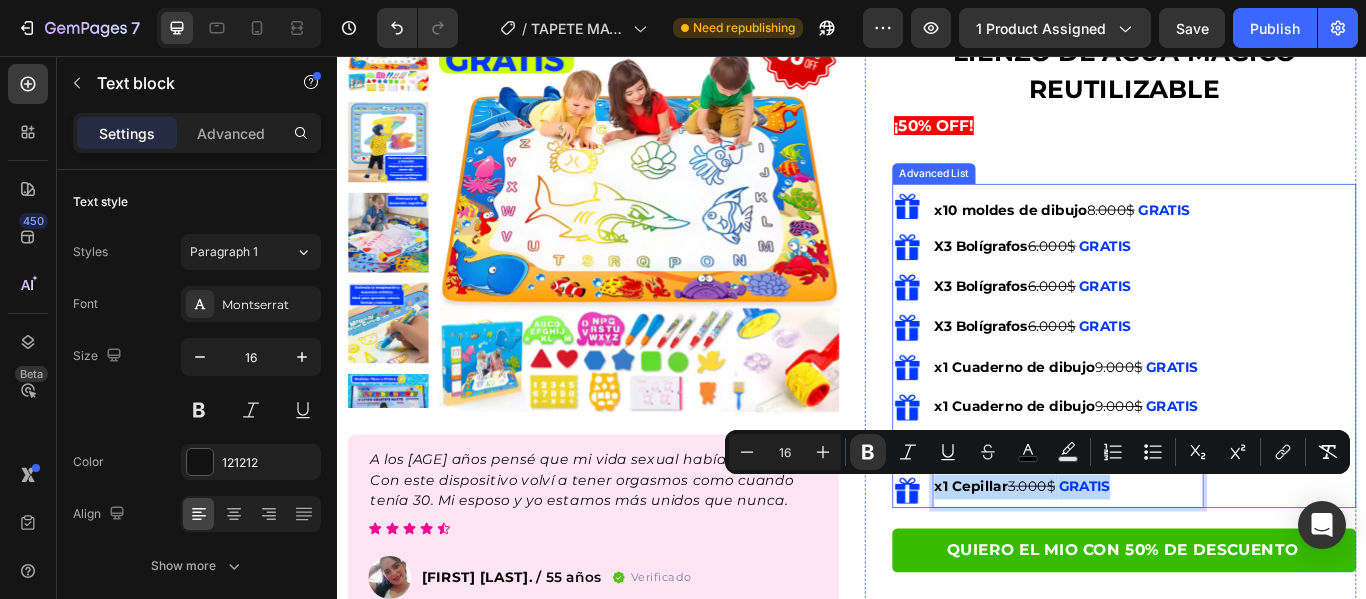 click on "Image x10 moldes de dibujo       8 .000$   GRATIS Text Block Image X3 Bolígrafos                      6.000$   GRATIS Text Block Image X3 Bolígrafos                      6.000$   GRATIS Text Block Image X3 Bolígrafos                      6.000$   GRATIS Text block Image x1 Cuaderno de dibujo      9 .000$   GRATIS Text block Image x1 Cuaderno de dibujo      9 .000$   GRATIS Text block Image x1 Rodillo                             2.000$   GRATIS Text block Image x1 Cepillar                            3.000$   GRATIS Text block   0" at bounding box center (1165, 398) 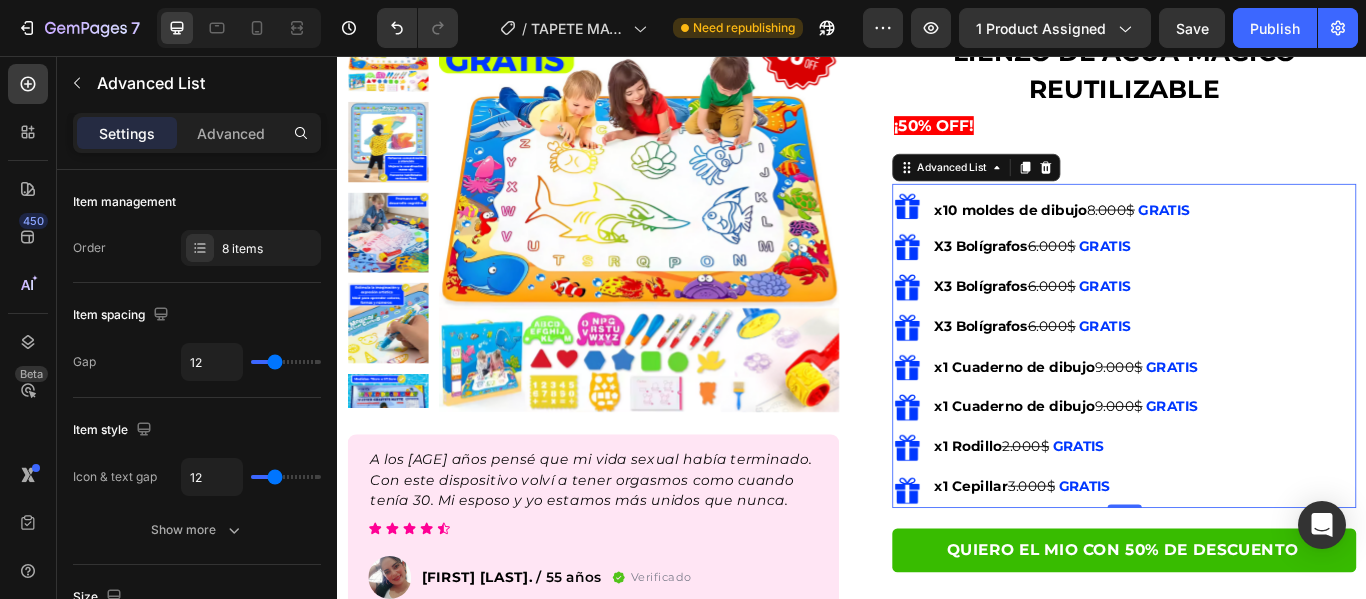 click on "Image x10 moldes de dibujo       8 .000$   GRATIS Text Block Image X3 Bolígrafos                      6.000$   GRATIS Text Block Image X3 Bolígrafos                      6.000$   GRATIS Text Block Image X3 Bolígrafos                      6.000$   GRATIS Text block Image x1 Cuaderno de dibujo      9 .000$   GRATIS Text block Image x1 Cuaderno de dibujo      9 .000$   GRATIS Text block Image x1 Rodillo                             2.000$   GRATIS Text block Image x1 Cepillar                            3.000$   GRATIS Text block" at bounding box center [1254, 398] 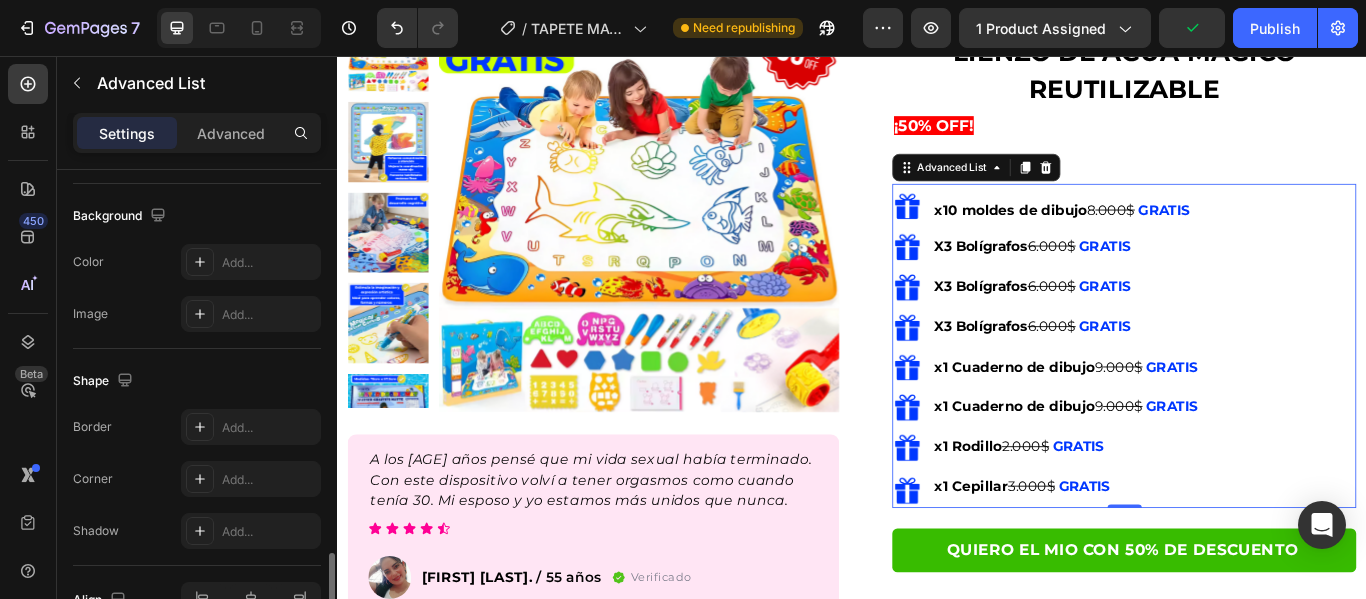 scroll, scrollTop: 700, scrollLeft: 0, axis: vertical 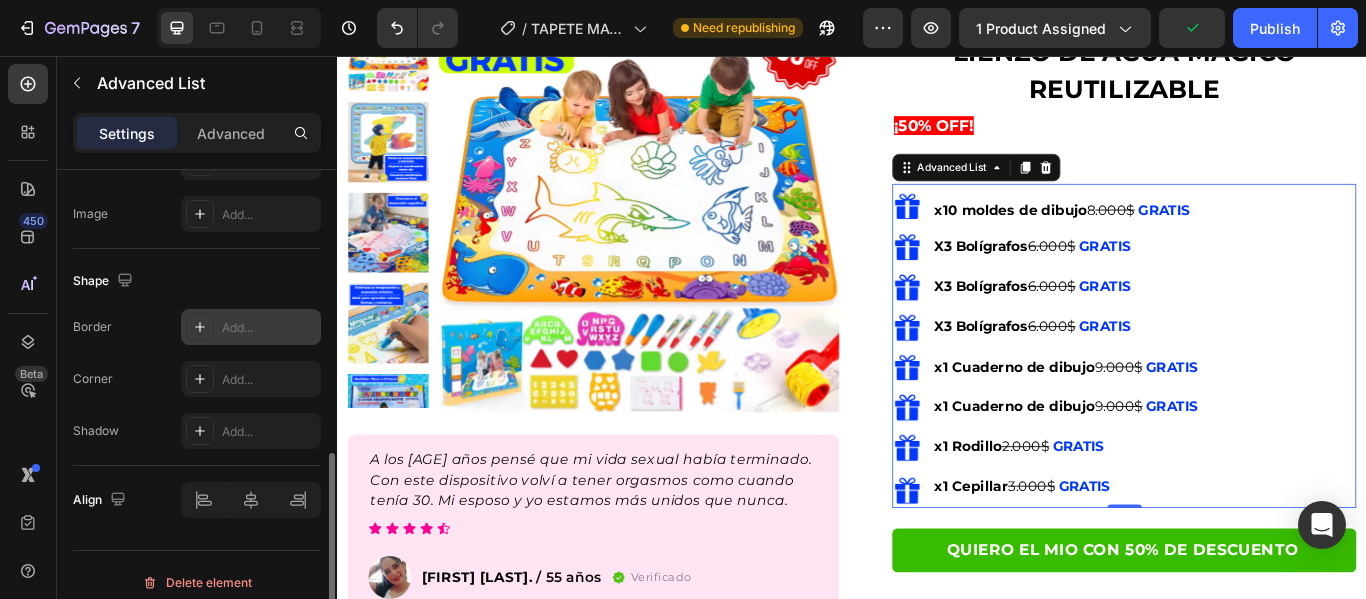 click 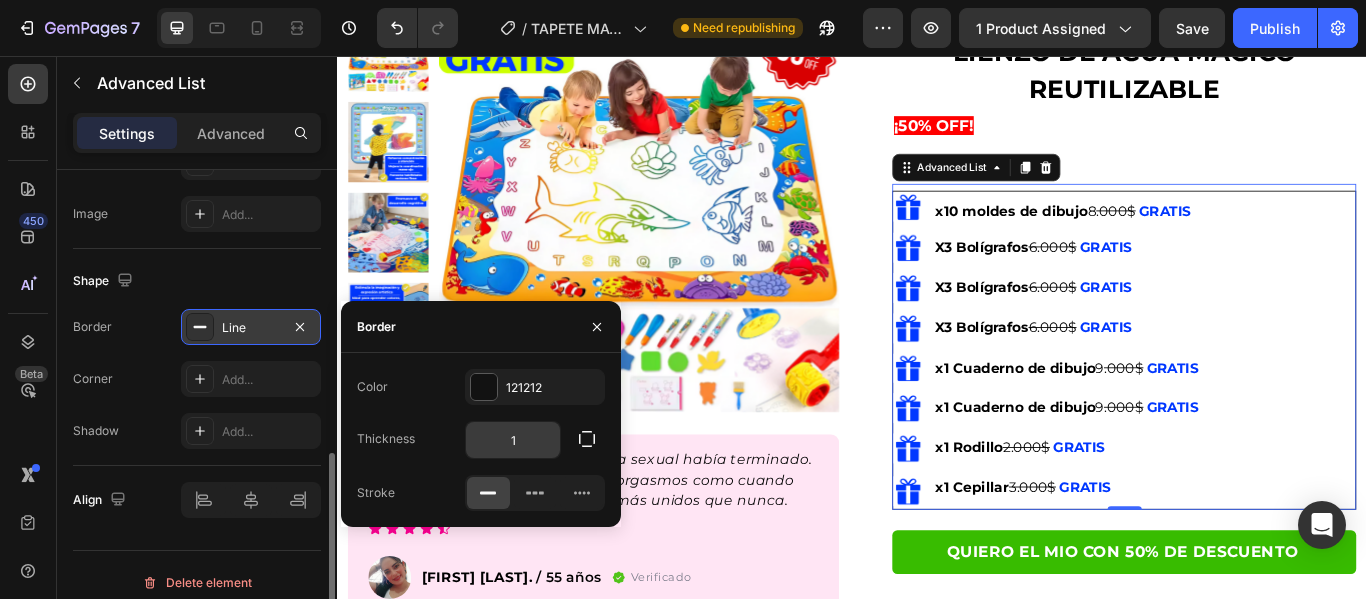 click on "1" at bounding box center (513, 440) 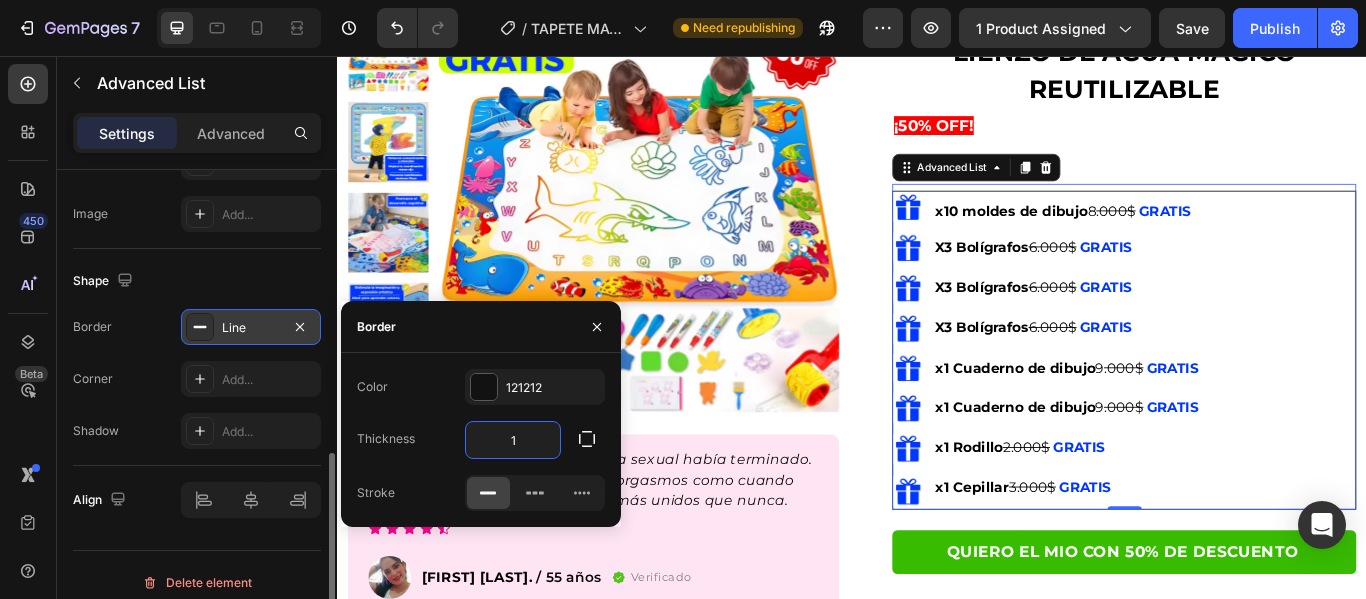 type on "2" 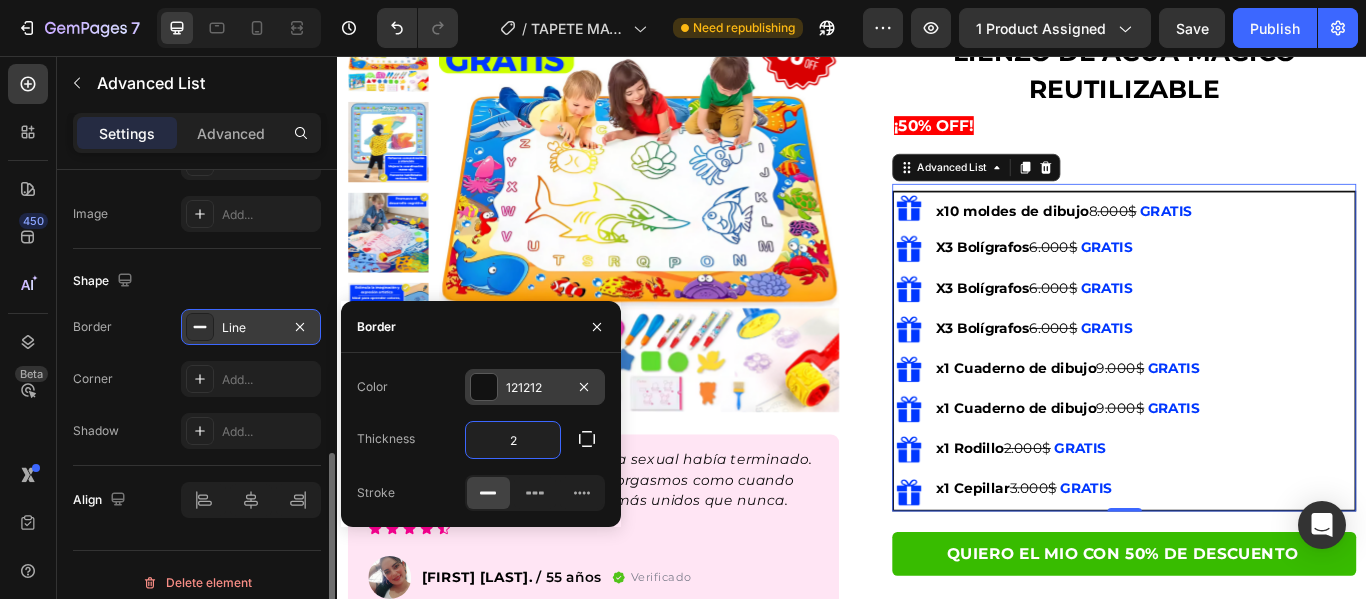 click on "121212" at bounding box center [535, 387] 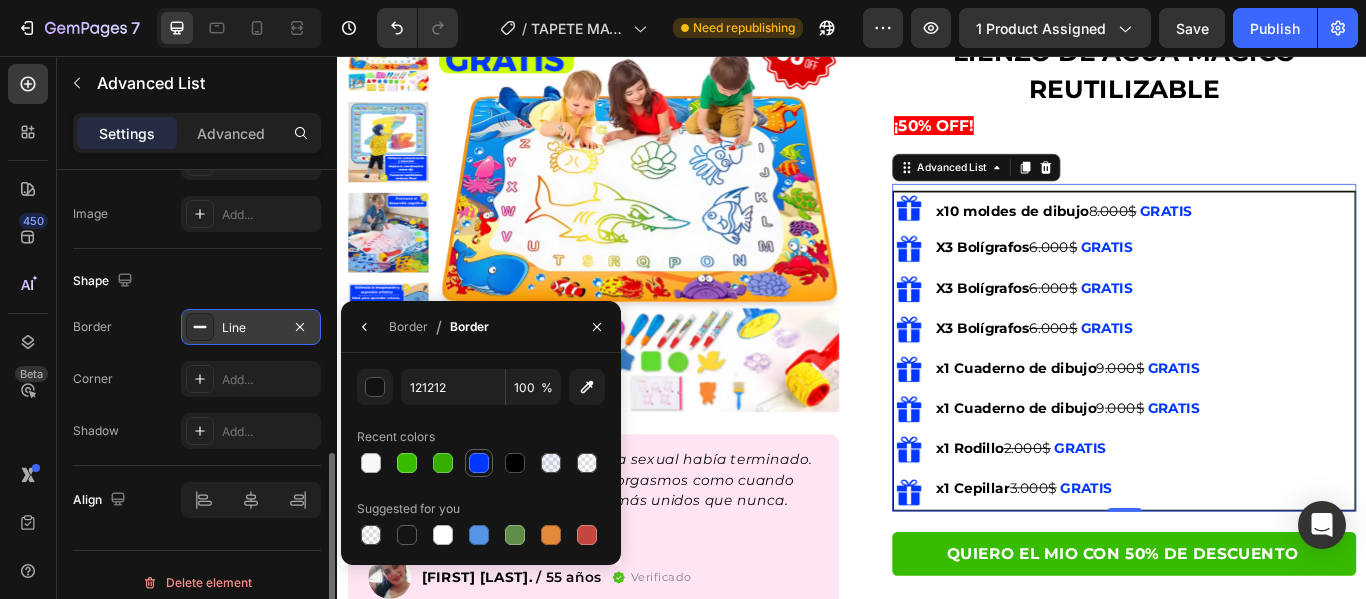 click at bounding box center (479, 463) 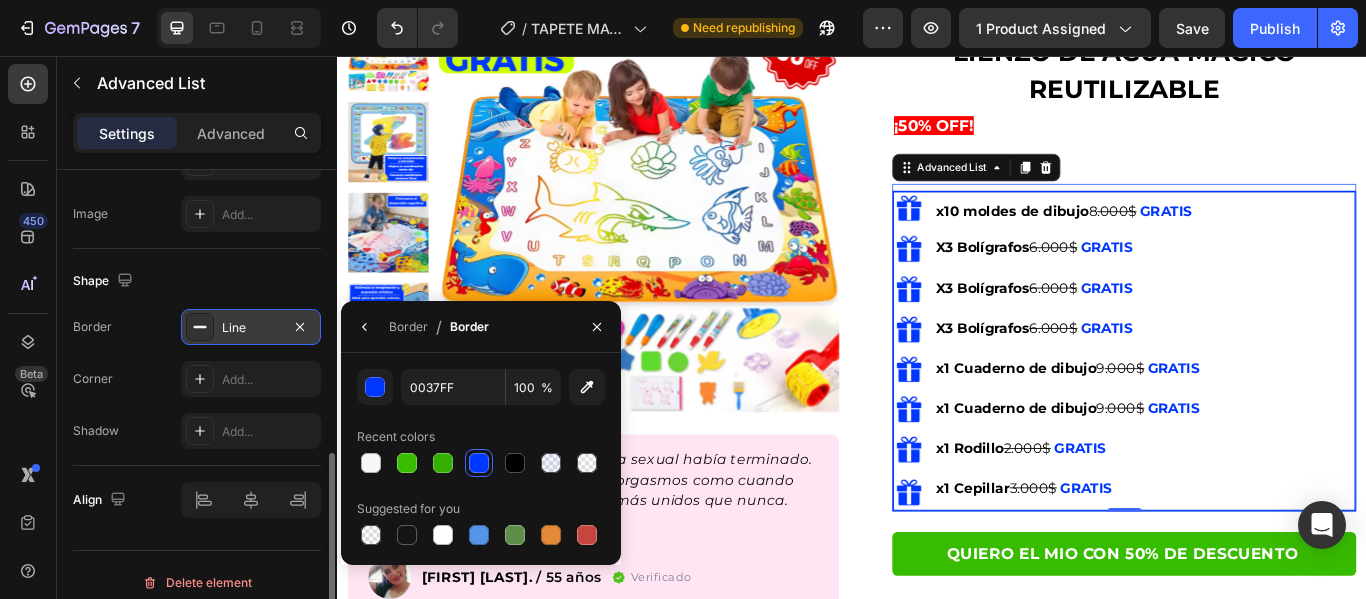 click on "Border Line Corner Add... Shadow Add..." at bounding box center (197, 379) 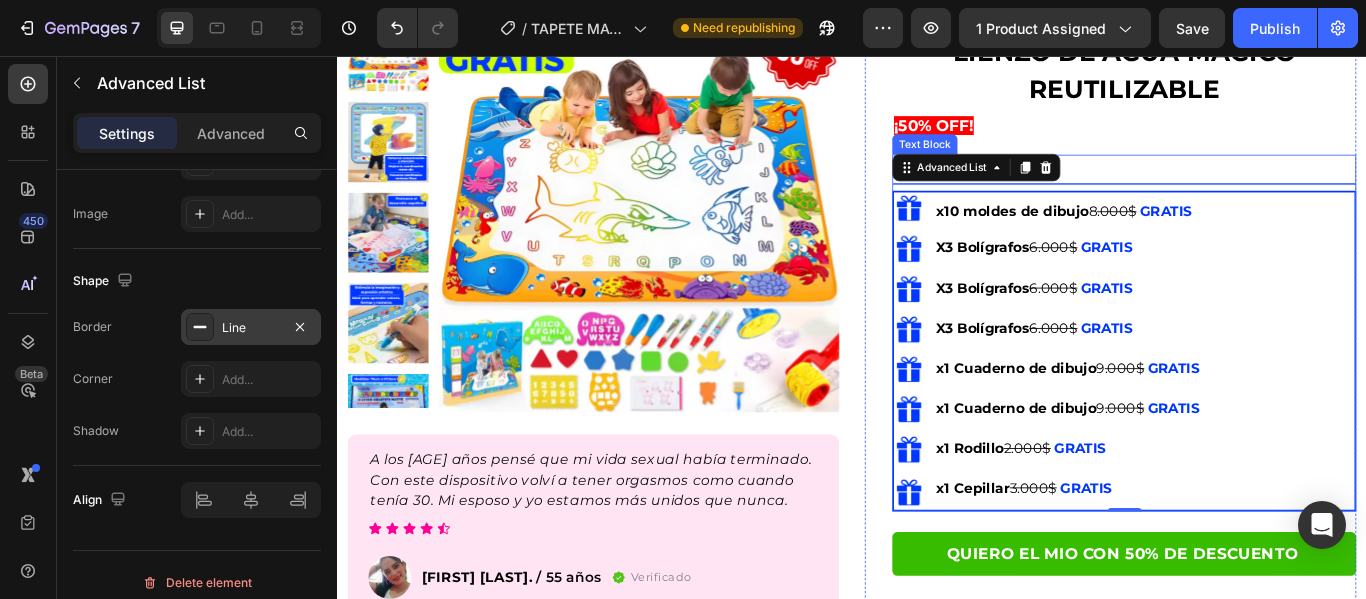 click on "¡50% OFF!  Text Block" at bounding box center [1254, 145] 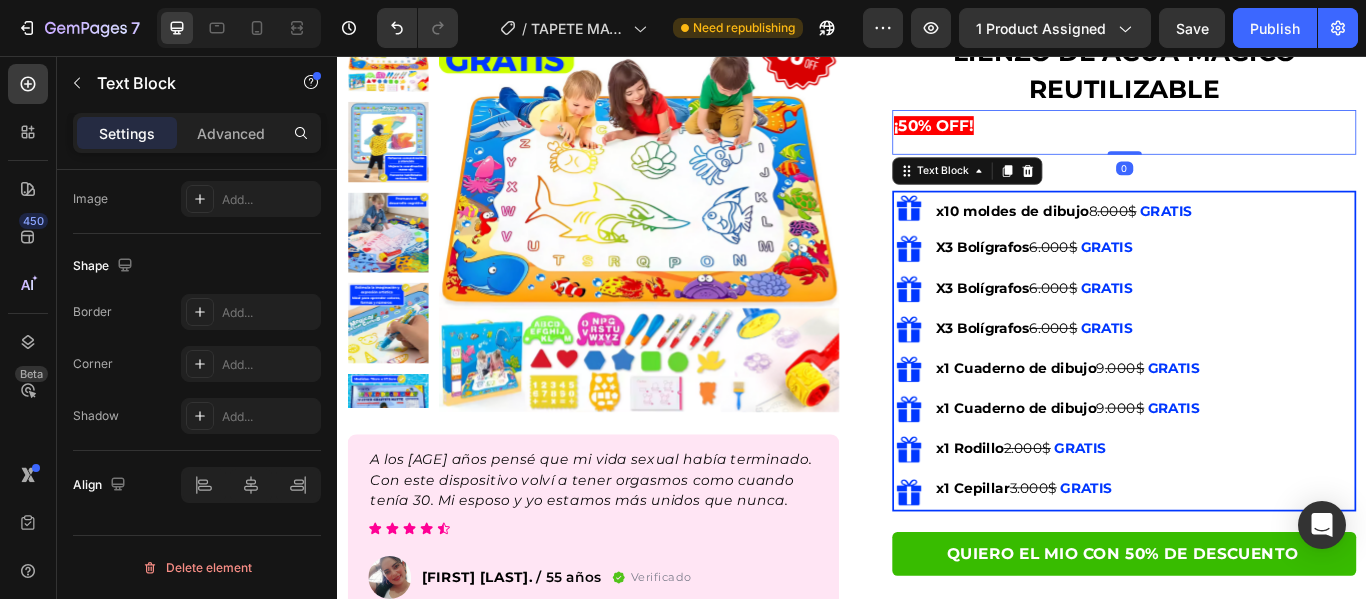 scroll, scrollTop: 0, scrollLeft: 0, axis: both 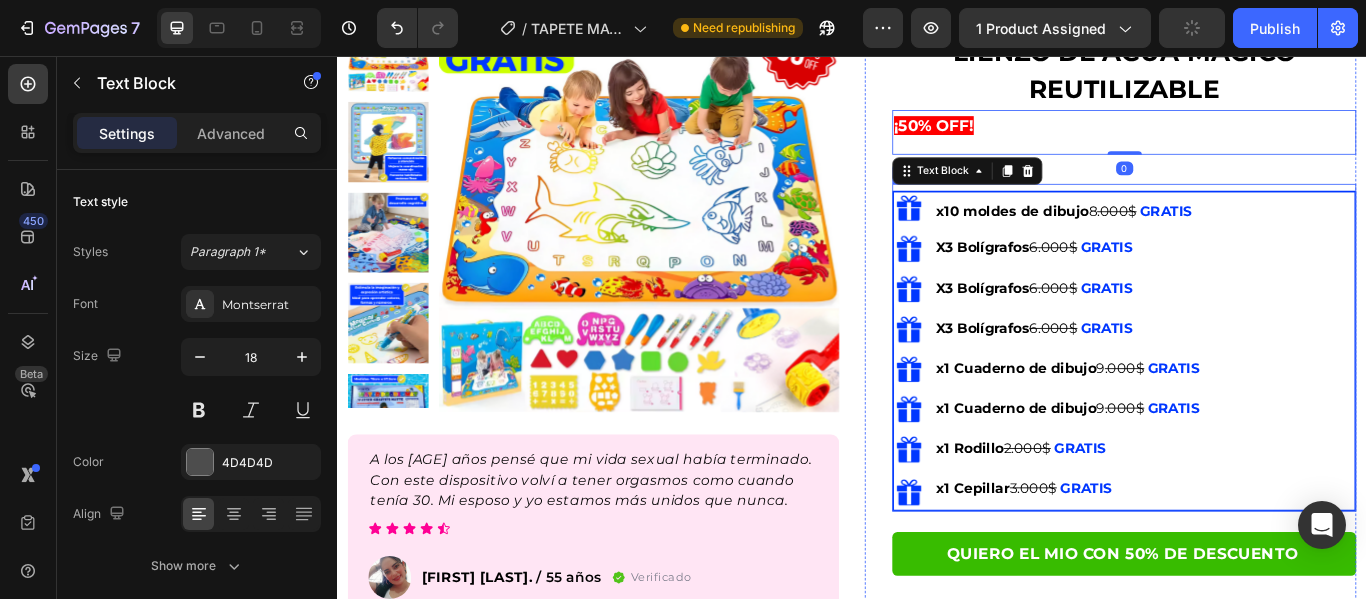 click on "Image x10 moldes de dibujo       8 .000$   GRATIS Text Block Image X3 Bolígrafos                      6.000$   GRATIS Text Block Image X3 Bolígrafos                      6.000$   GRATIS Text Block Image X3 Bolígrafos                      6.000$   GRATIS Text block Image x1 Cuaderno de dibujo      9 .000$   GRATIS Text block Image x1 Cuaderno de dibujo      9 .000$   GRATIS Text block Image x1 Rodillo                             2.000$   GRATIS Text block Image x1 Cepillar                            3.000$   GRATIS Text block" at bounding box center (1254, 400) 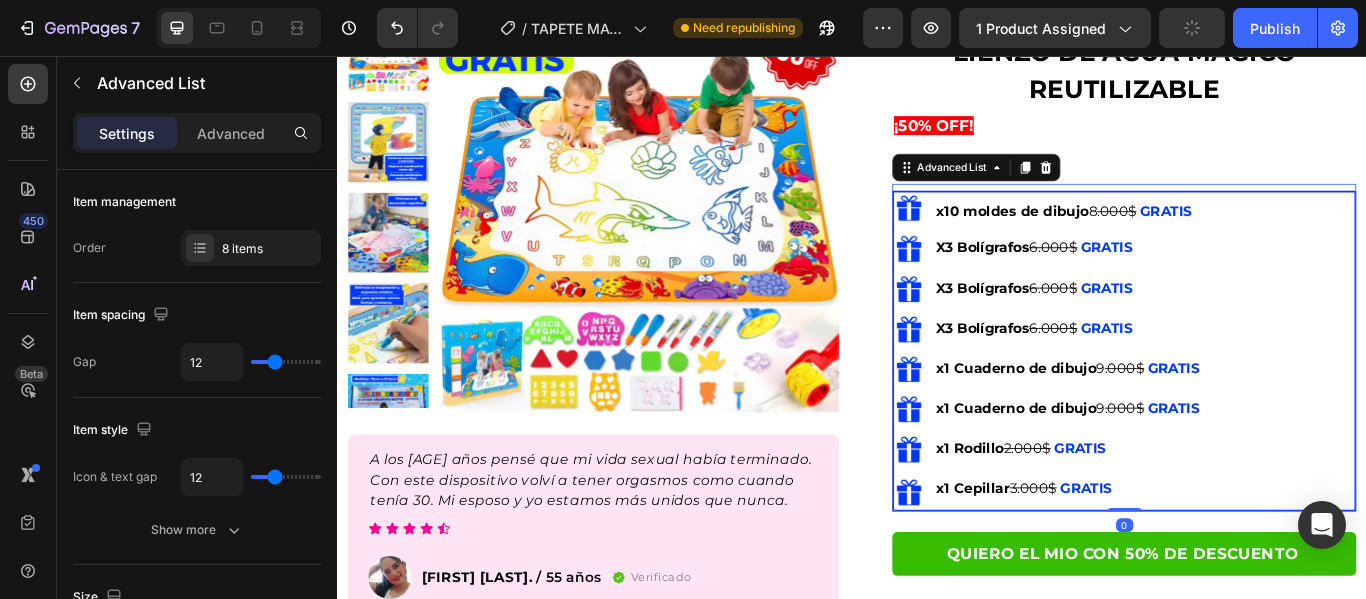 click on "Image x10 moldes de dibujo       8 .000$   GRATIS Text Block Image X3 Bolígrafos                      6.000$   GRATIS Text Block Image X3 Bolígrafos                      6.000$   GRATIS Text Block Image X3 Bolígrafos                      6.000$   GRATIS Text block Image x1 Cuaderno de dibujo      9 .000$   GRATIS Text block Image x1 Cuaderno de dibujo      9 .000$   GRATIS Text block Image x1 Rodillo                             2.000$   GRATIS Text block Image x1 Cepillar                            3.000$   GRATIS Text block" at bounding box center (1167, 400) 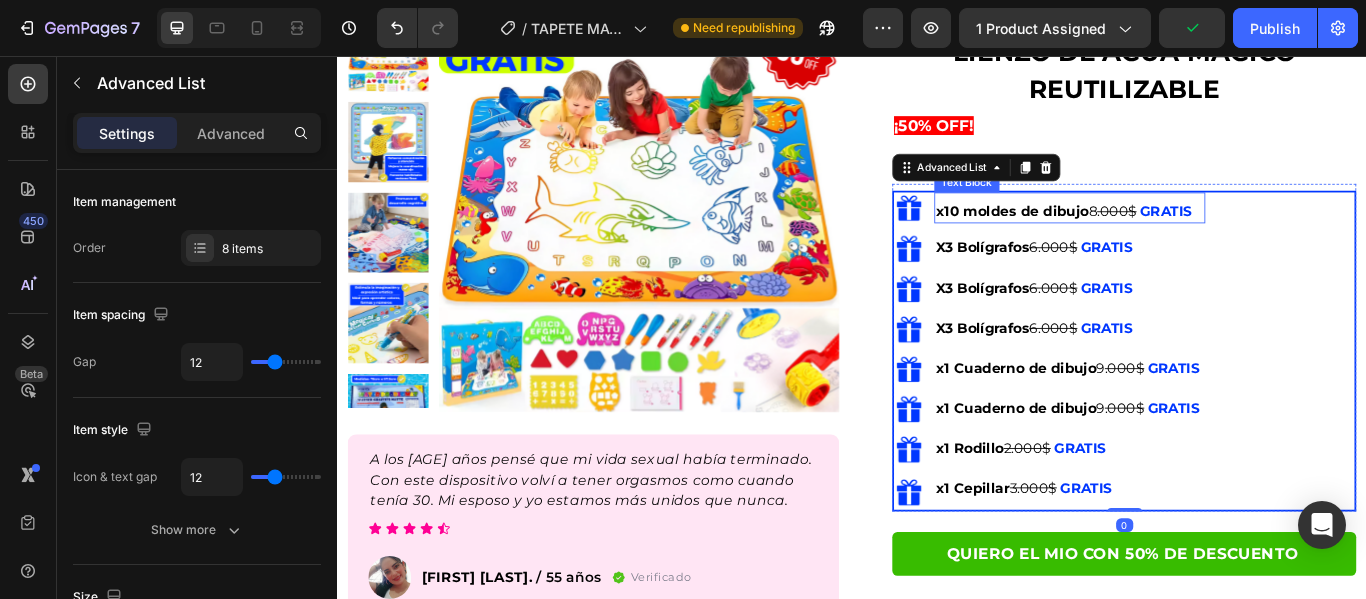 click on "x10 moldes de dibujo       8 .000$" at bounding box center (1154, 237) 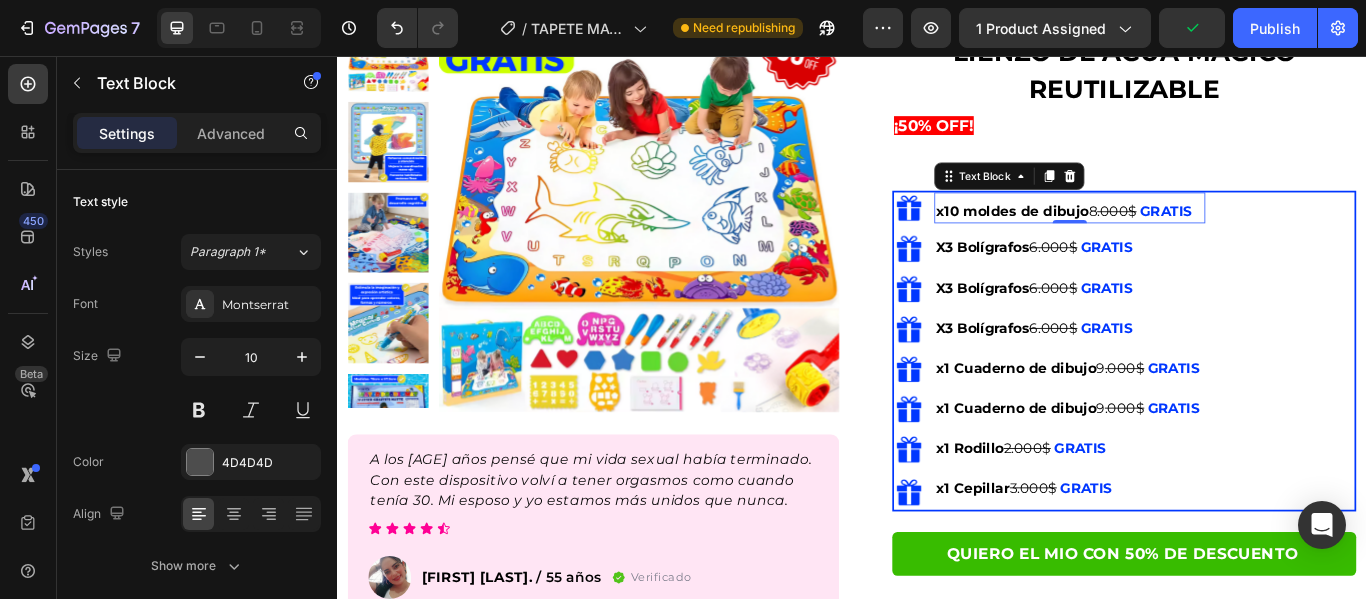 click on "Image x10 moldes de dibujo       8 .000$   GRATIS Text Block   0 Image X3 Bolígrafos                      6.000$   GRATIS Text Block Image X3 Bolígrafos                      6.000$   GRATIS Text Block Image X3 Bolígrafos                      6.000$   GRATIS Text block Image x1 Cuaderno de dibujo      9 .000$   GRATIS Text block Image x1 Cuaderno de dibujo      9 .000$   GRATIS Text block Image x1 Rodillo                             2.000$   GRATIS Text block Image x1 Cepillar                            3.000$   GRATIS Text block" at bounding box center [1254, 400] 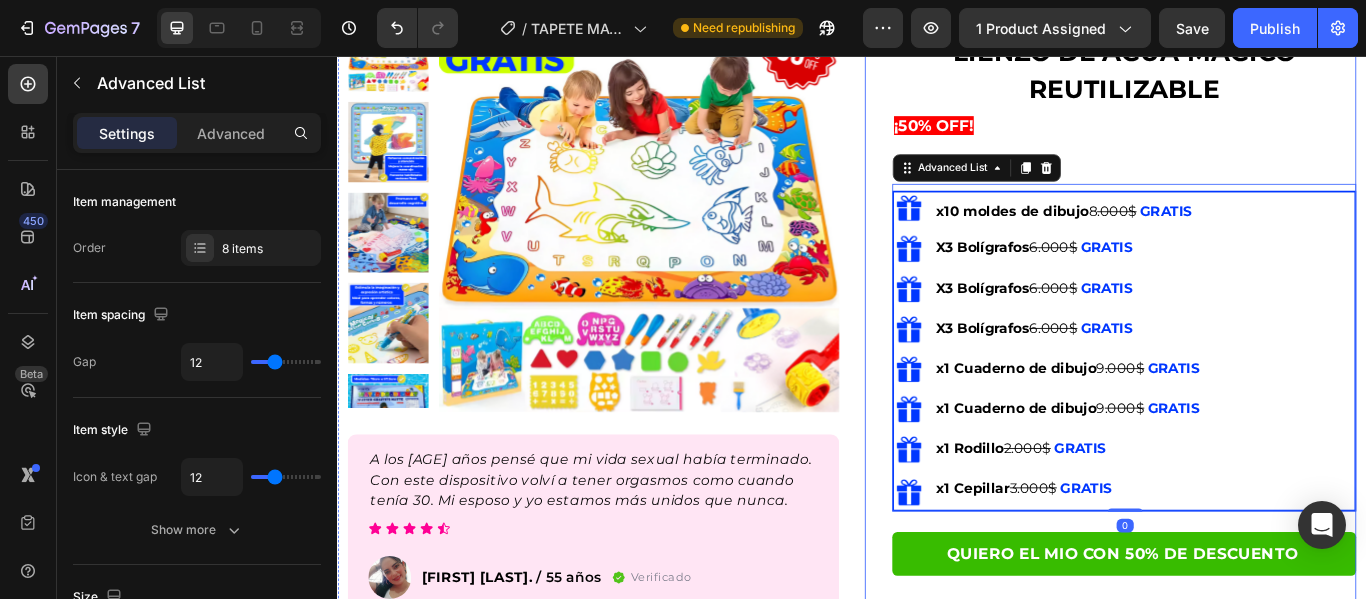 click on "Icon Icon Icon Icon Icon Icon List Hoz 22,500+ Clientes Felices Text block Row LIENZO DE AGUA MÁGICO REUTILIZABLE Product Title  ¡50% OFF!  Text Block COMPRA HOY Y RECIBE GRATIS: Text Block Image x10 moldes de dibujo       8 .000$   GRATIS Text Block Image X3 Bolígrafos                      6.000$   GRATIS Text Block Image X3 Bolígrafos                      6.000$   GRATIS Text Block Image X3 Bolígrafos                      6.000$   GRATIS Text block Image x1 Cuaderno de dibujo      9 .000$   GRATIS Text block Image x1 Cuaderno de dibujo      9 .000$   GRATIS Text block Image x1 Rodillo                             2.000$   GRATIS Text block Image x1Cepillar                            3.000$   GRATIS Text block Advanced List   0 QUIERO EL MIO CON 50% DE DESCUENTO Product Cart Button Recupera Tu Pasión Como a los 20: El Estimulador que Revierte los Efectos de la Menopausia Text block Image Envio Gratis Heading Image Heading Image Row" at bounding box center (1238, 658) 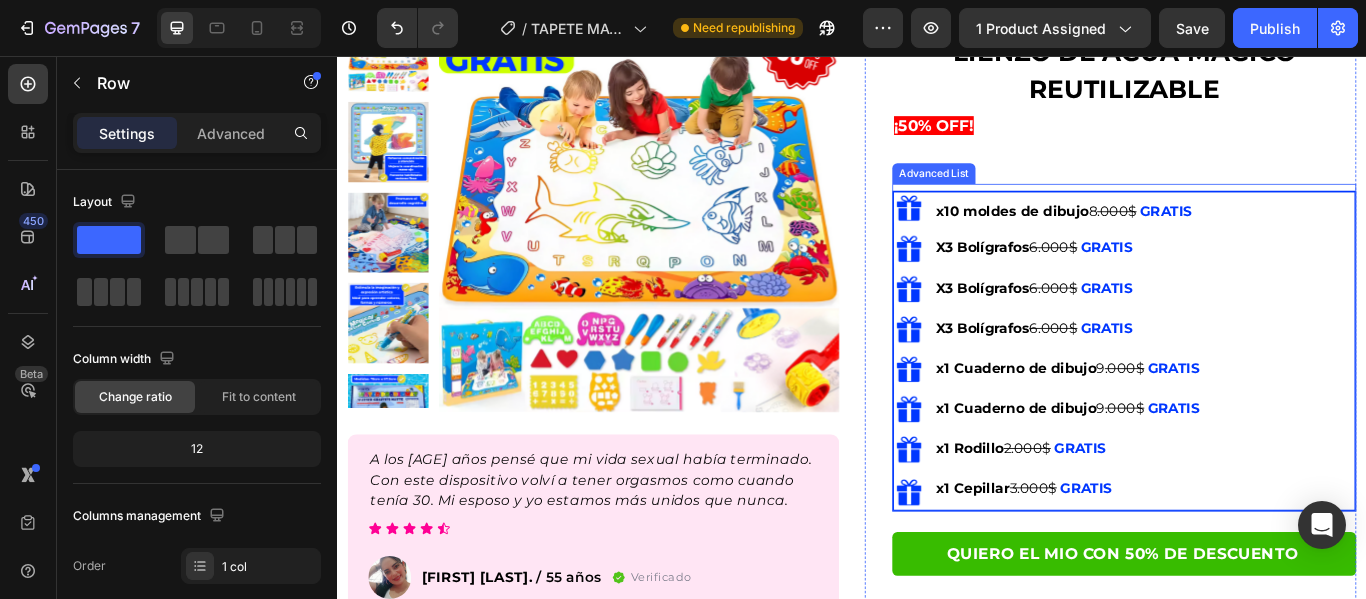 click on "Image x10 moldes de dibujo       8 .000$   GRATIS Text Block Image X3 Bolígrafos                      6.000$   GRATIS Text Block Image X3 Bolígrafos                      6.000$   GRATIS Text Block Image X3 Bolígrafos                      6.000$   GRATIS Text block Image x1 Cuaderno de dibujo      9 .000$   GRATIS Text block Image x1 Cuaderno de dibujo      9 .000$   GRATIS Text block Image x1 Rodillo                             2.000$   GRATIS Text block Image x1 Cepillar                            3.000$   GRATIS Text block" at bounding box center (1254, 400) 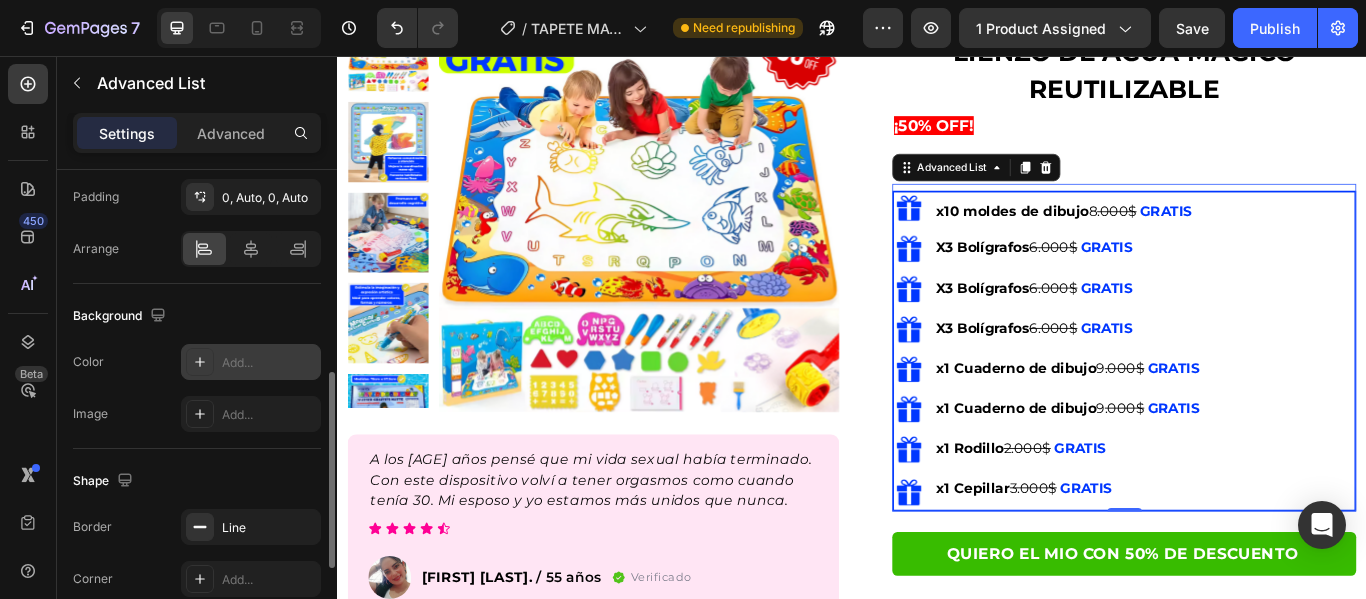 scroll, scrollTop: 715, scrollLeft: 0, axis: vertical 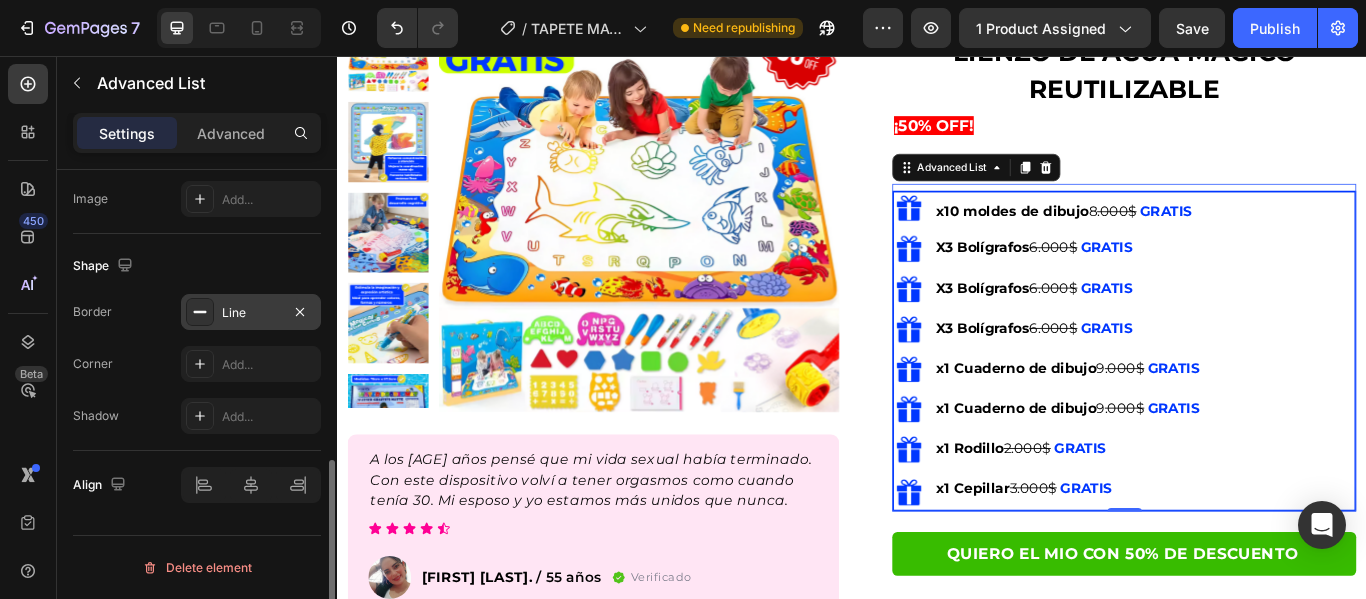 click on "Line" at bounding box center [251, 313] 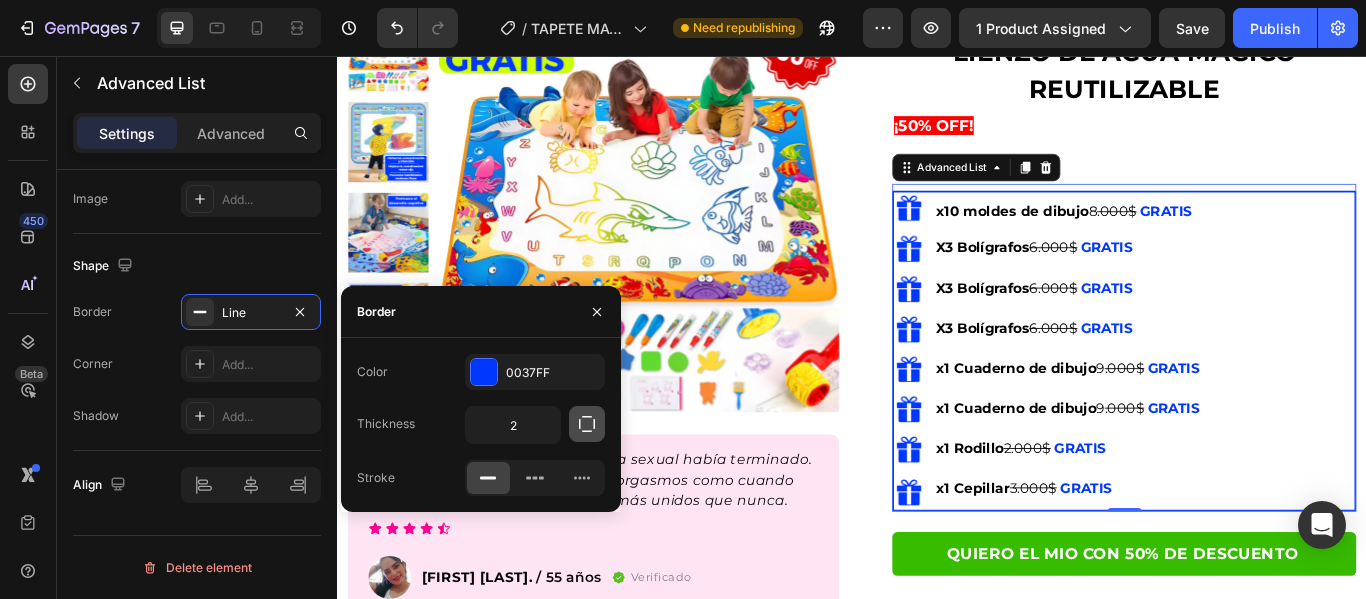 click 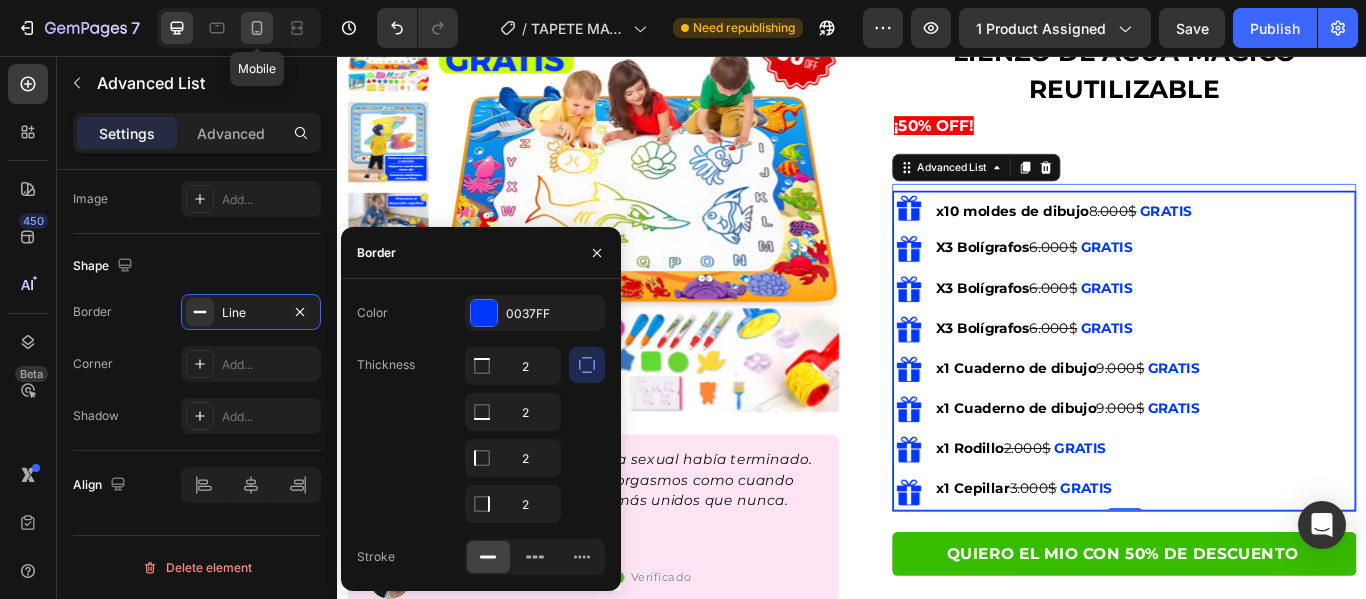 click 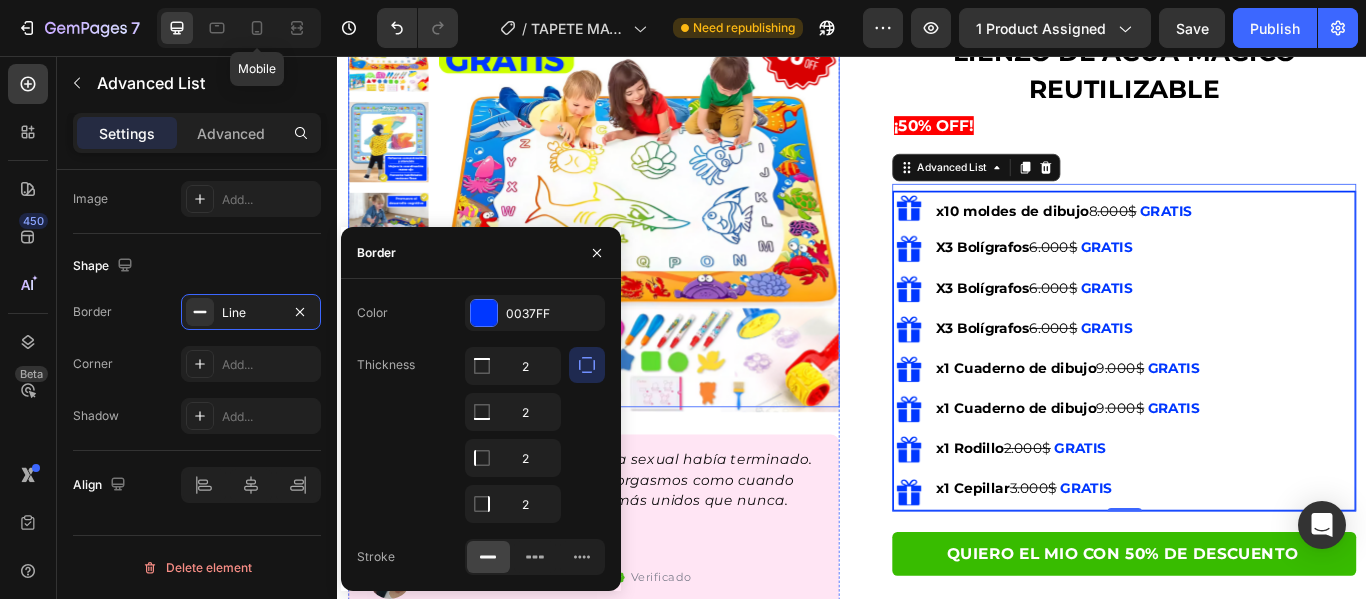 type on "3" 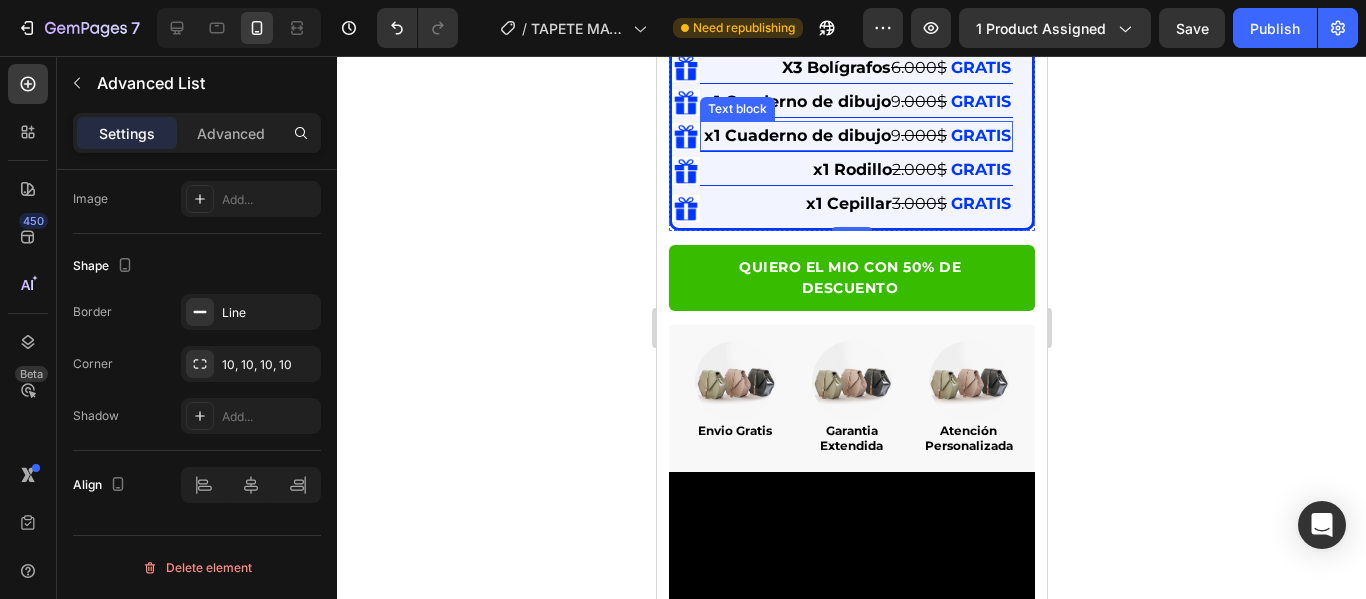 scroll, scrollTop: 841, scrollLeft: 0, axis: vertical 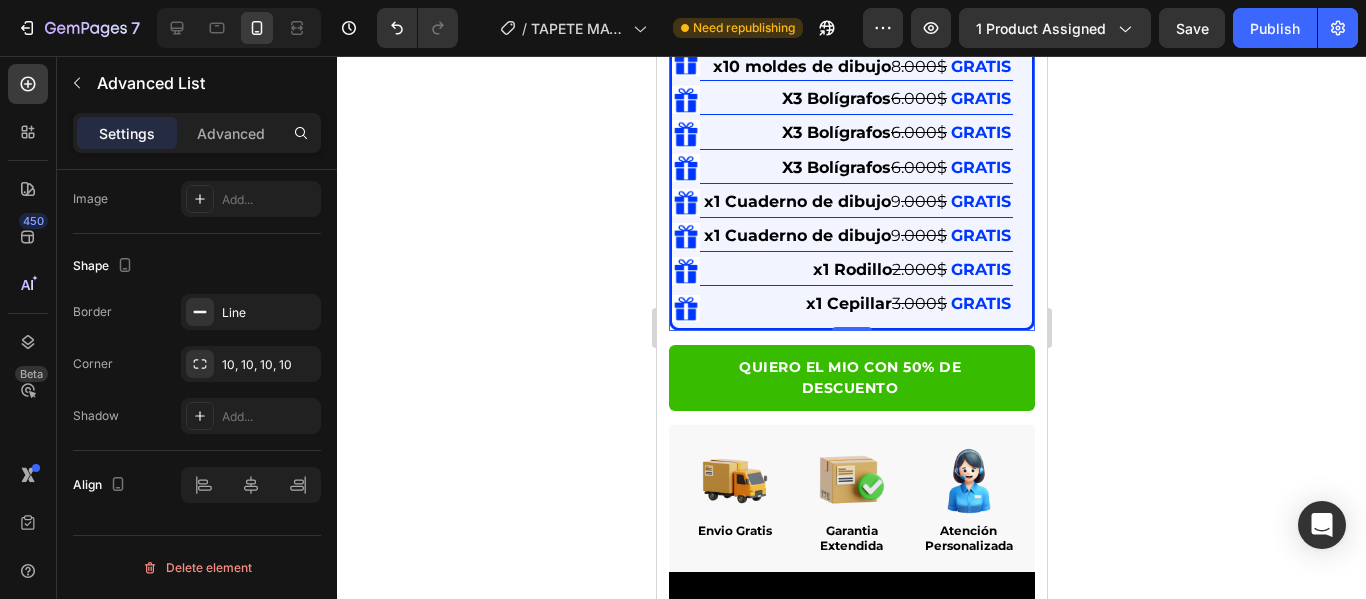 click 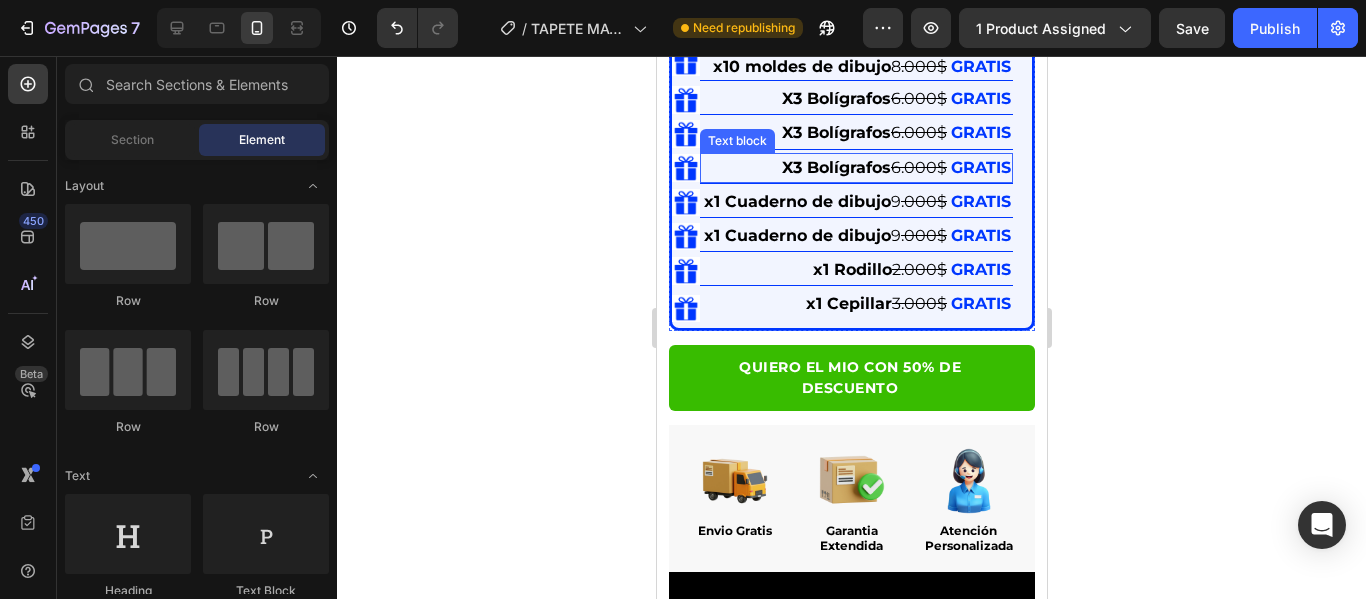 scroll, scrollTop: 741, scrollLeft: 0, axis: vertical 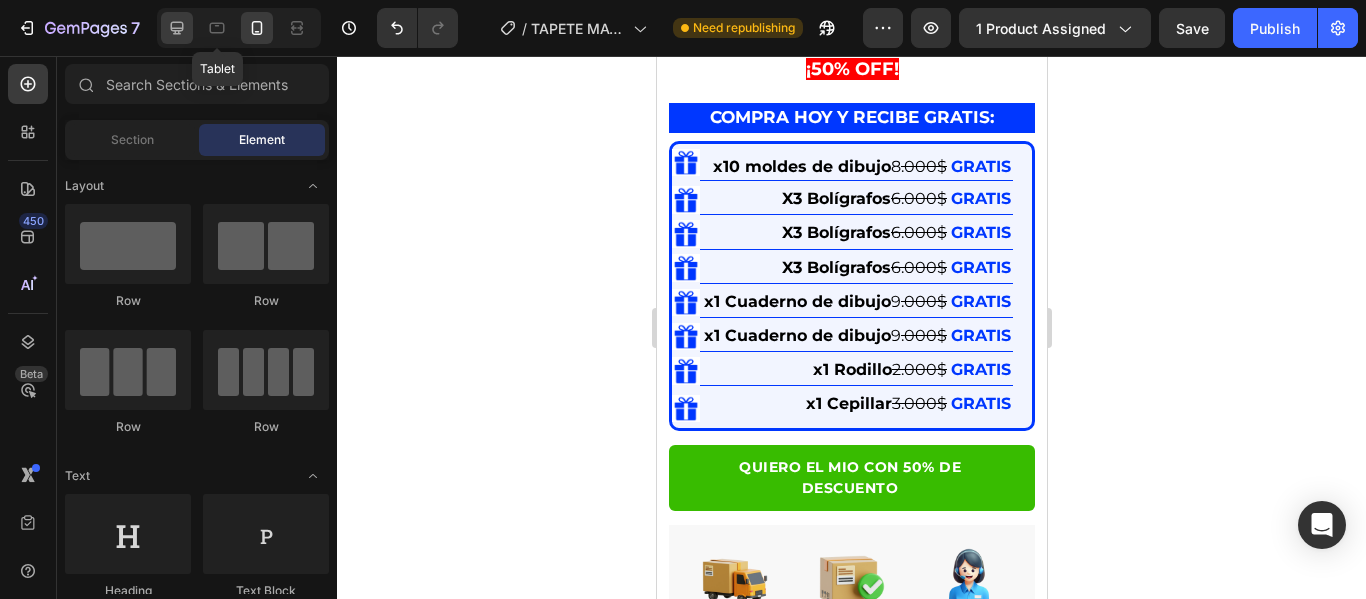 click 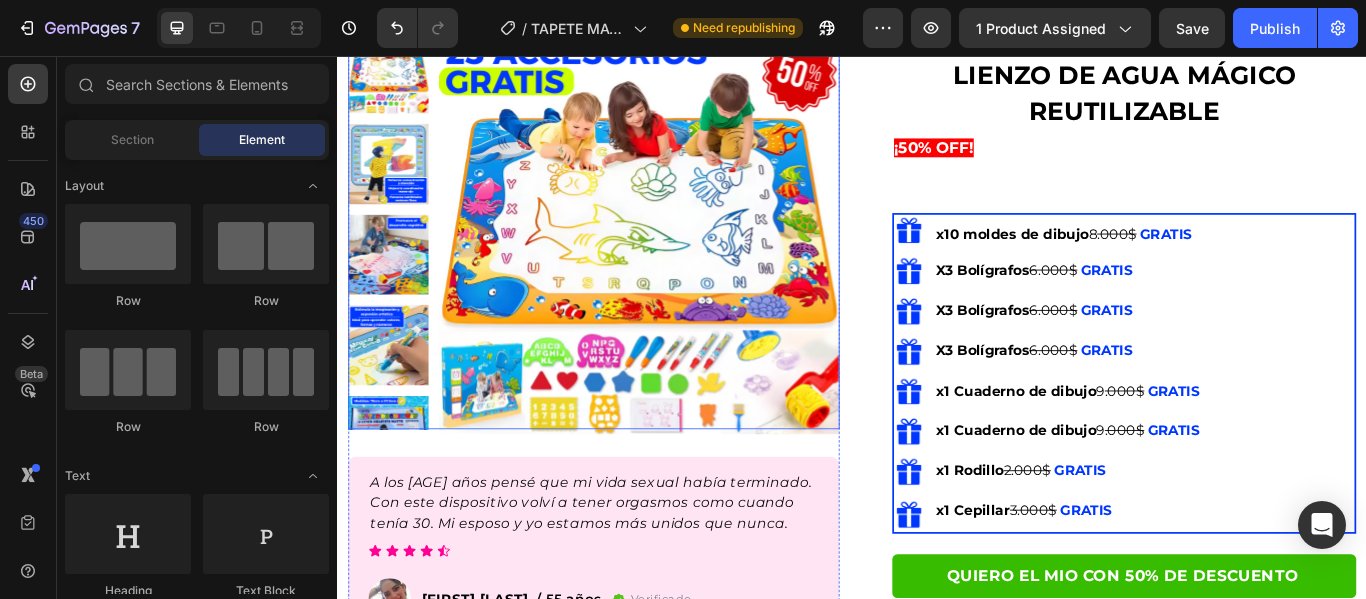 scroll, scrollTop: 200, scrollLeft: 0, axis: vertical 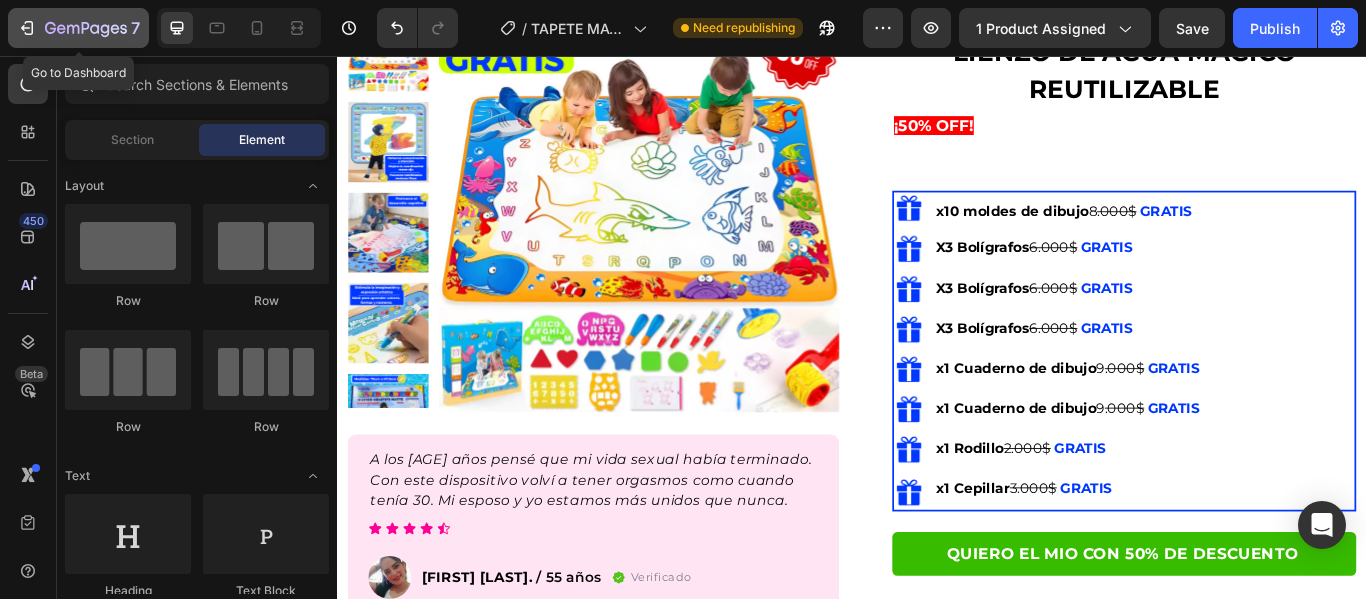 click on "7" 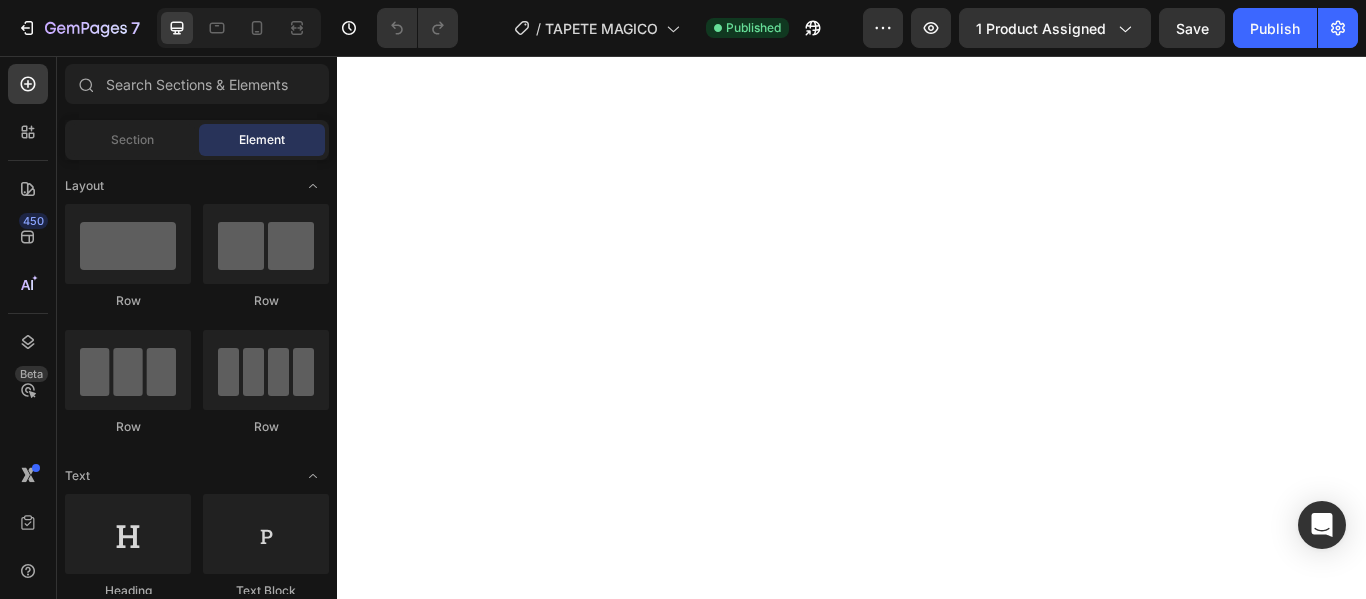 scroll, scrollTop: 0, scrollLeft: 0, axis: both 